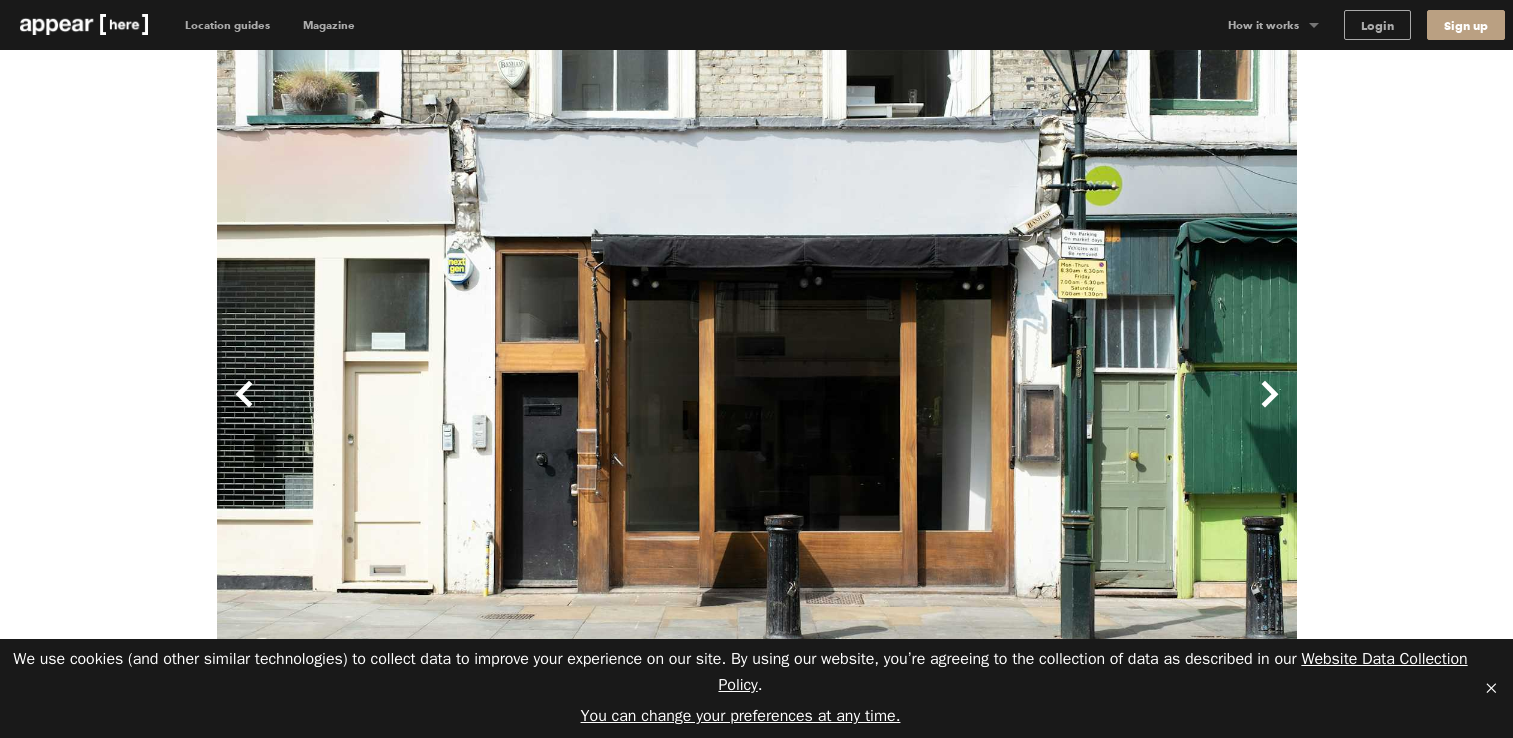 scroll, scrollTop: 0, scrollLeft: 0, axis: both 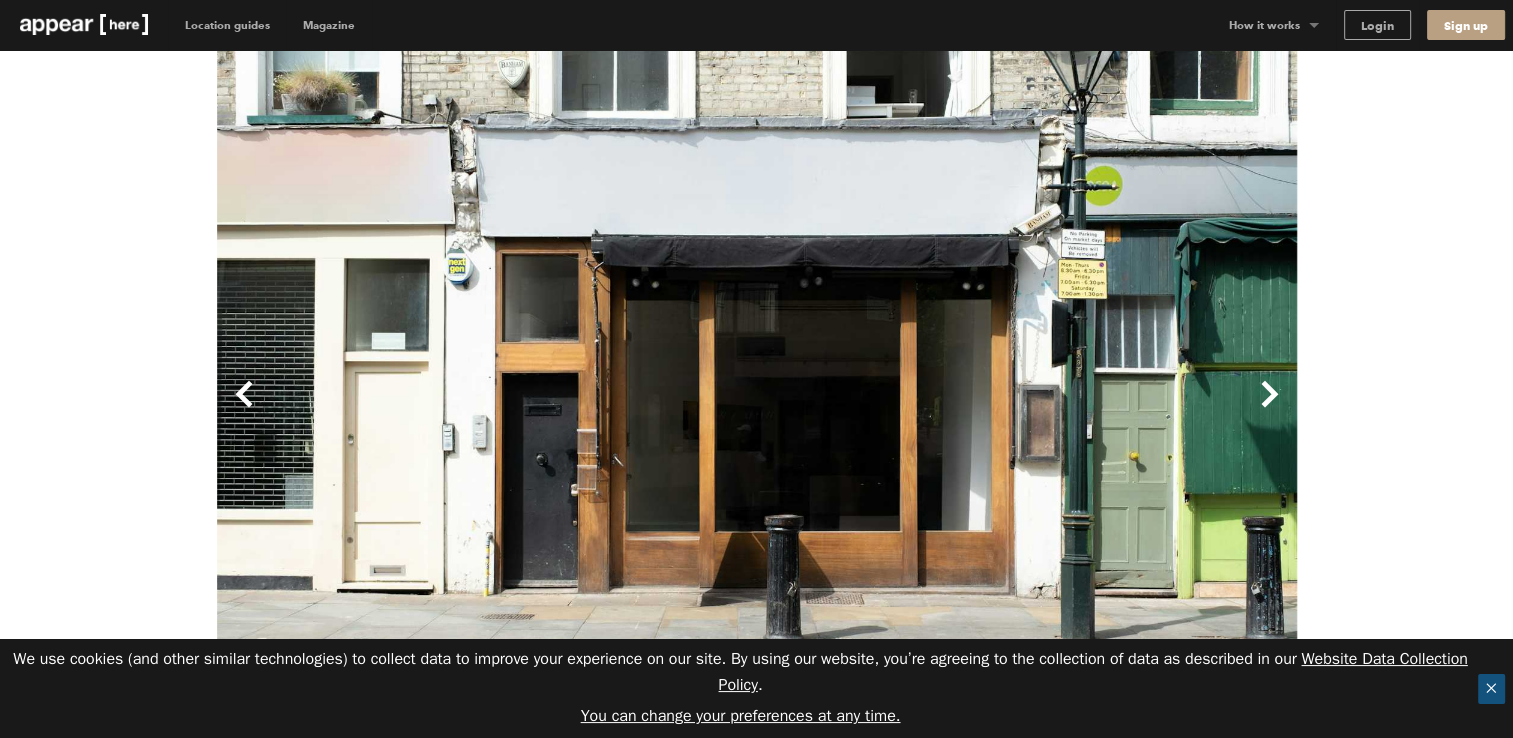 click on "✕" at bounding box center [1491, 689] 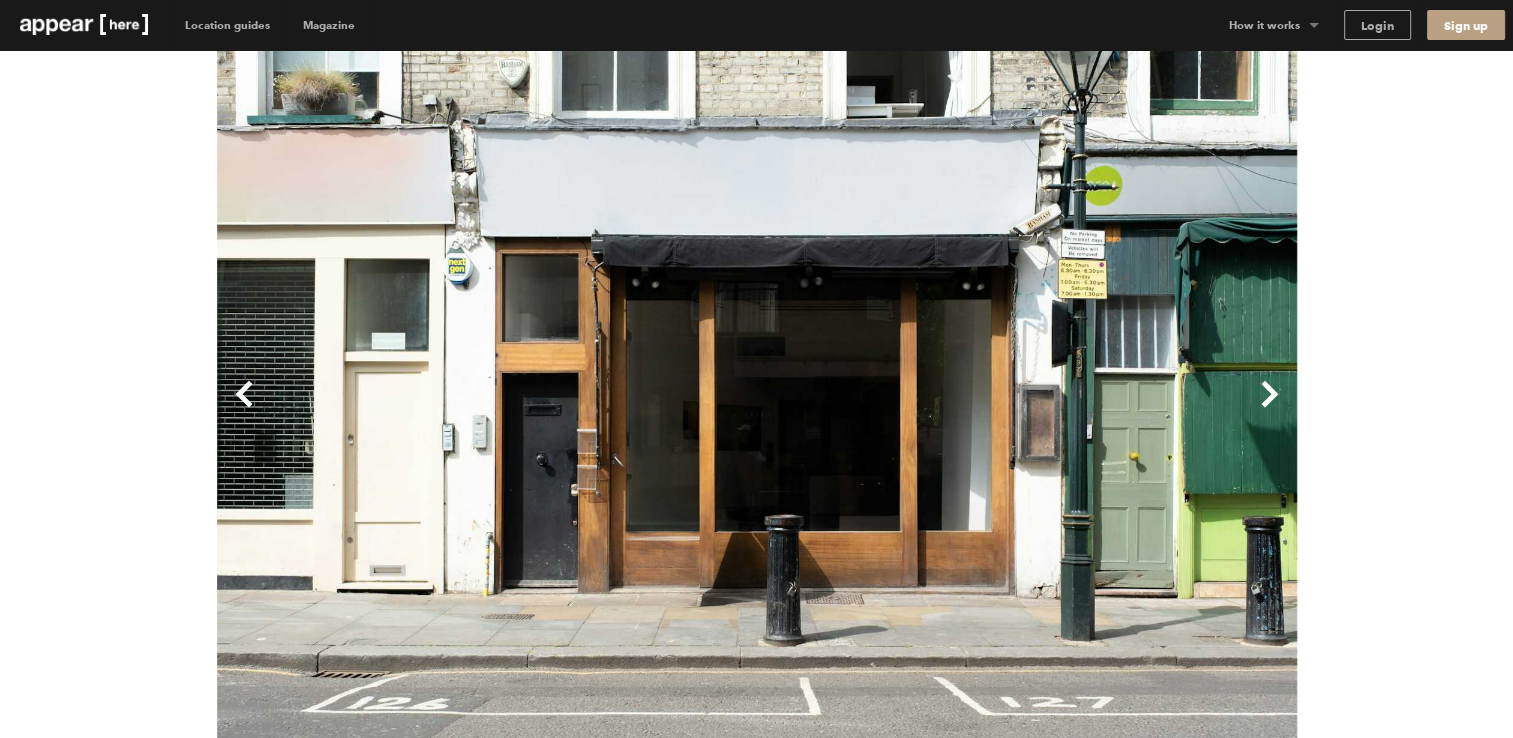 click on "Next" at bounding box center [1027, 410] 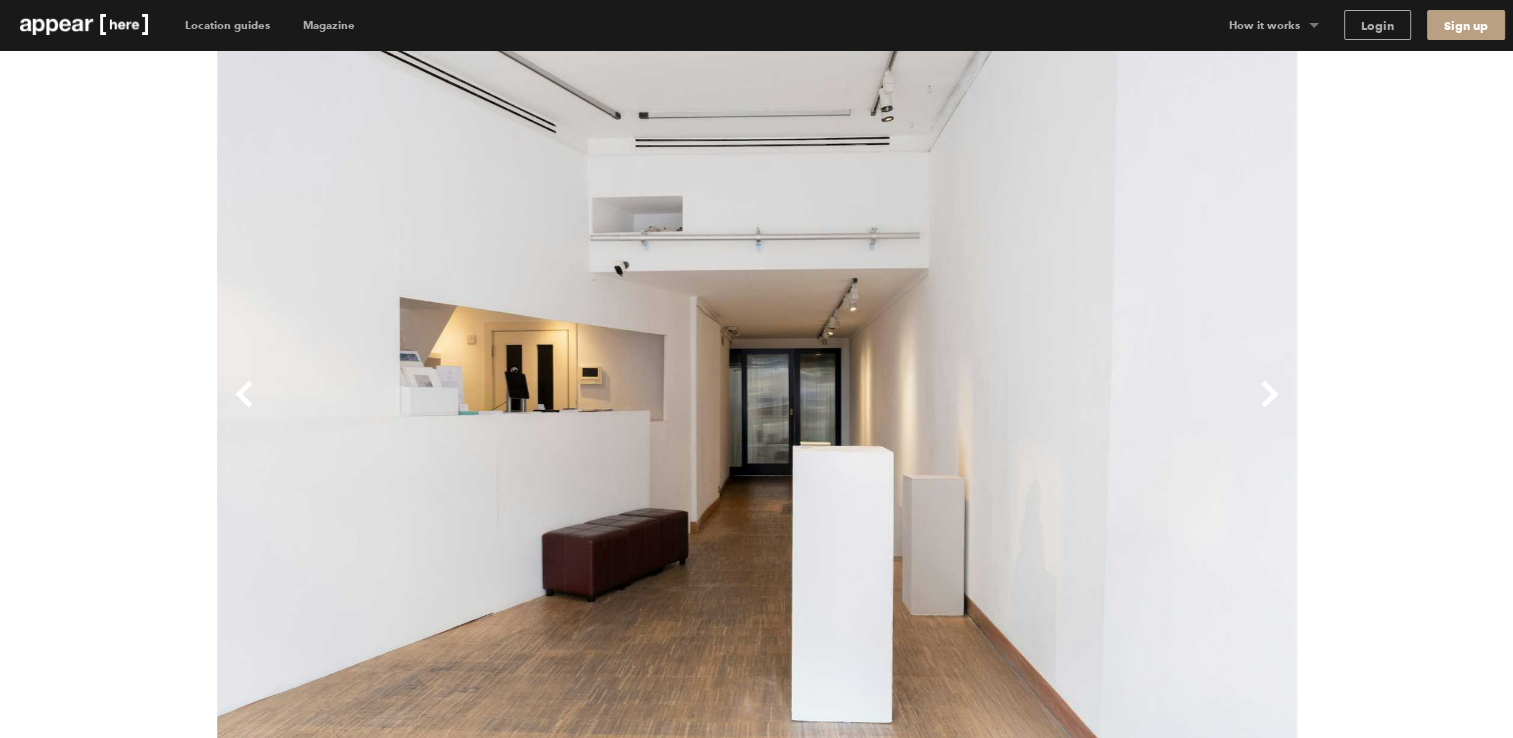 click on "Next" at bounding box center (1027, 410) 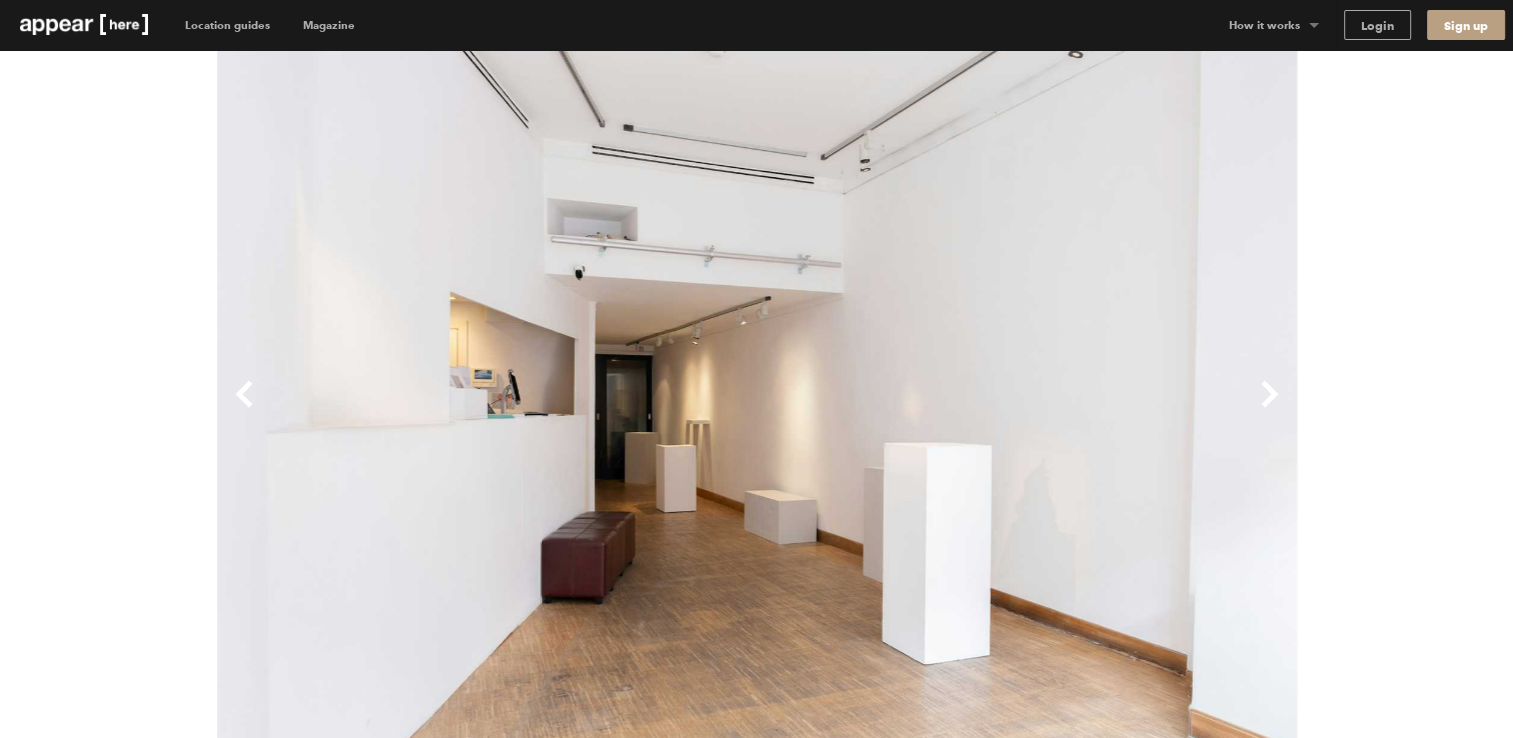 click on "Next" at bounding box center (1027, 410) 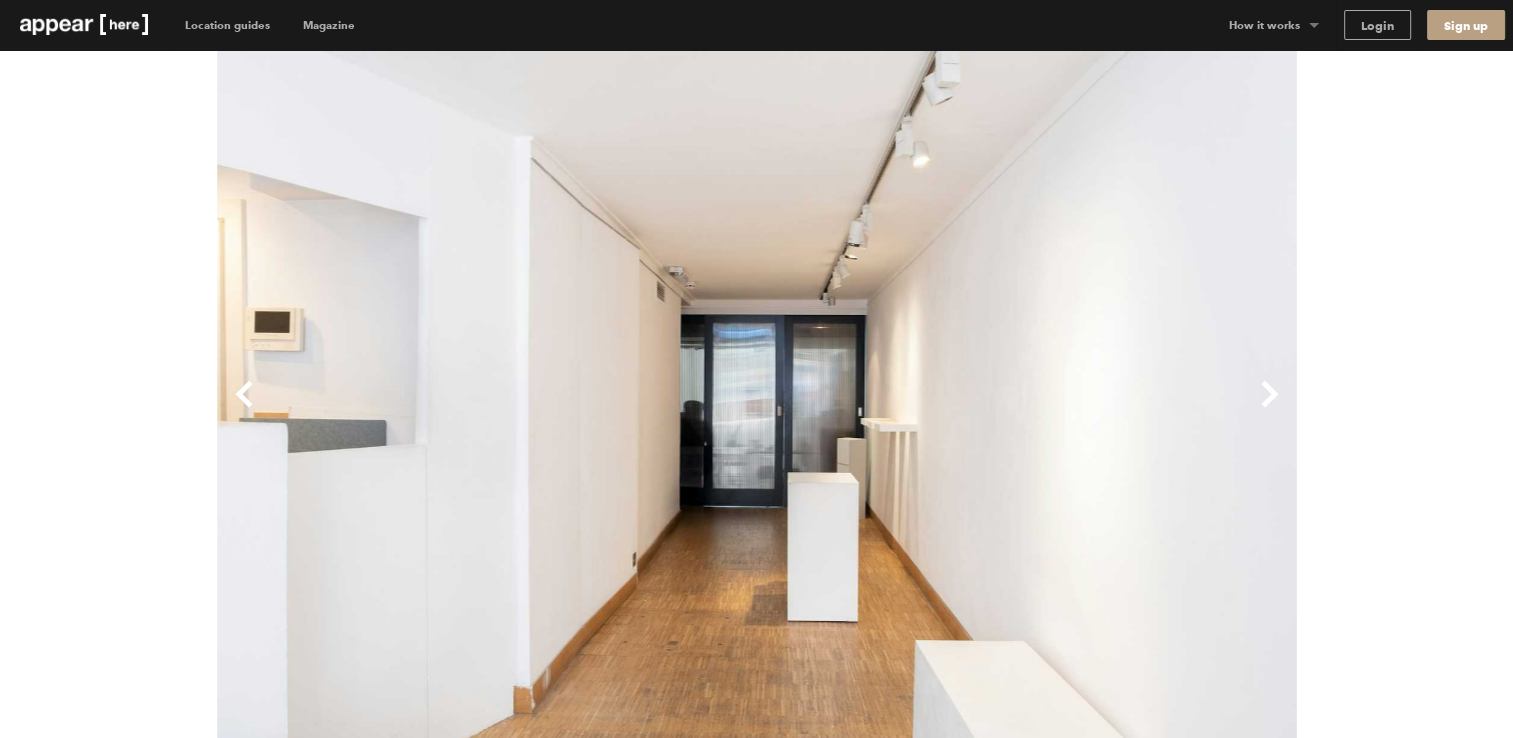 click on "Next" at bounding box center (1027, 410) 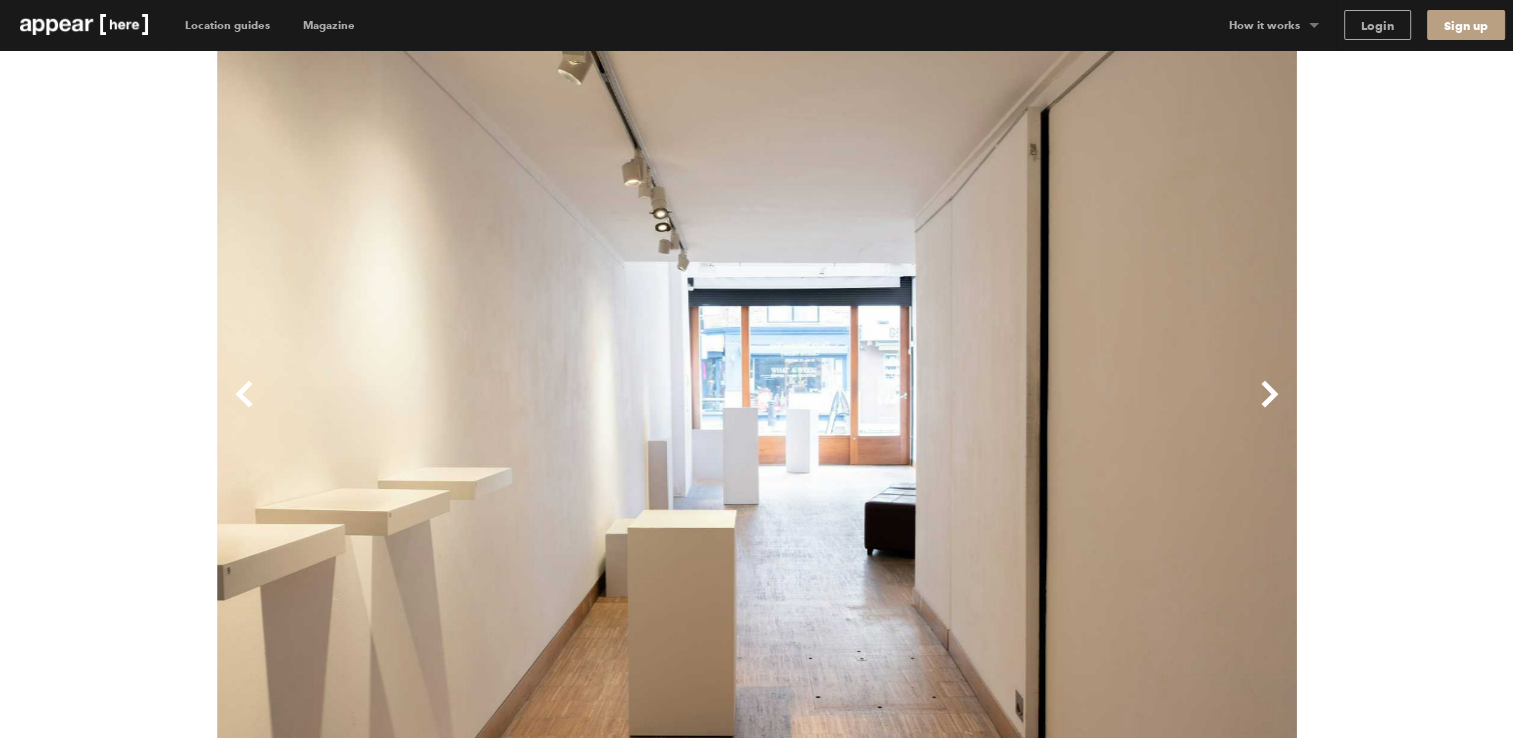 click on "Next" at bounding box center (1027, 410) 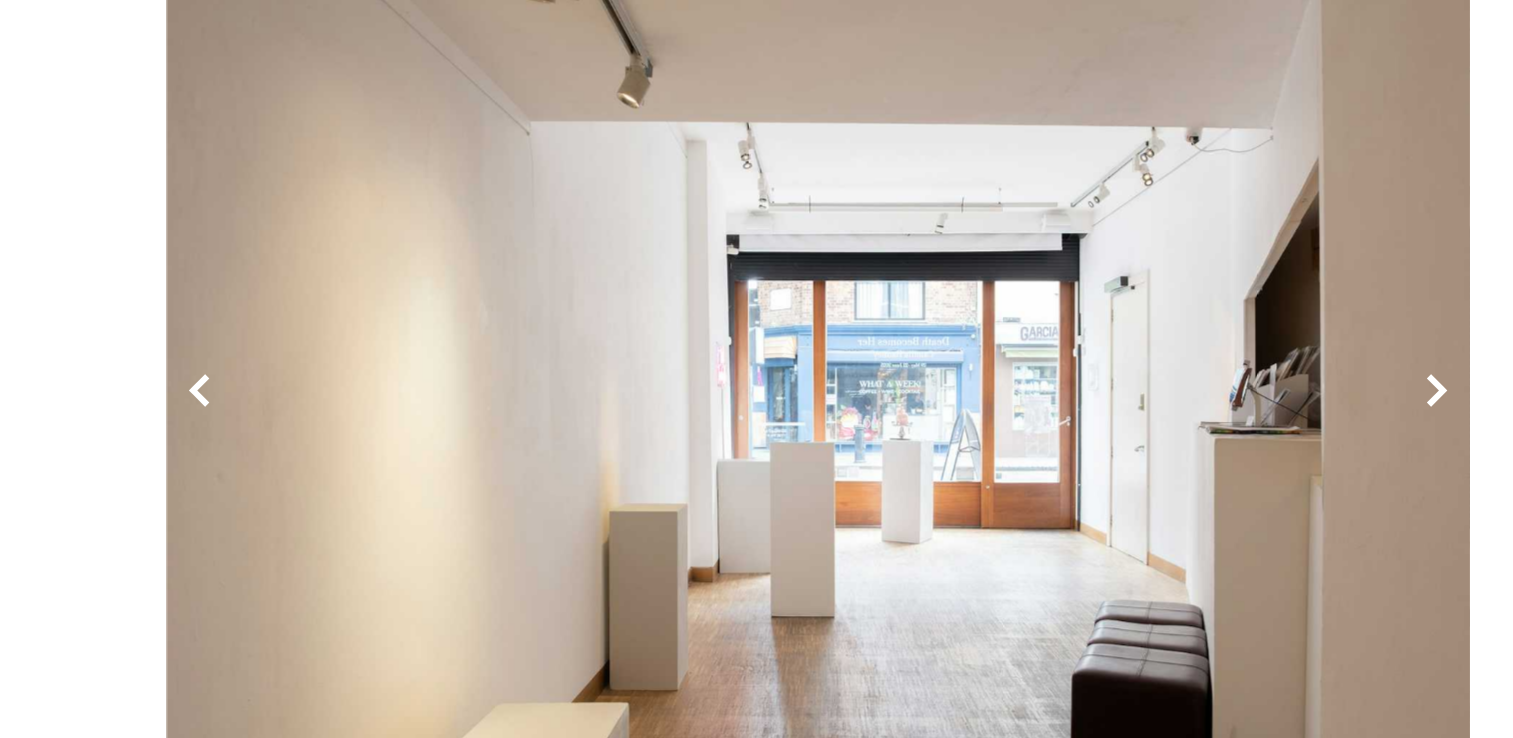 click on "Next" at bounding box center [1027, 410] 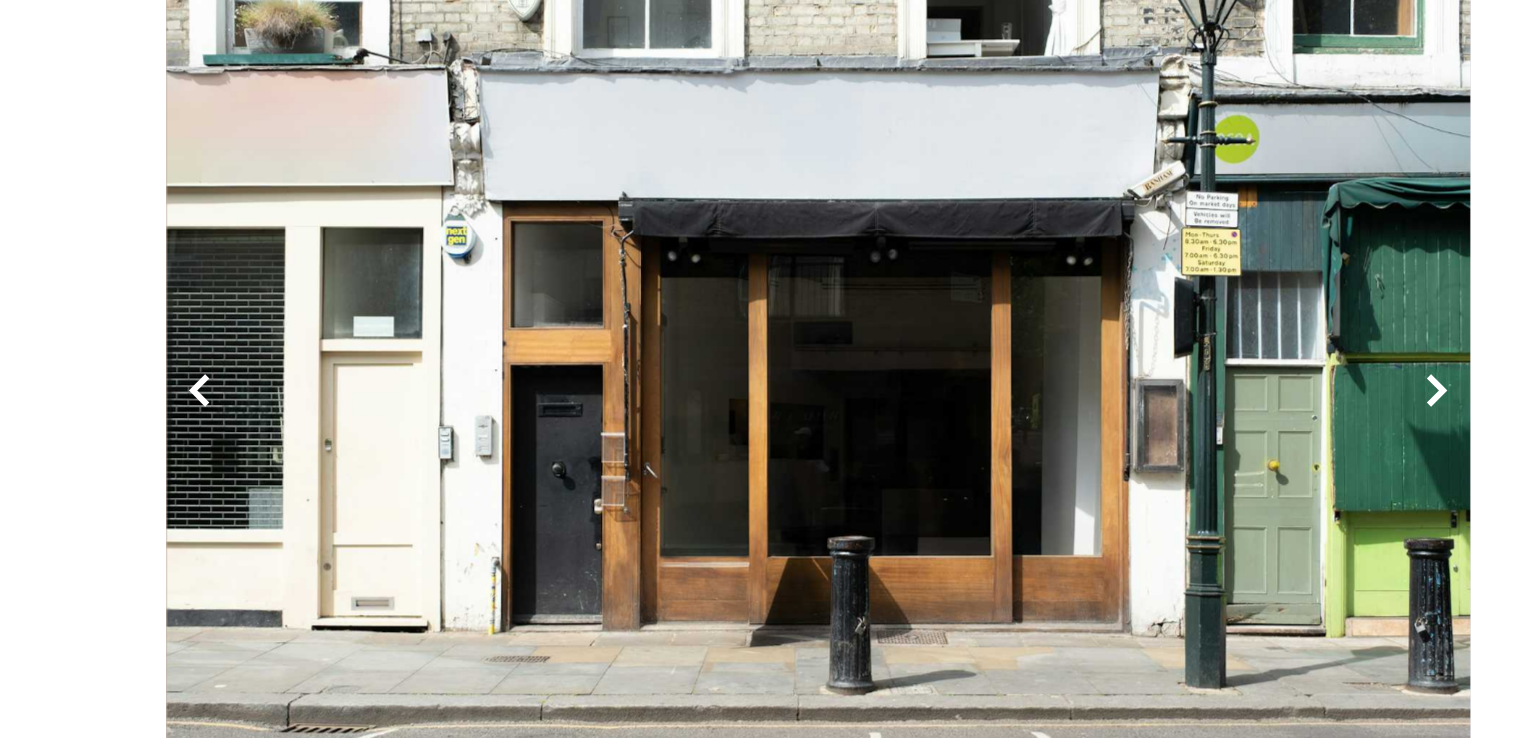 click on "Next" at bounding box center [1027, 410] 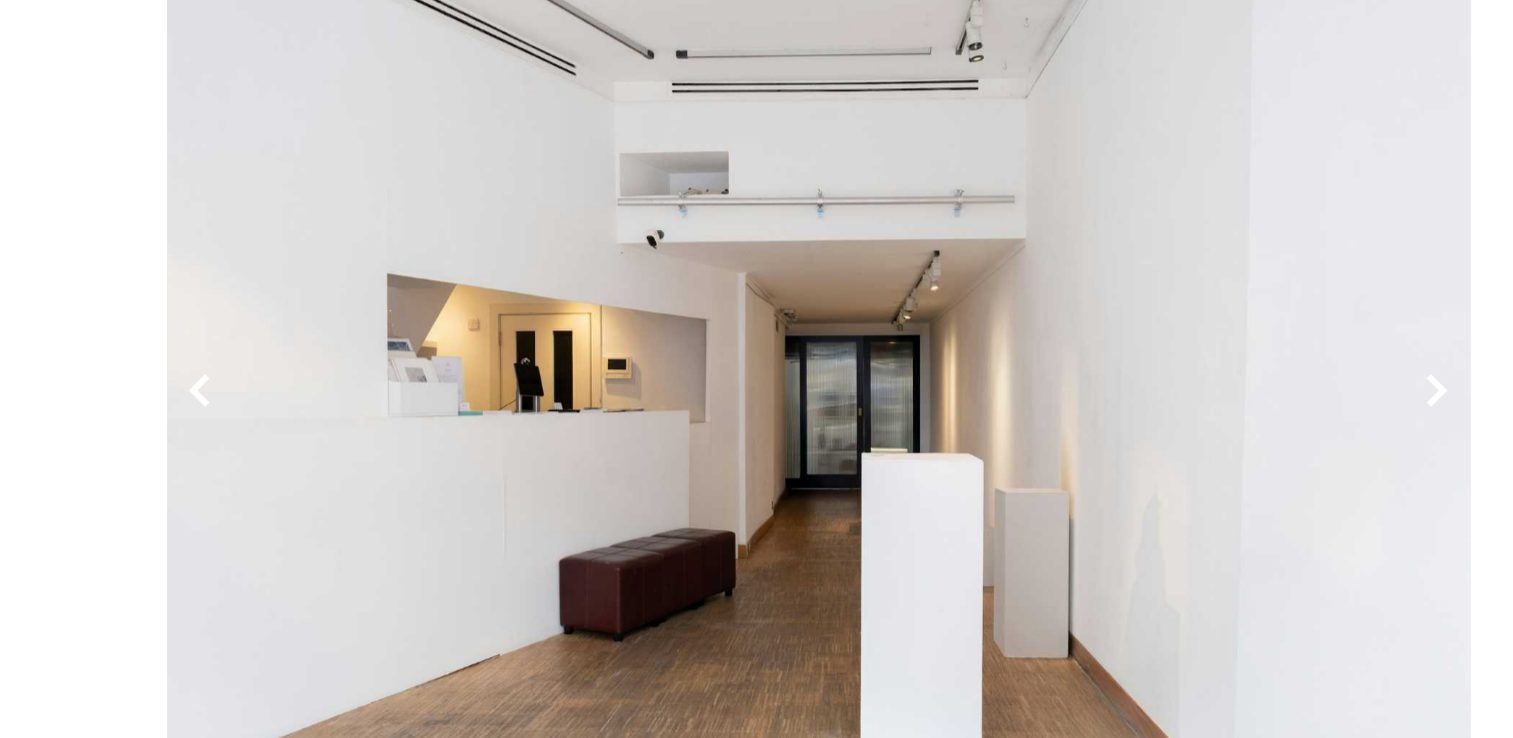 click on "Next" at bounding box center (1027, 410) 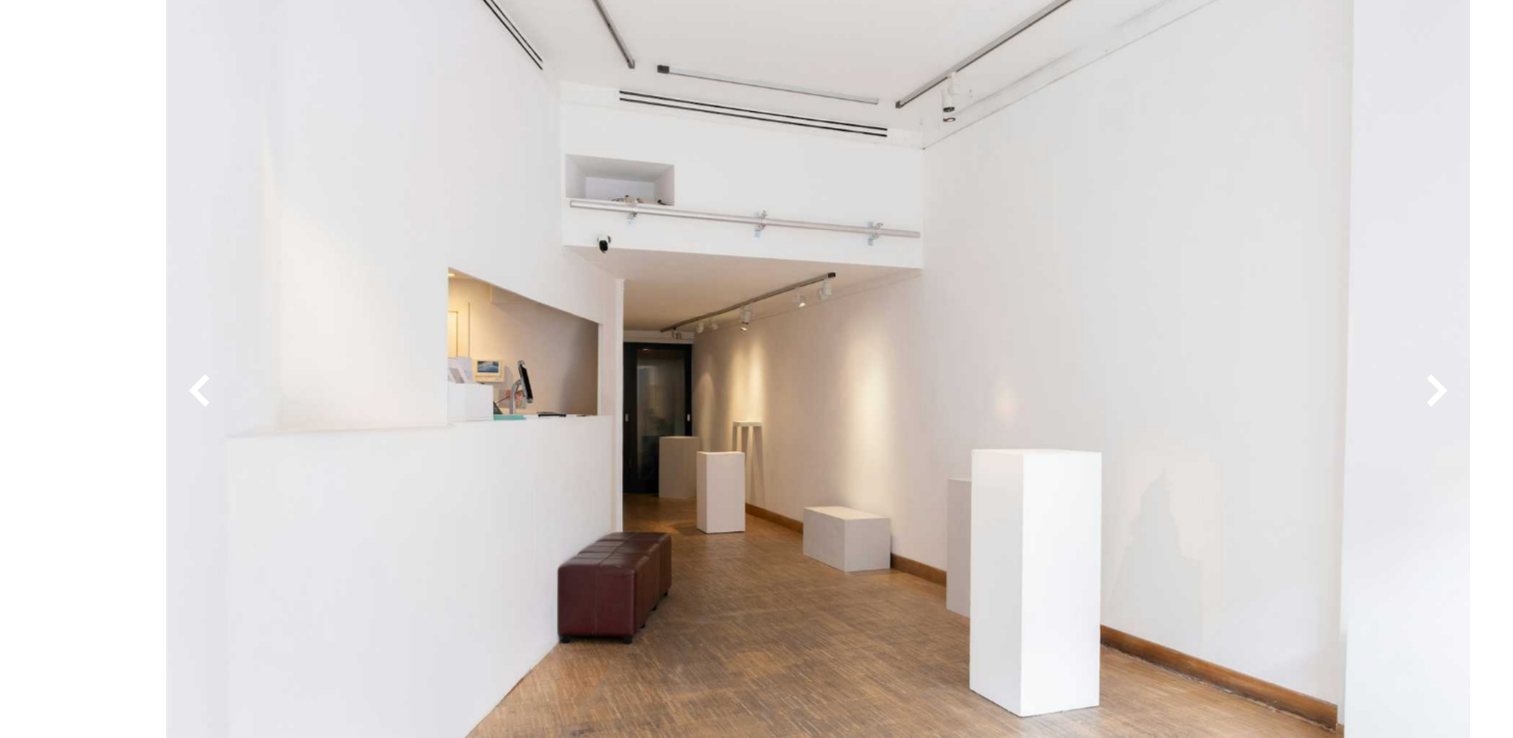 click on "Next" at bounding box center (1027, 410) 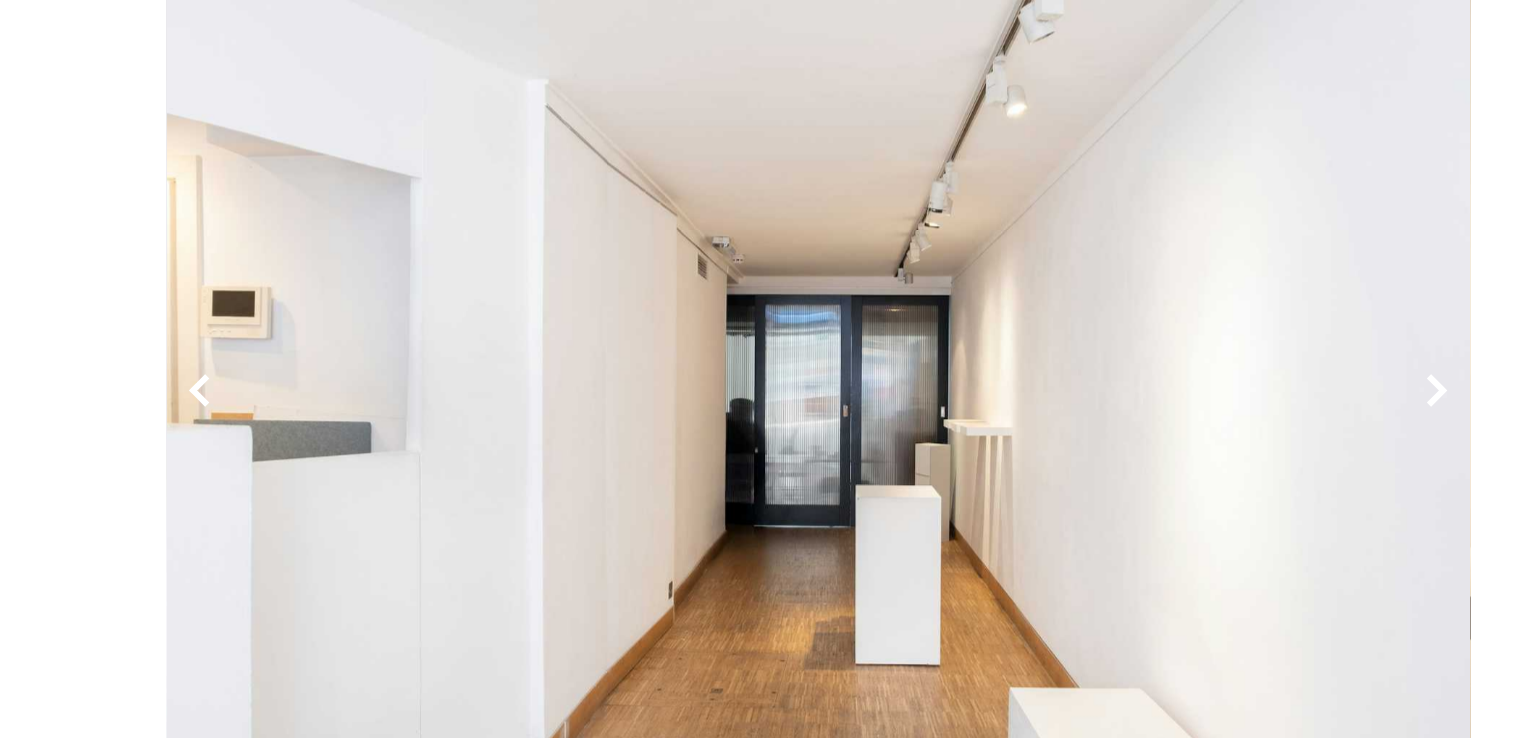 click on "Next" at bounding box center (1027, 410) 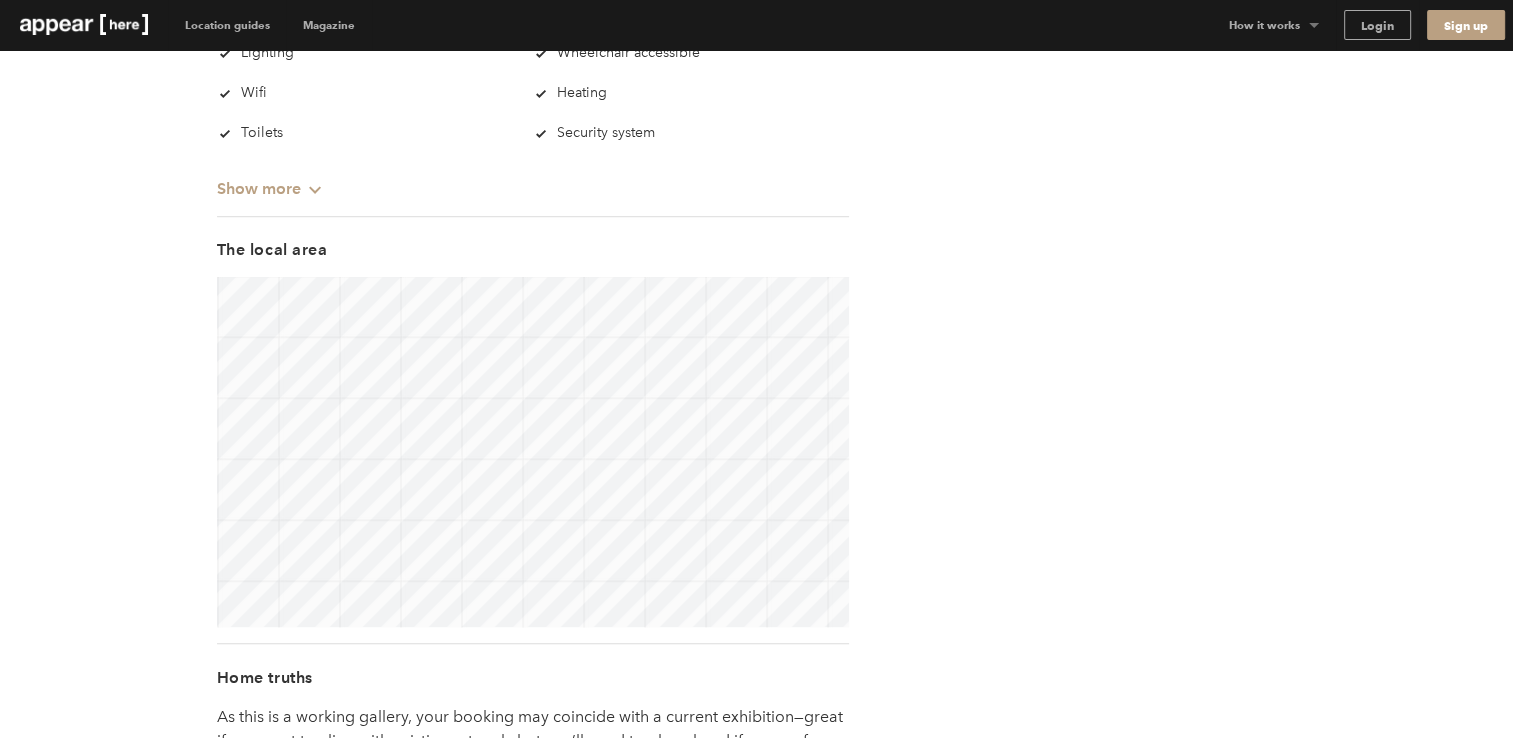 click on "Previous   Next Portobello Road, Notting Hill – The Chic Studio Store London Notting Hill Portobello Road, Notting Hill – The Chic Studio Store
Location
Floorplan
3D tour 793   sqft Retail Bar & Restaurant Event Shop Share Unique A little about this space Right in the beating heart of Portobello Road, this stylish studio store is perfect for brands, creatives, and event hosts looking to make an impression. With gallery-grade lighting, wooden frontage, and large street-facing windows, the space offers a warm, polished setting for exhibitions, retail activations, or cultural events. It’s a working gallery too, meaning you can either host your event during curated exhibitions or book the space independently in January or August, when it’s off-calendar.
Show more Chevron-up Amenities (7 available) Lighting Wheelchair accessible Wifi Heating Toilets Security system Show more Chevron-up The local area Home truths License details A1 (Shops) Chevron-up   FAQs Opening hours    -" at bounding box center (756, 202) 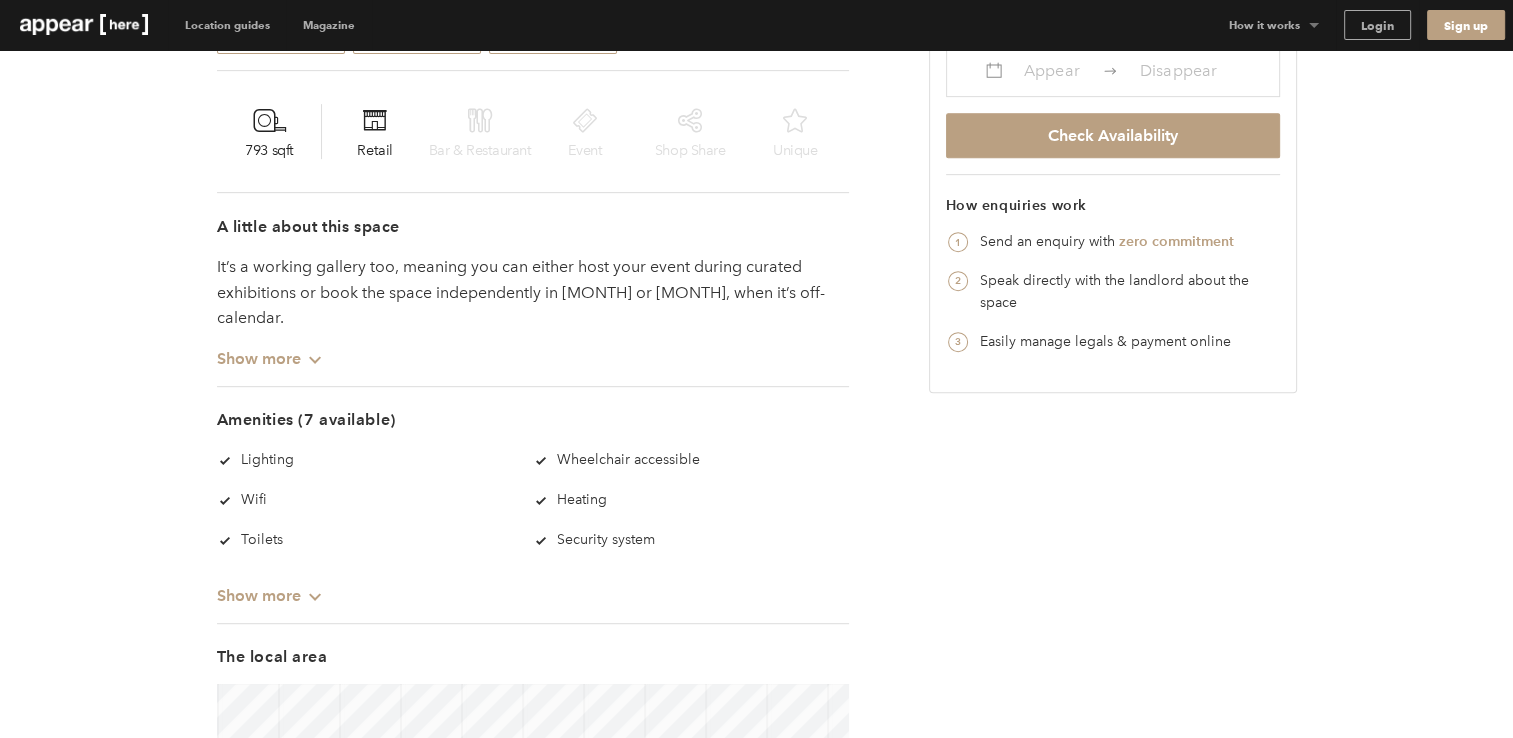scroll, scrollTop: 888, scrollLeft: 0, axis: vertical 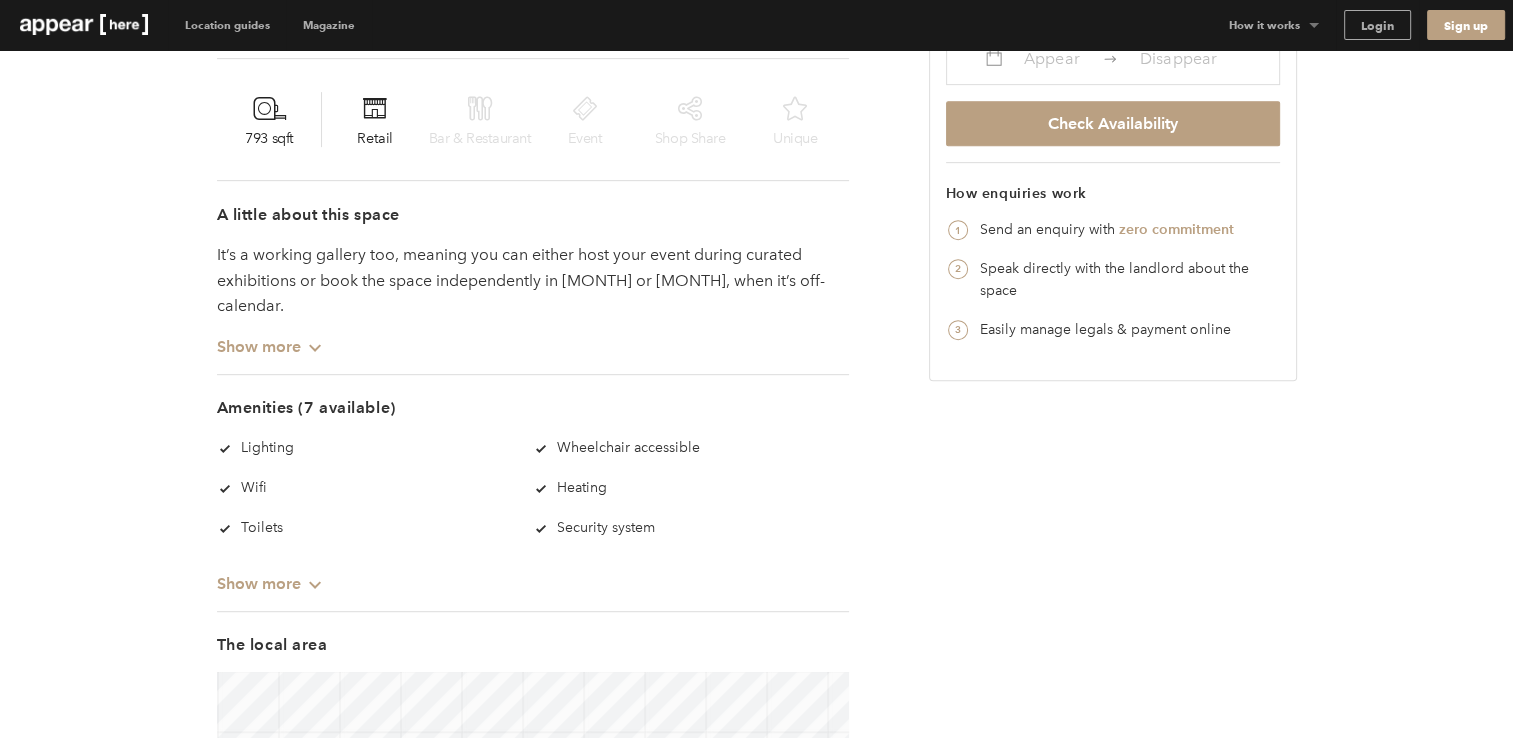 click on "Show more Chevron-up" at bounding box center [270, 338] 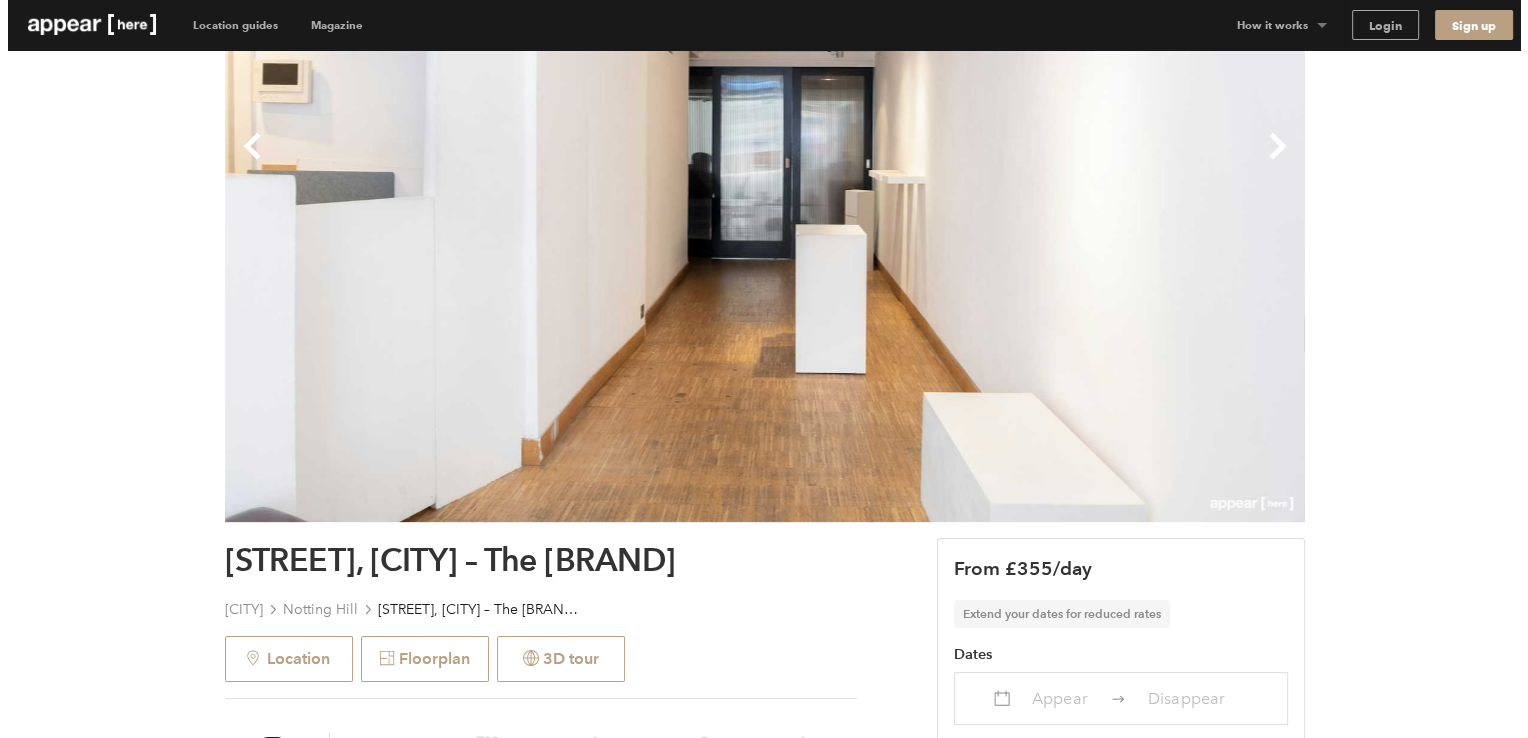 scroll, scrollTop: 428, scrollLeft: 0, axis: vertical 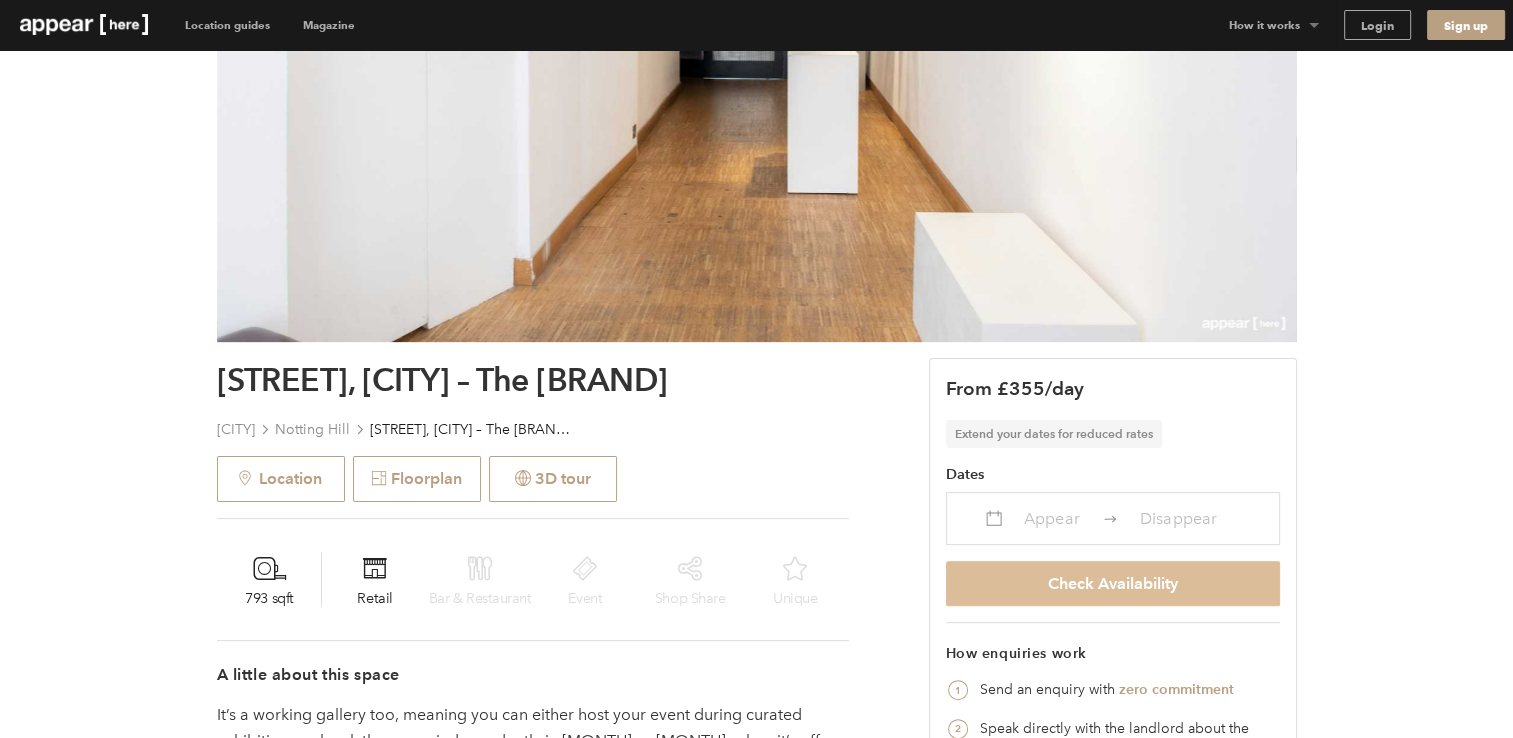 click on "Check Availability" at bounding box center (1113, 583) 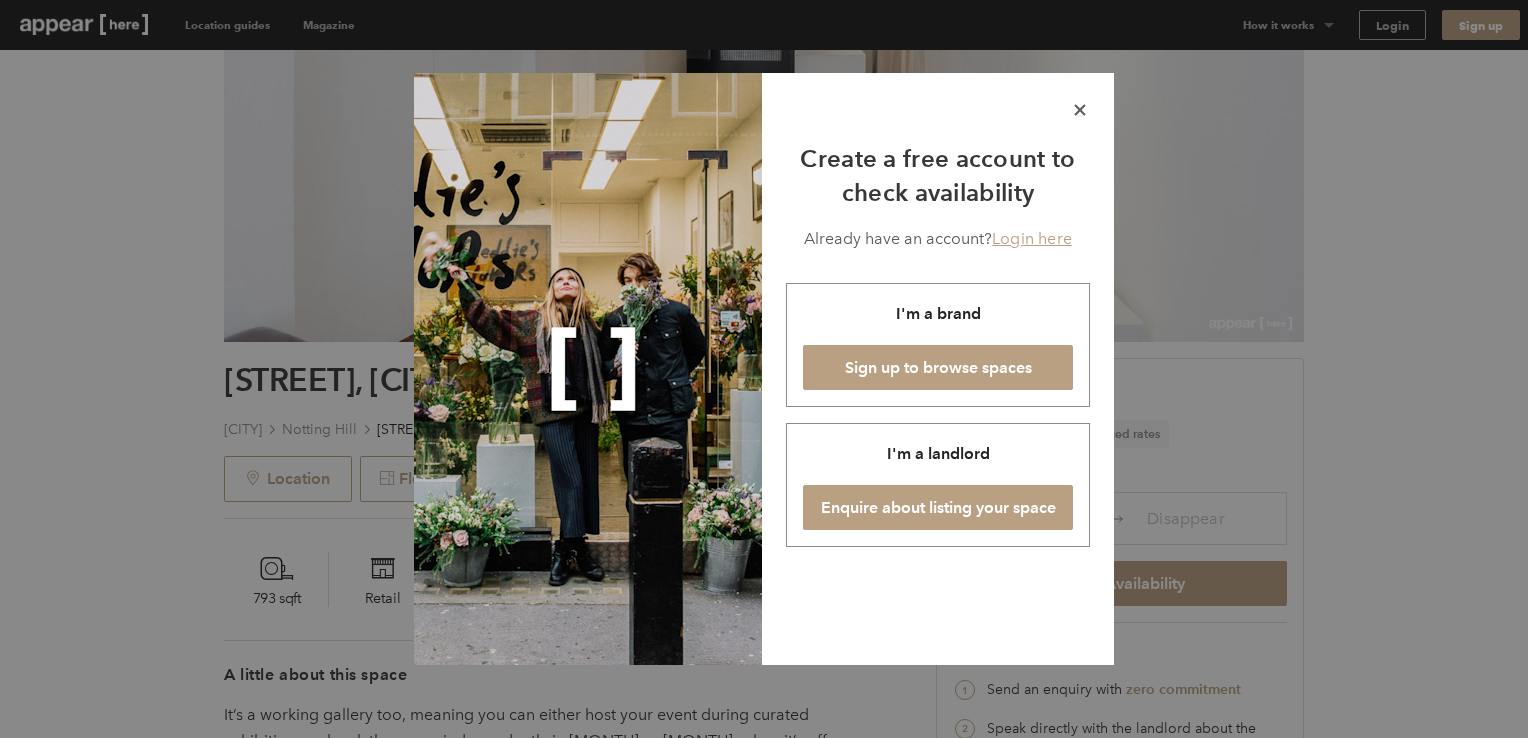 click on "Login here" at bounding box center [1032, 238] 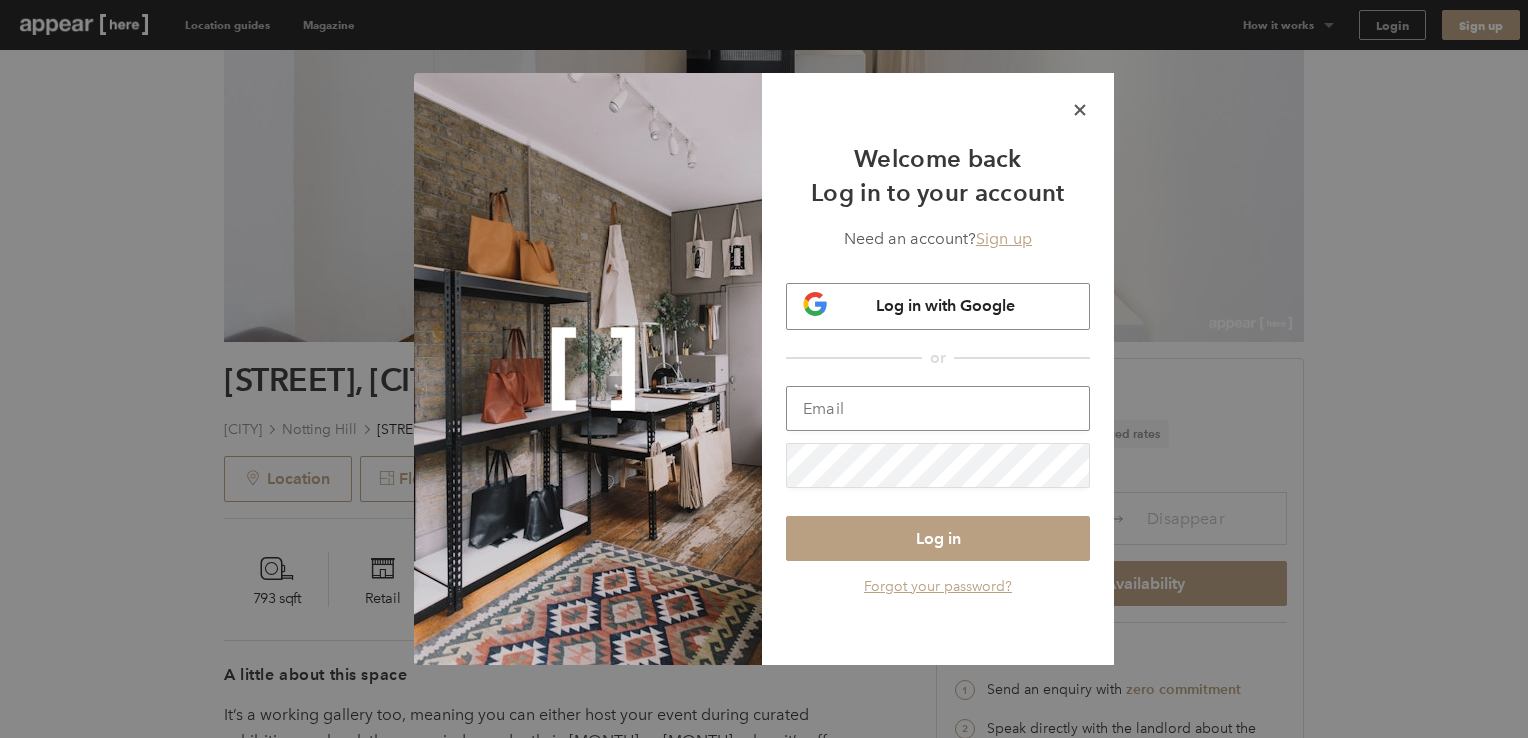 type on "alisoncooper1111@gmail.com" 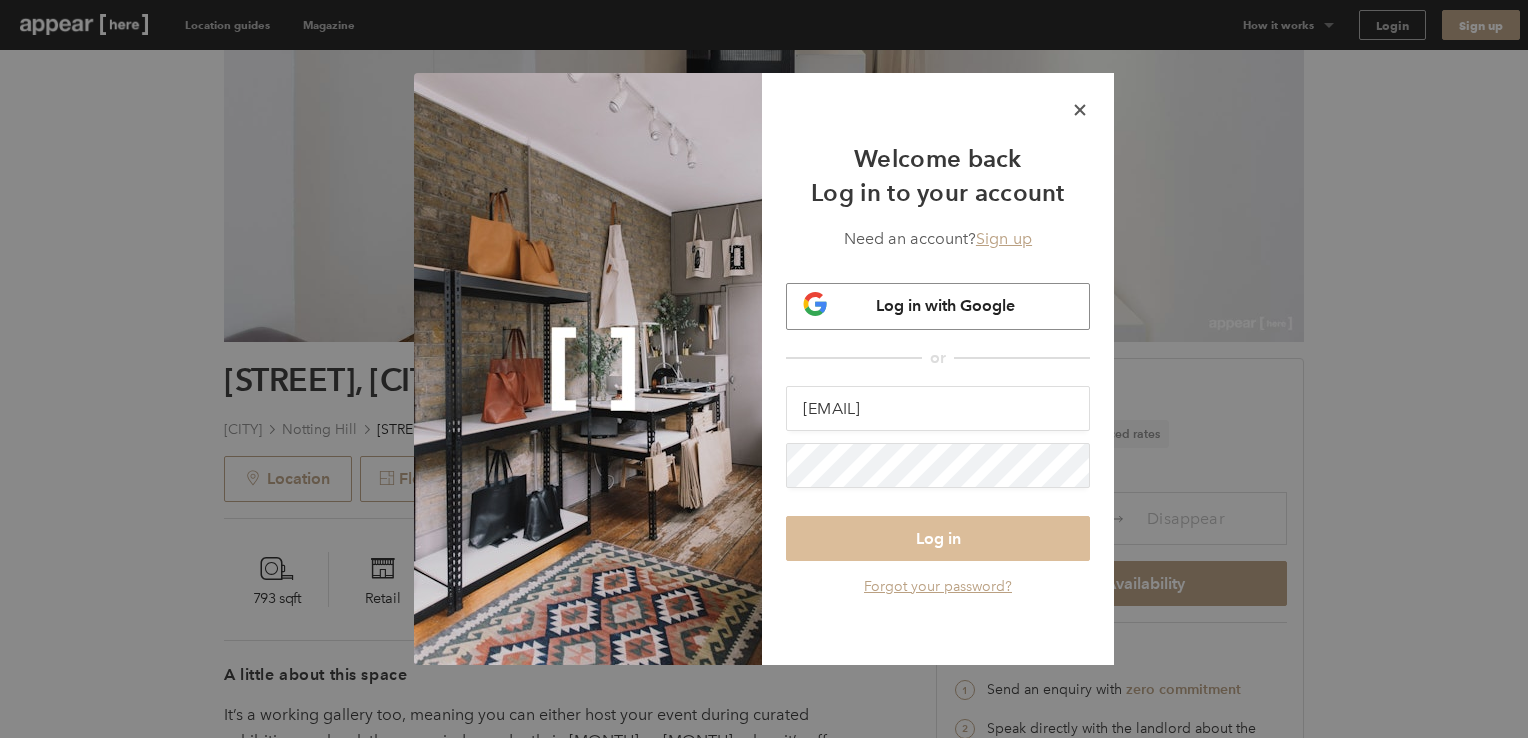 click on "Log in" at bounding box center [938, 538] 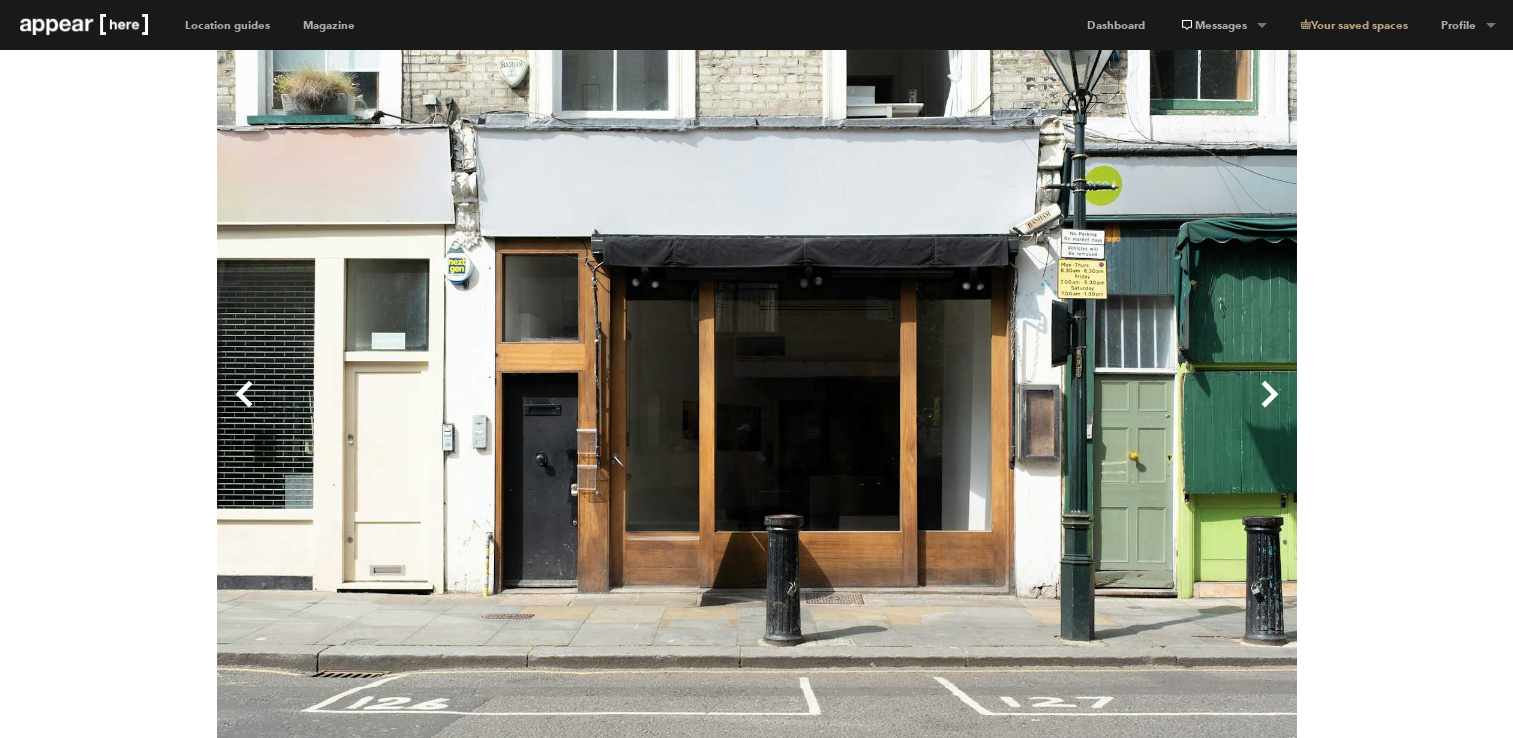 scroll, scrollTop: 770, scrollLeft: 0, axis: vertical 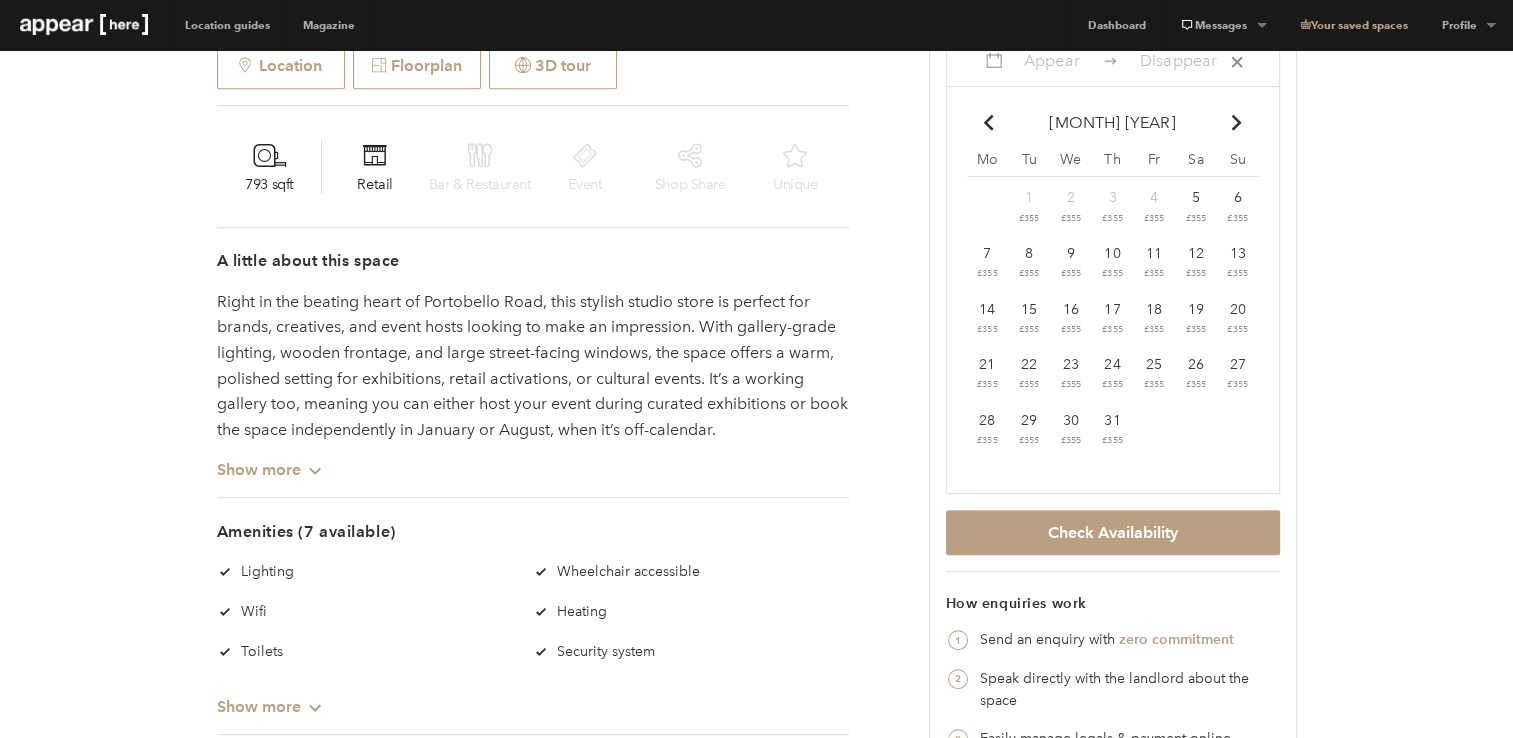 click on "Chevron-up" at bounding box center [1236, 122] 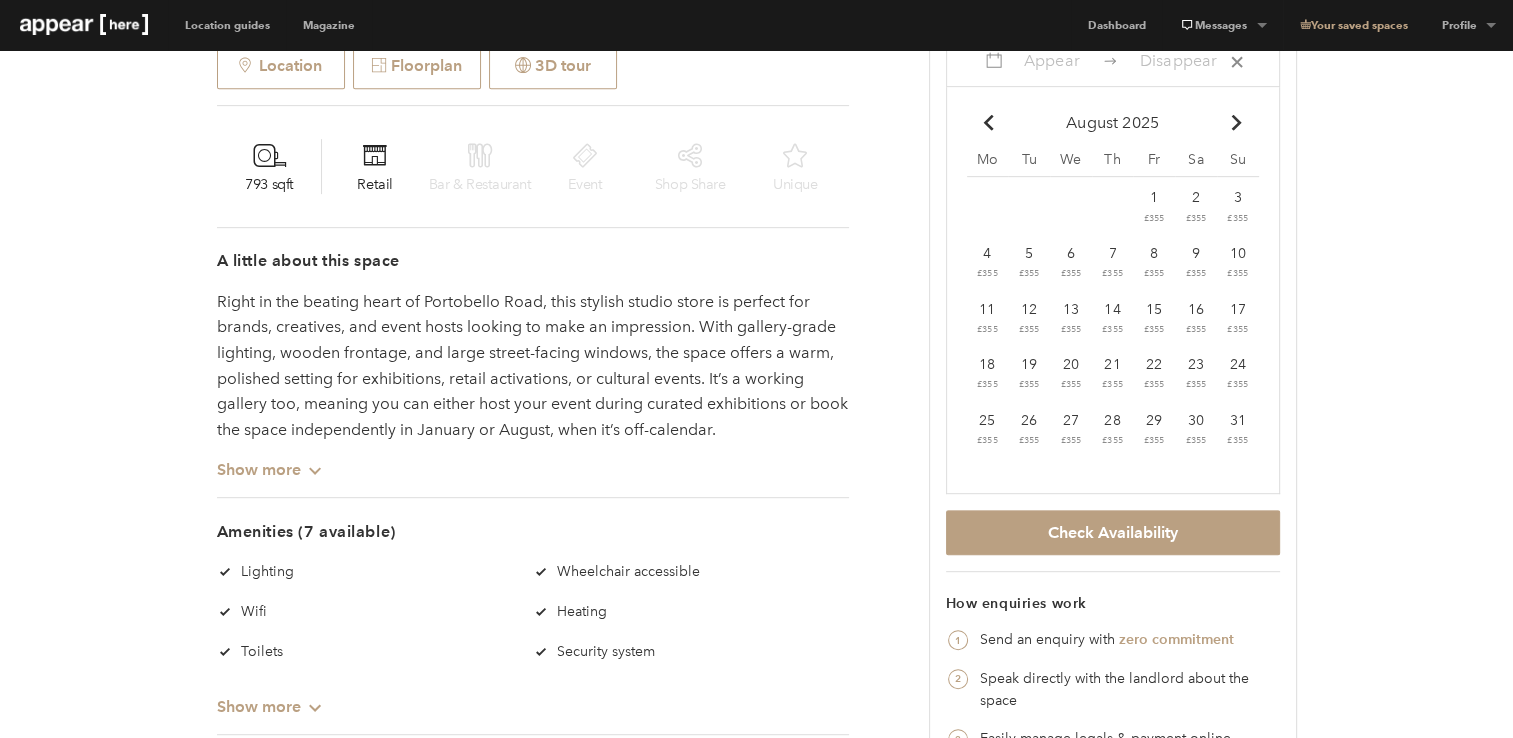 click on "Chevron-up" at bounding box center (1236, 122) 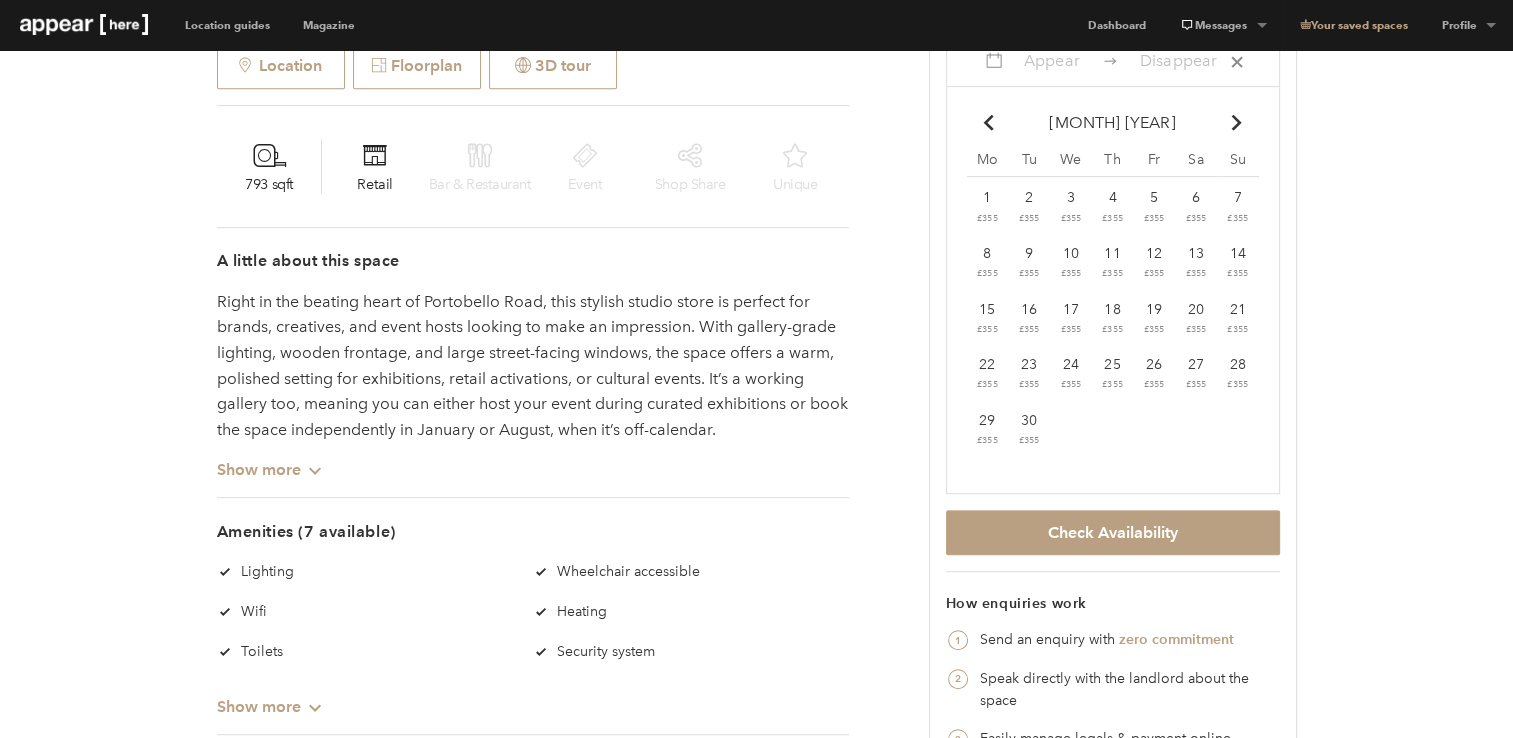 click on "Chevron-up Go to next month" at bounding box center [987, 122] 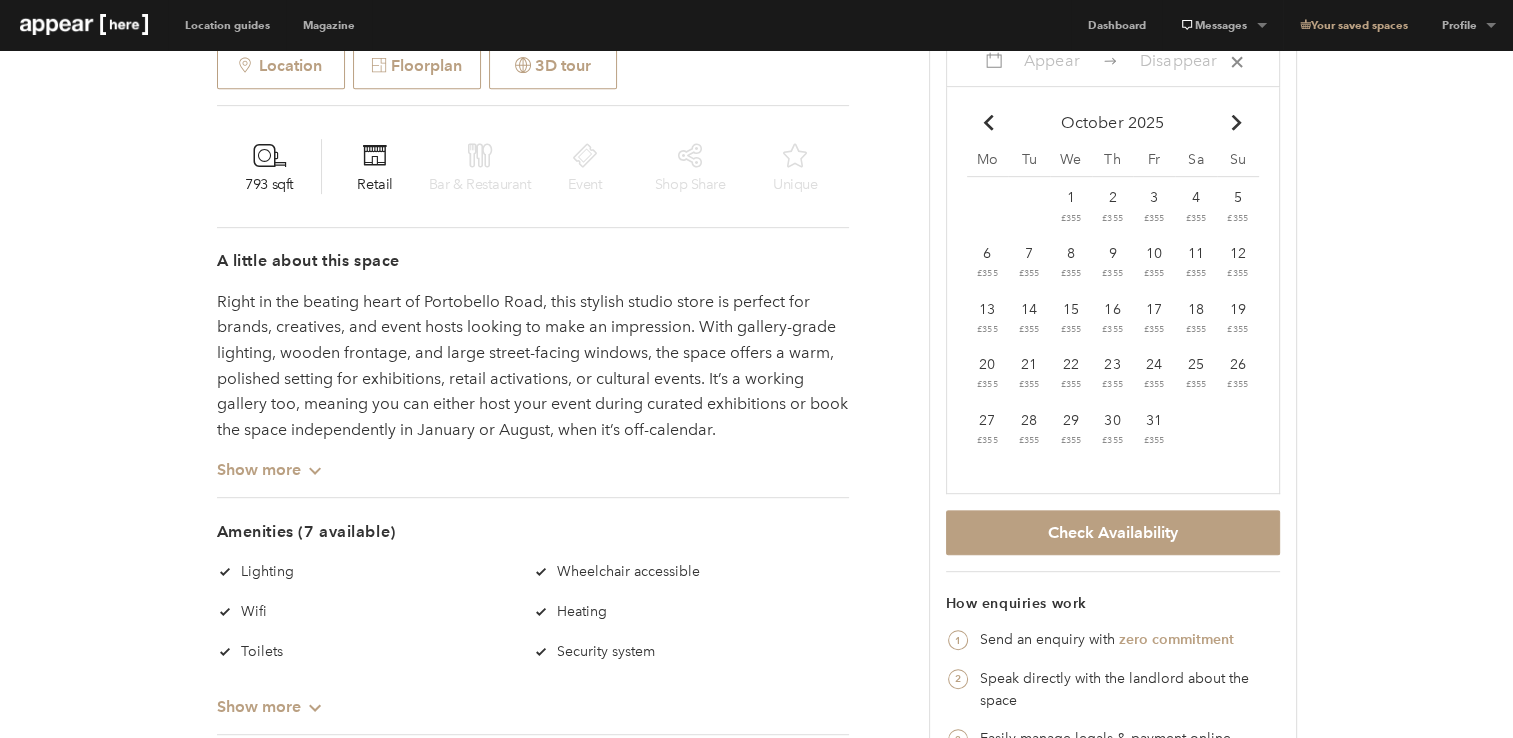 click on "Chevron-up" at bounding box center [1236, 122] 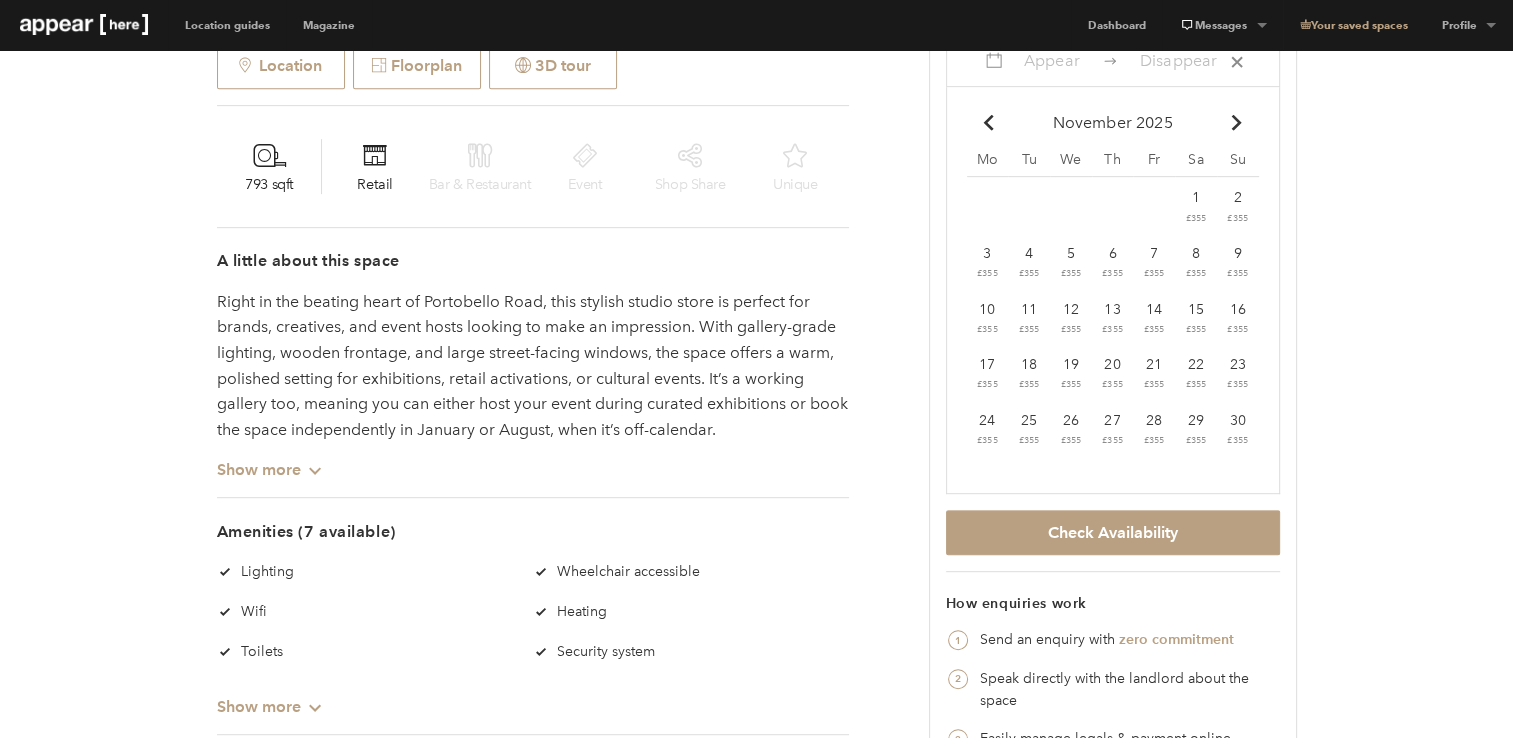 click at bounding box center (1236, 122) 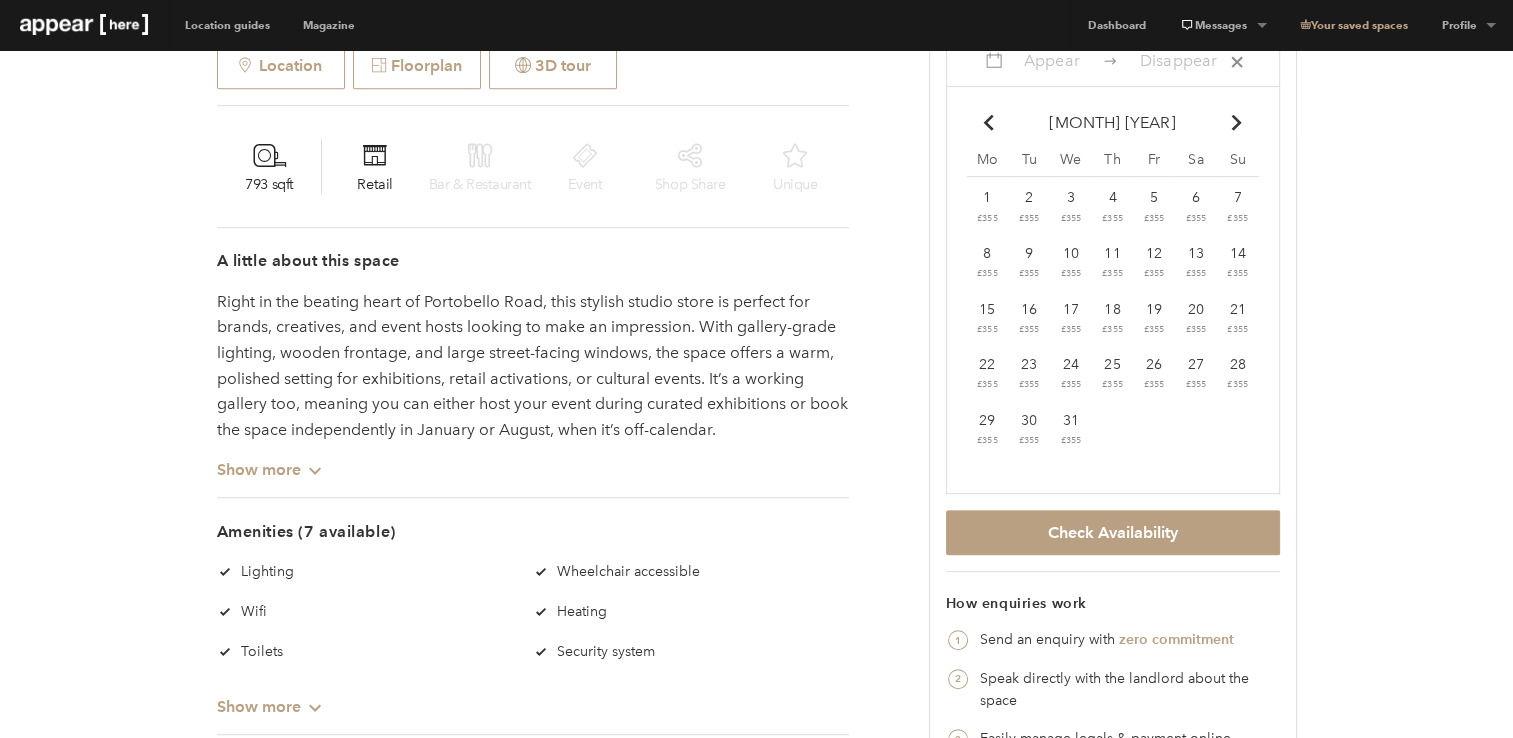 click at bounding box center [1236, 122] 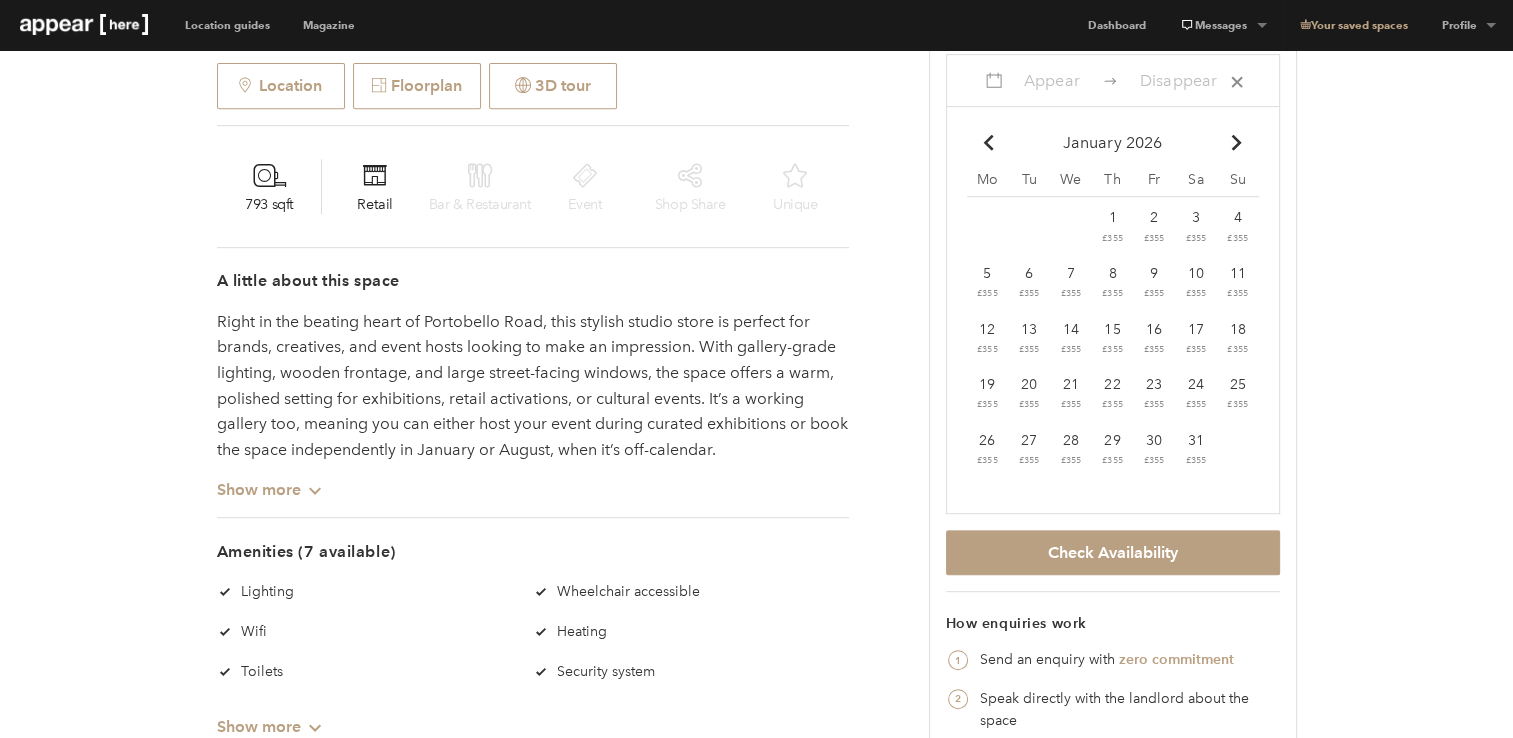 scroll, scrollTop: 864, scrollLeft: 0, axis: vertical 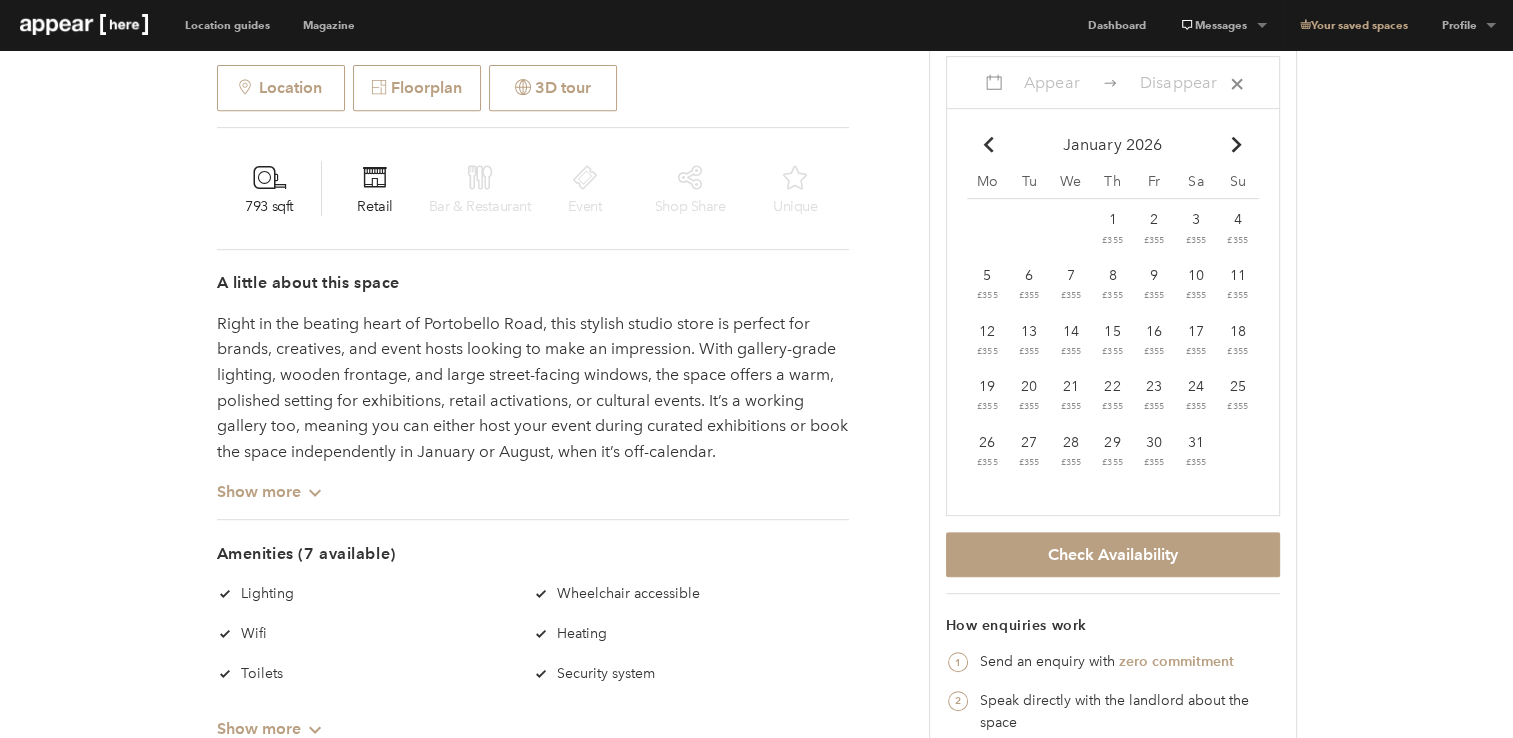 click on "Chevron-up" at bounding box center (989, 144) 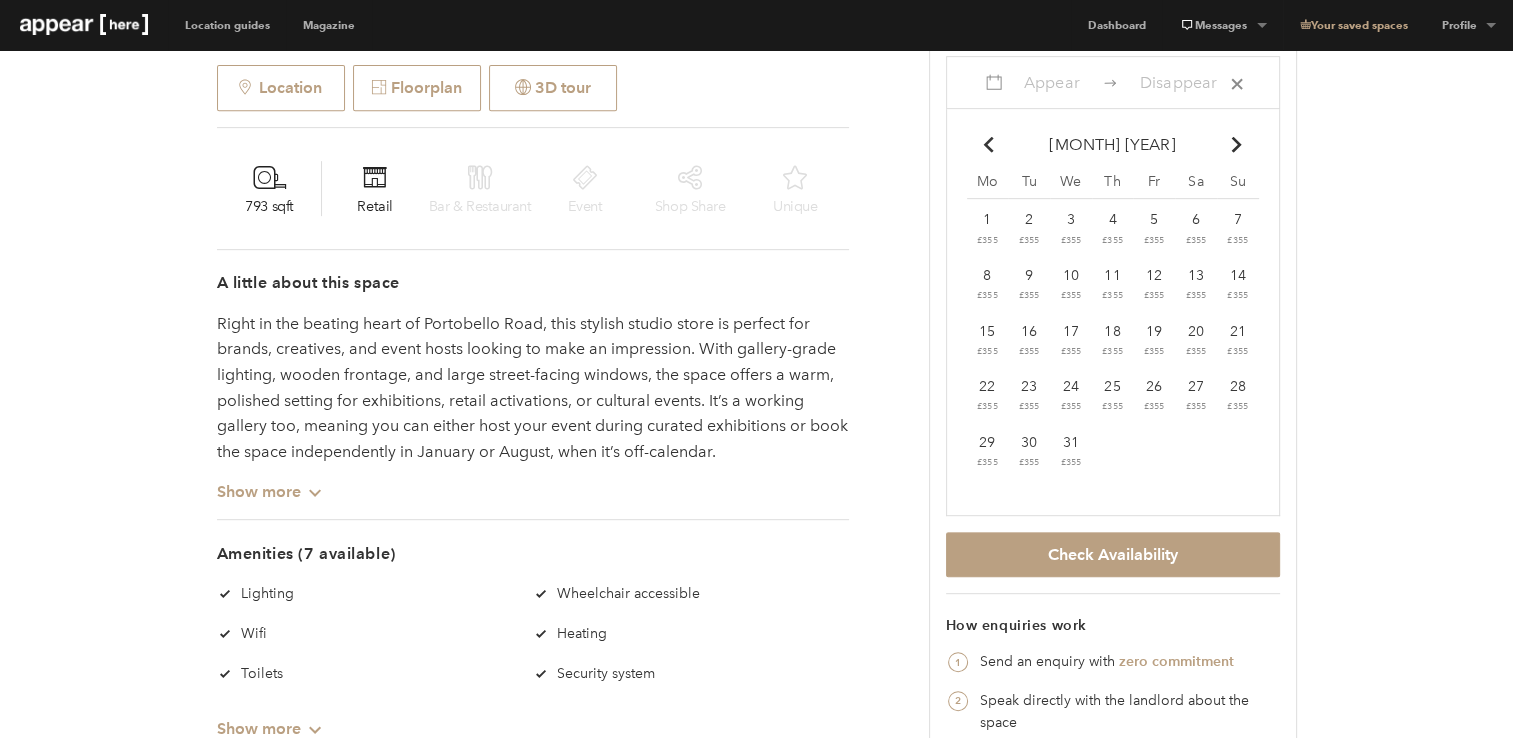 click at bounding box center (989, 144) 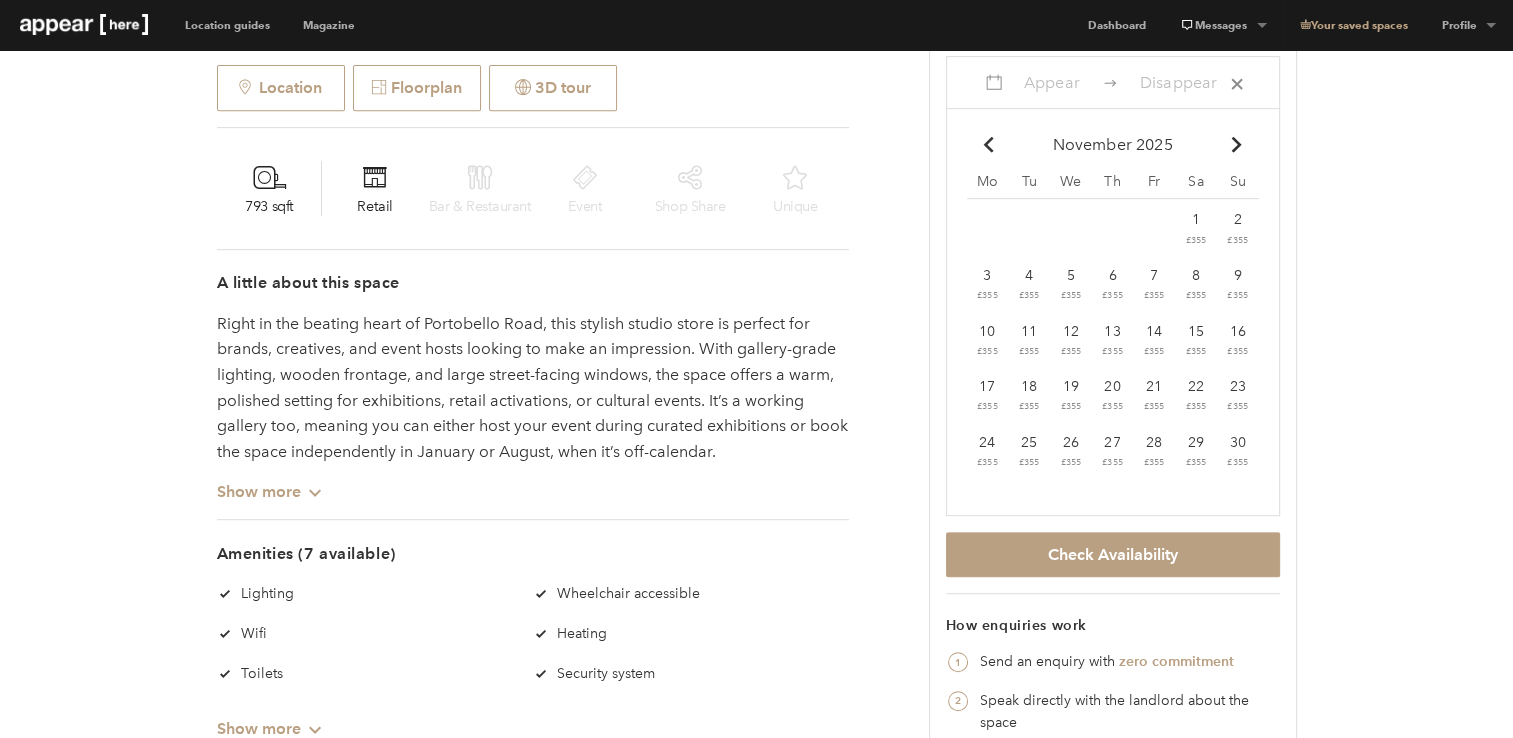 click on "Chevron-up" at bounding box center (989, 144) 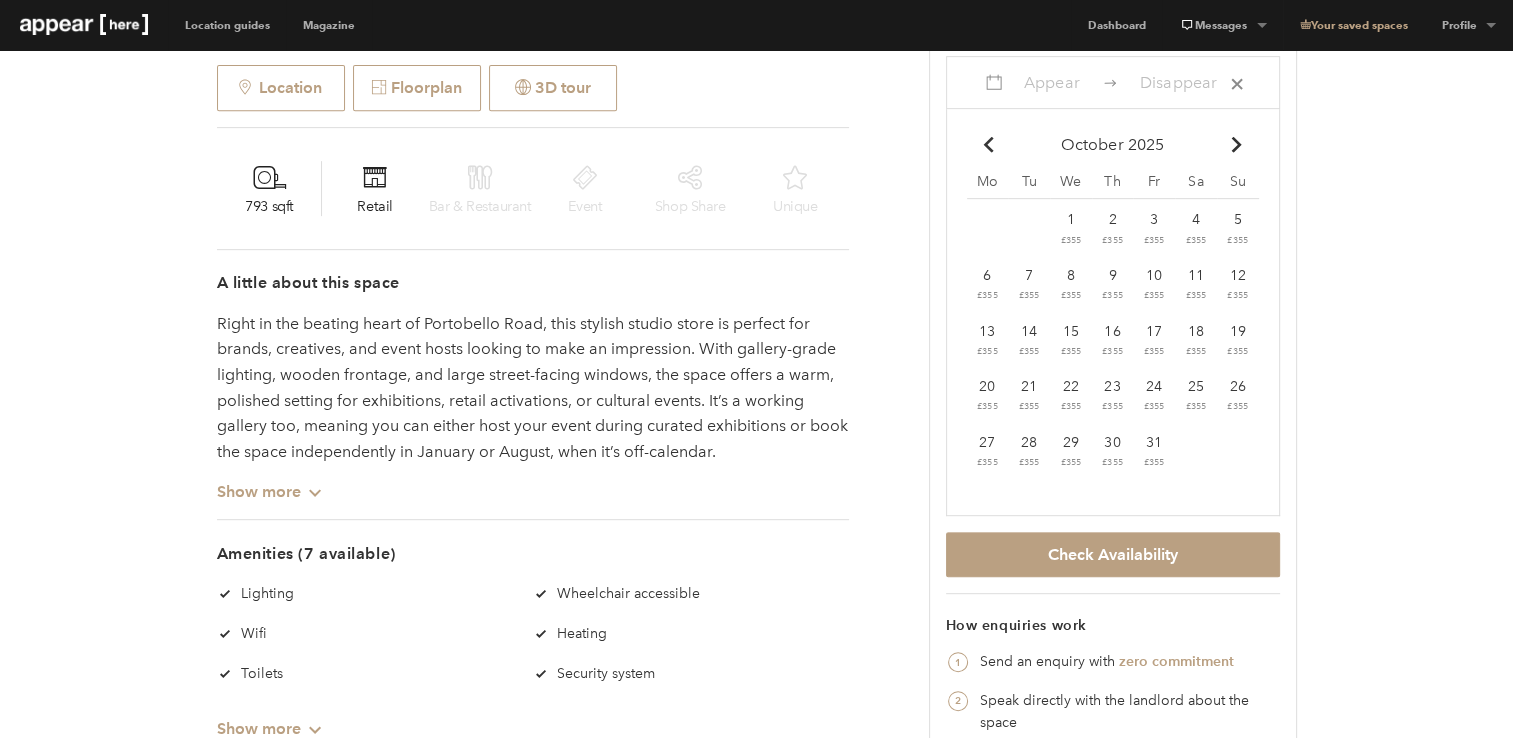 click on "Chevron-up" at bounding box center [989, 144] 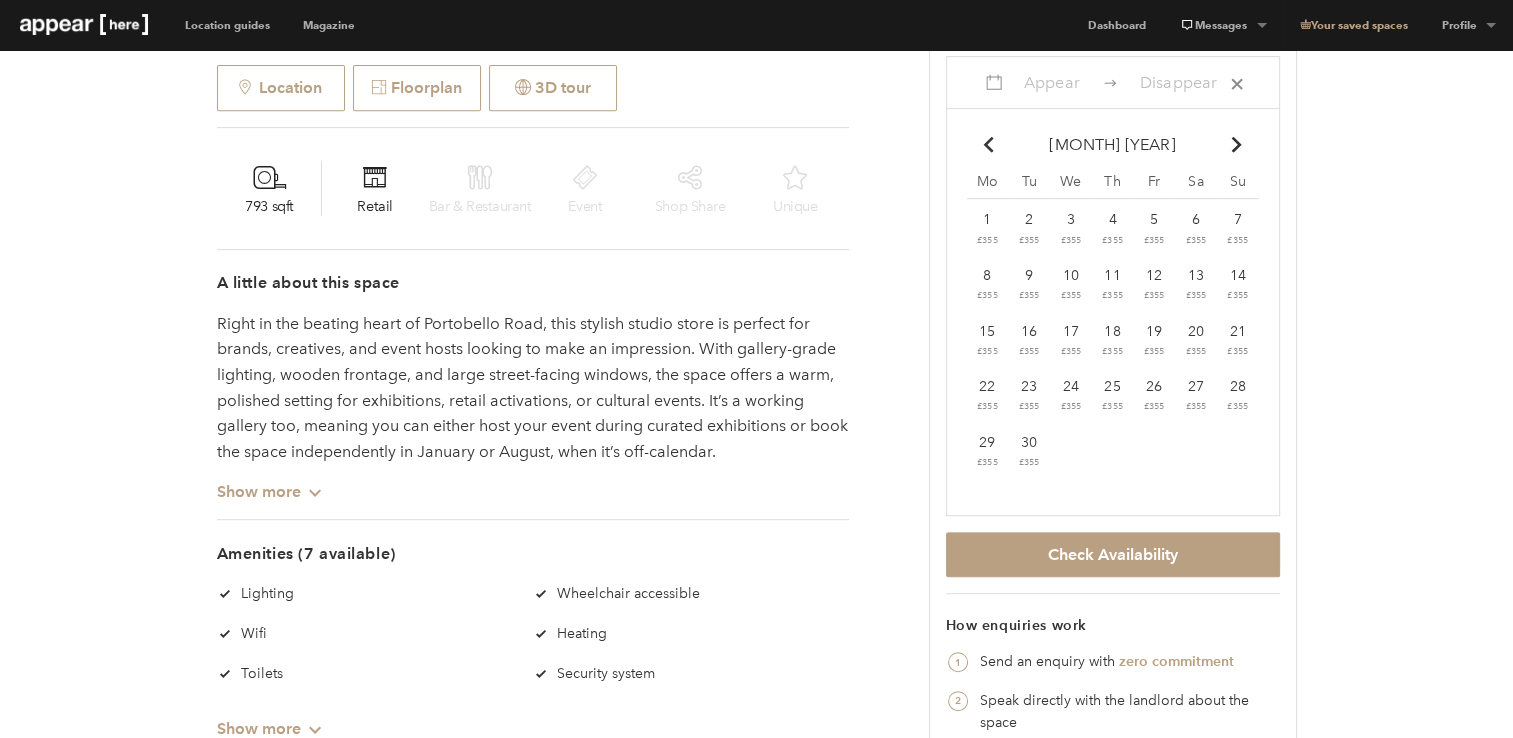 click at bounding box center (989, 144) 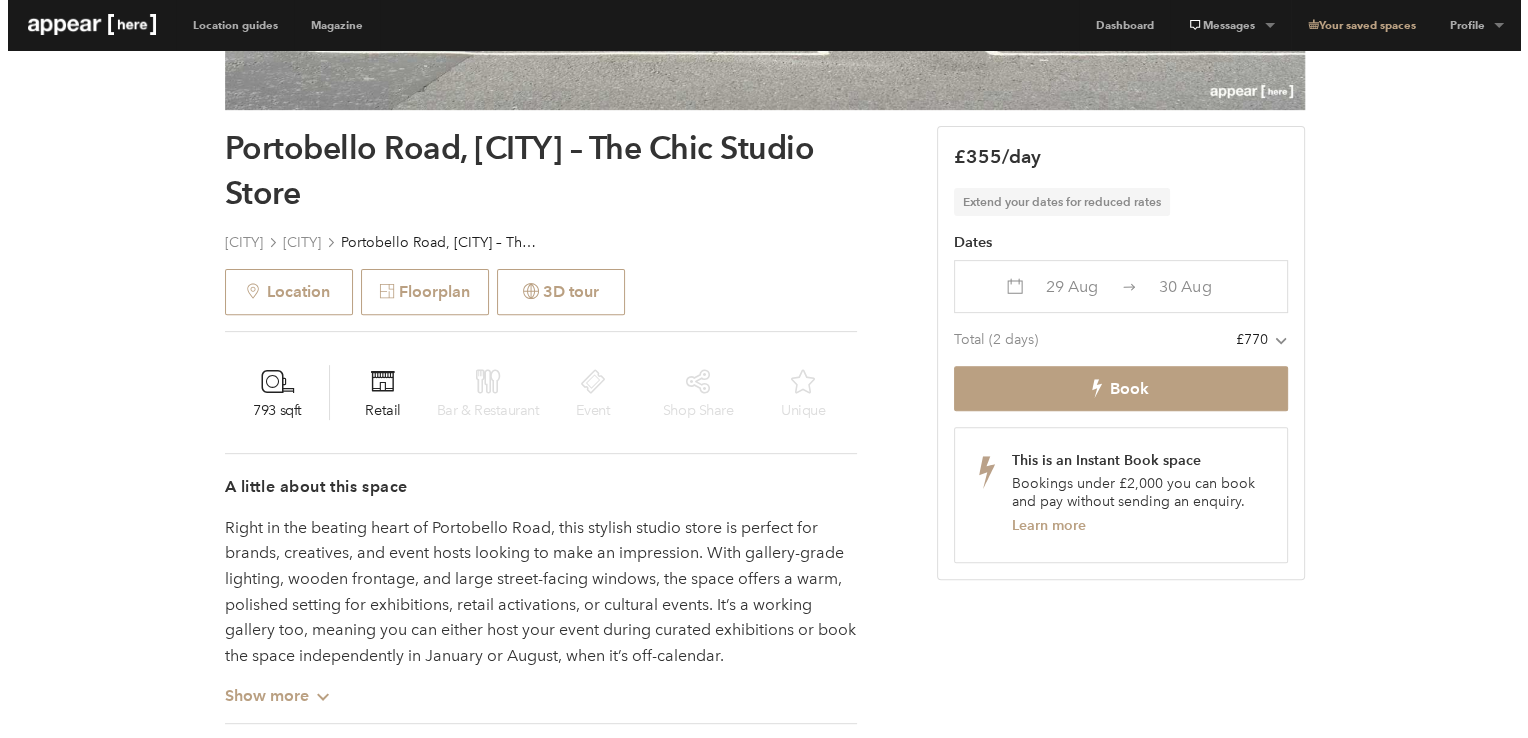 scroll, scrollTop: 637, scrollLeft: 0, axis: vertical 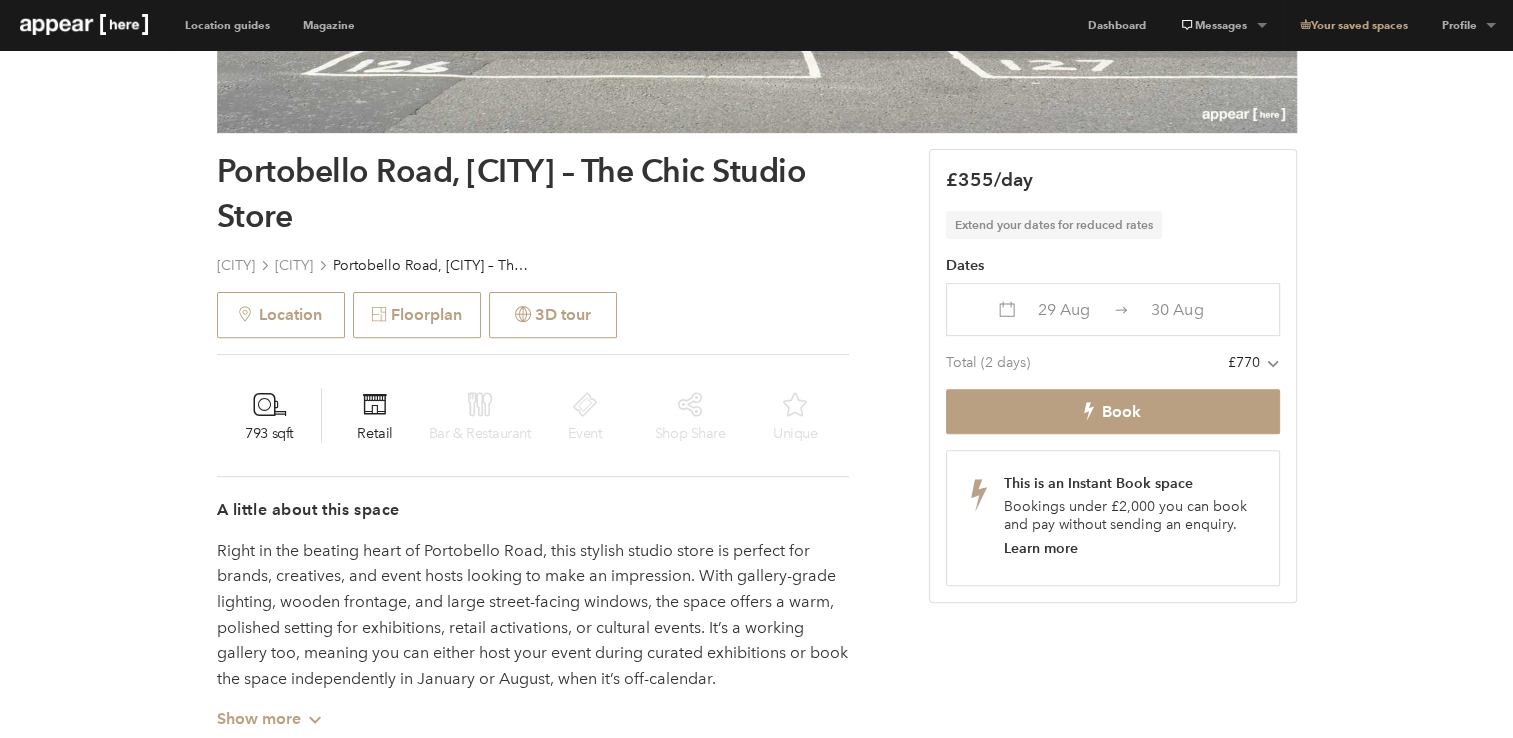 click on "Learn more" at bounding box center (1040, 548) 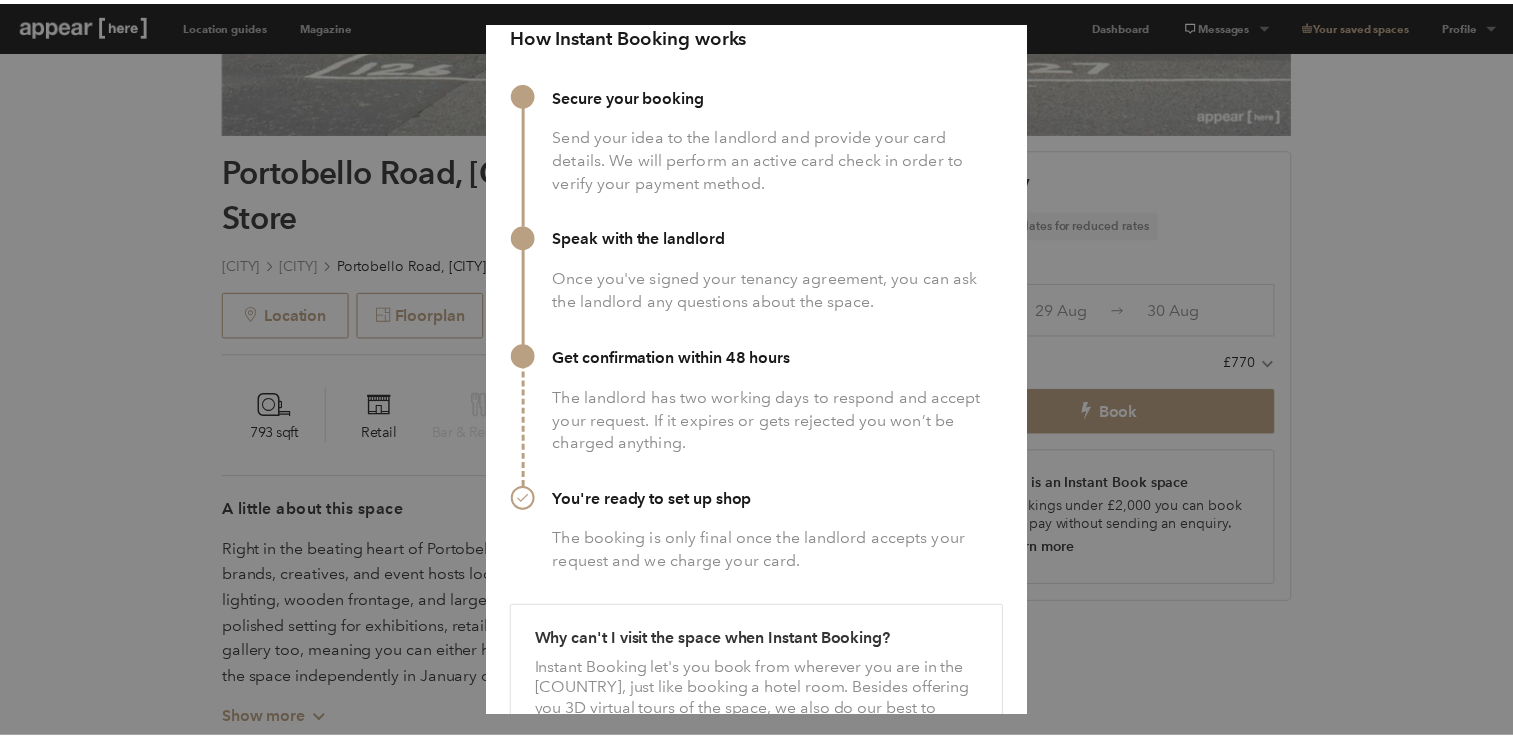 scroll, scrollTop: 0, scrollLeft: 0, axis: both 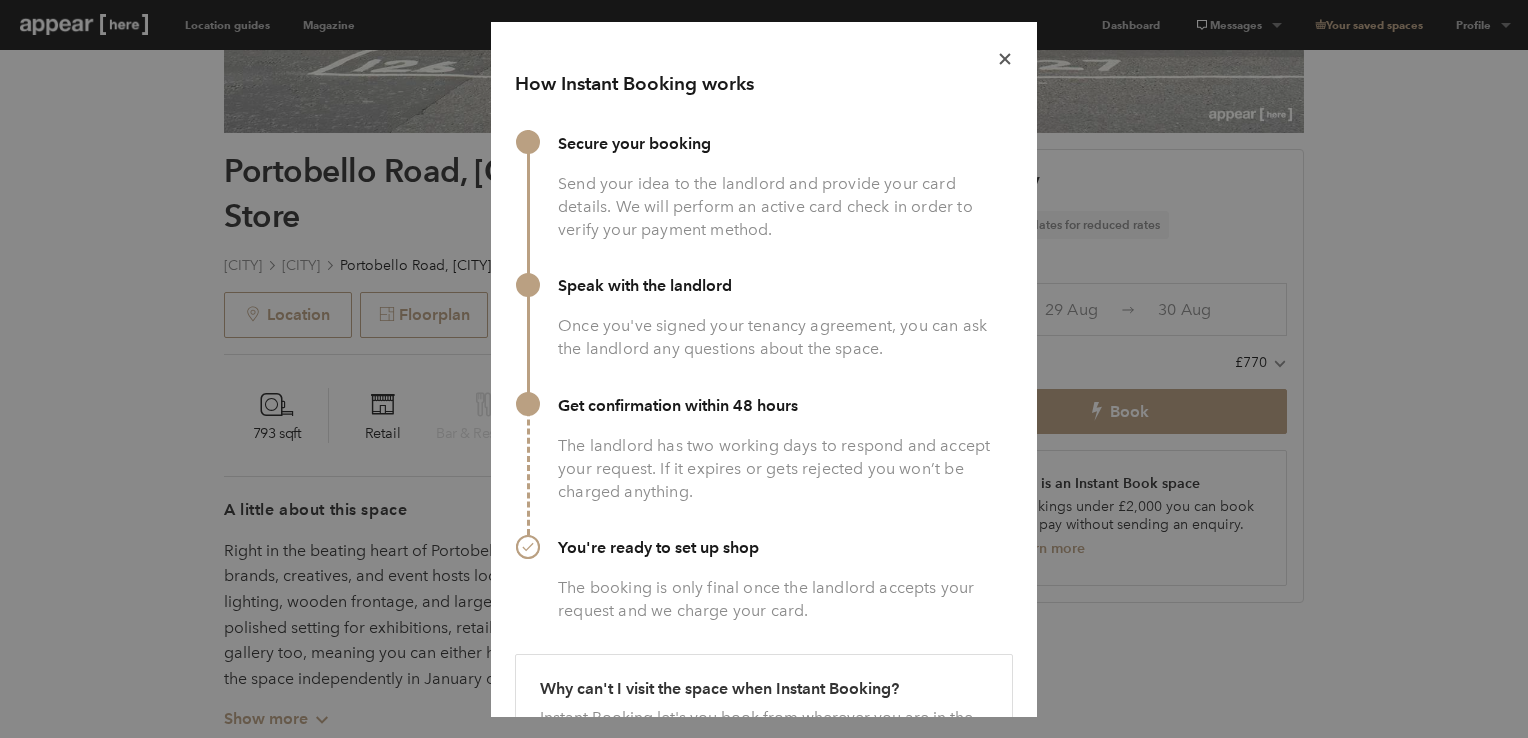 click on "icon-x" at bounding box center (1005, 59) 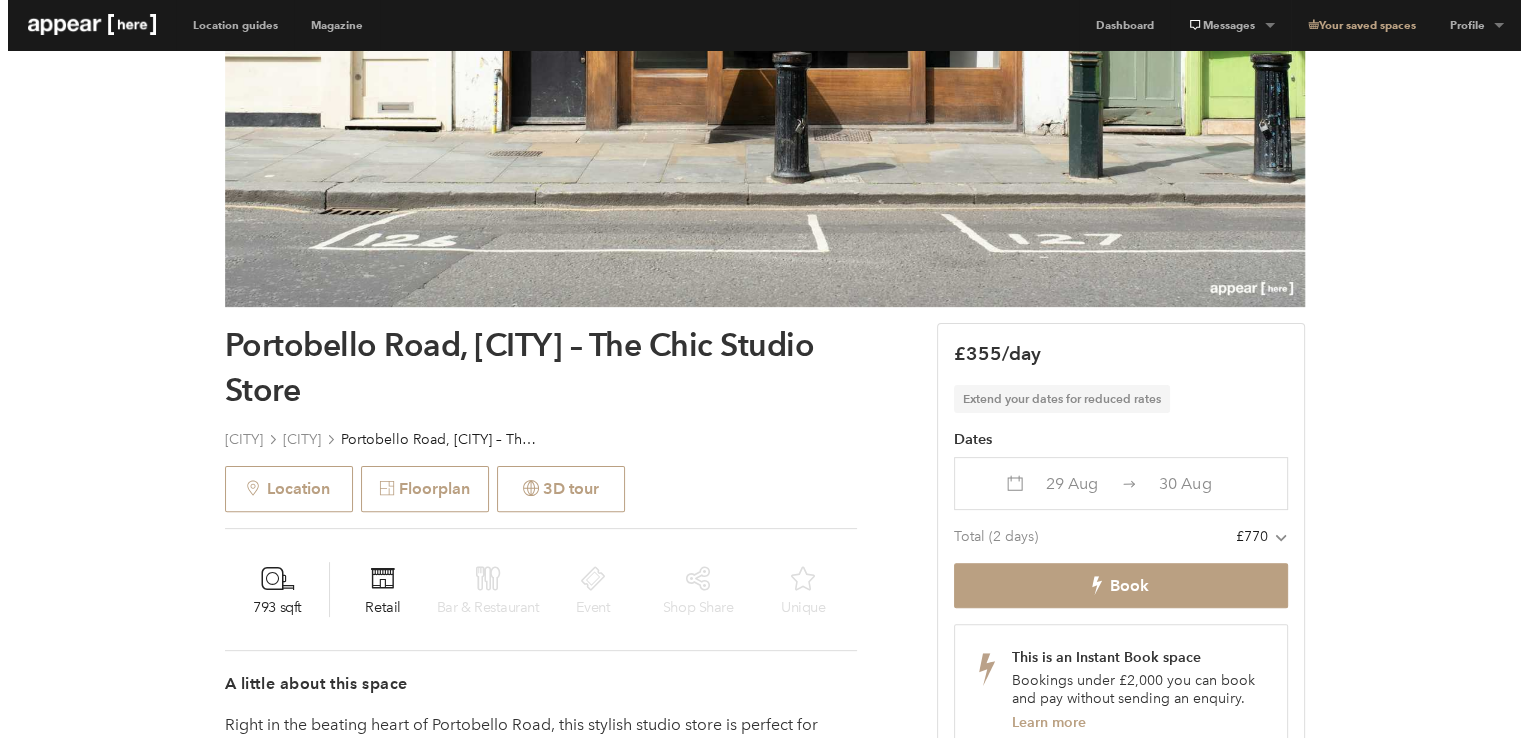 scroll, scrollTop: 448, scrollLeft: 0, axis: vertical 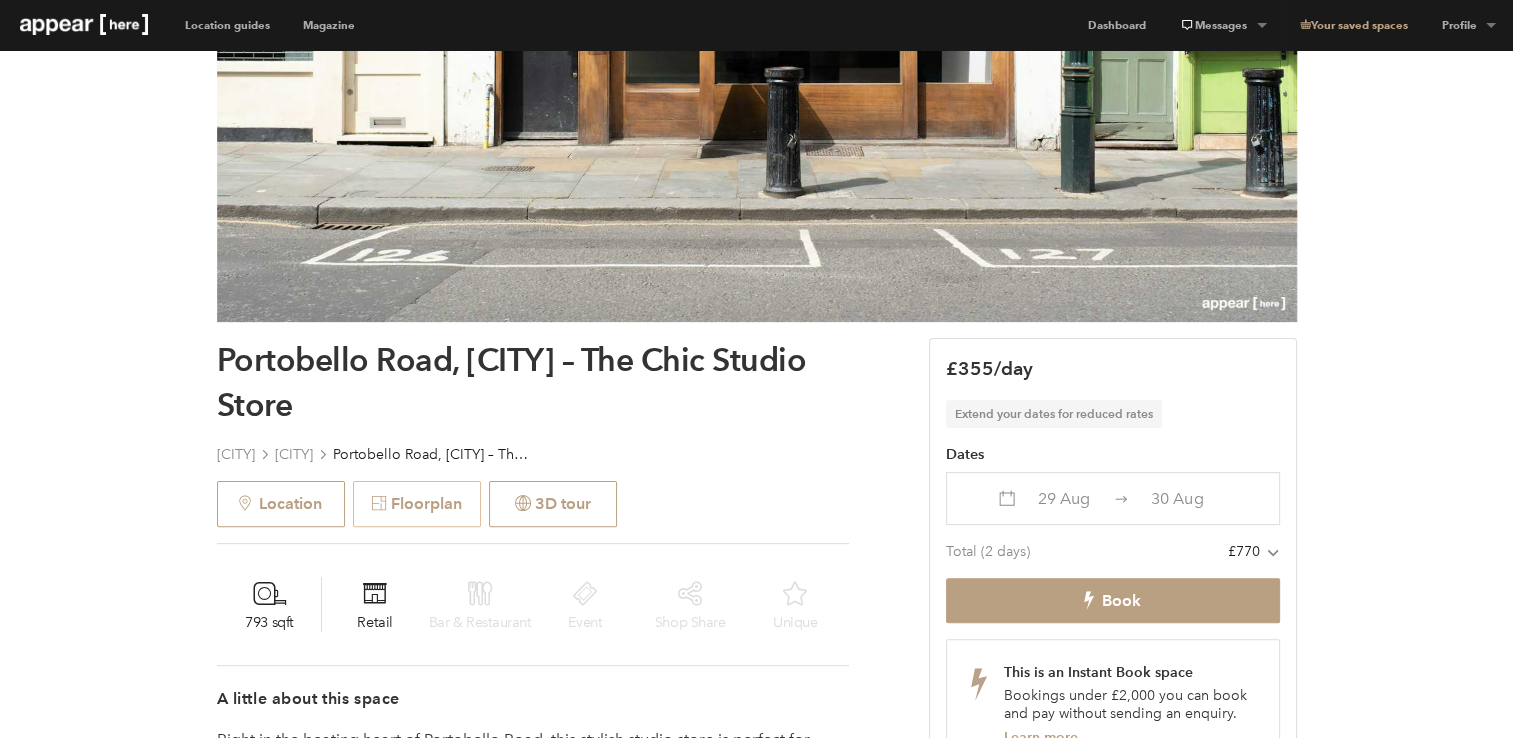 click on "Floorplan" at bounding box center [417, 504] 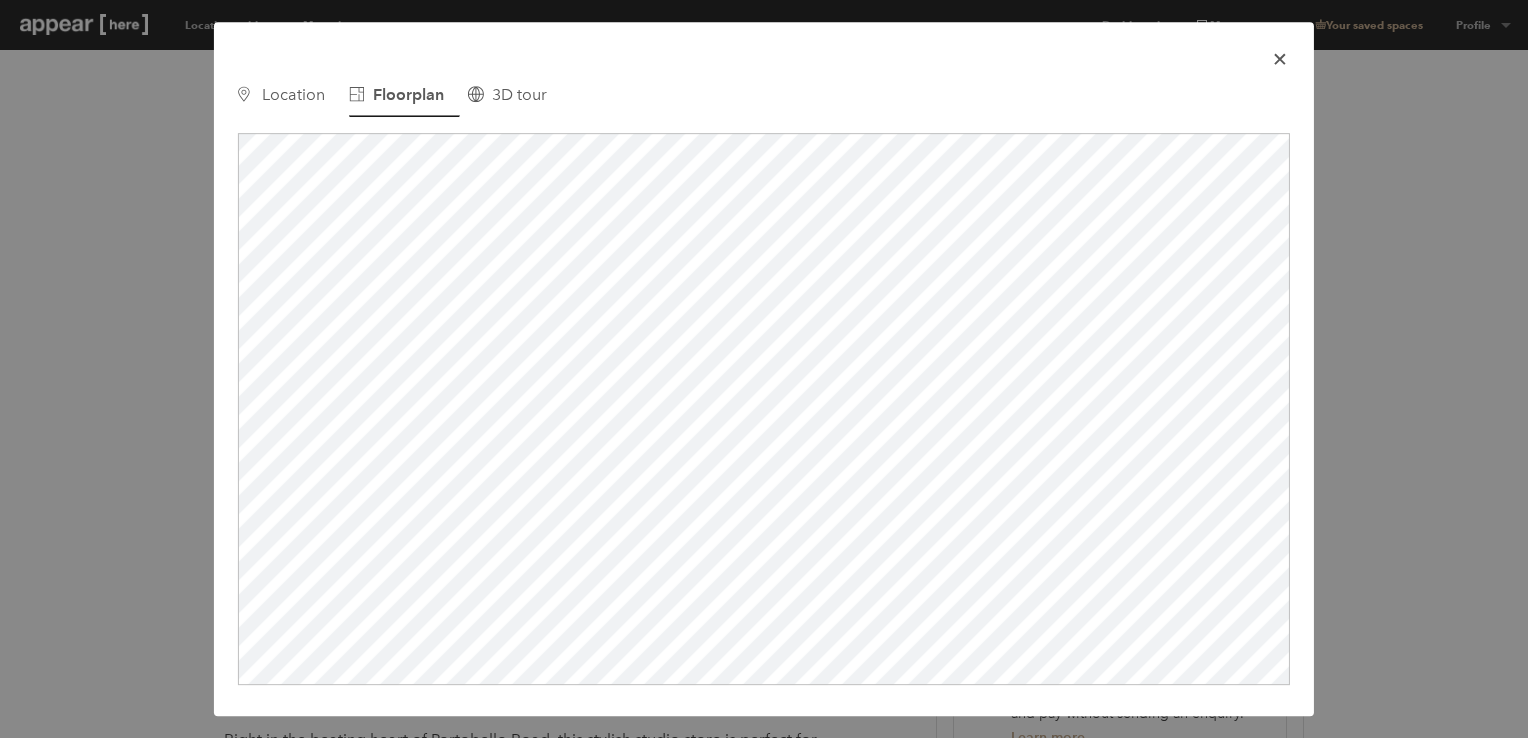 scroll, scrollTop: 0, scrollLeft: 0, axis: both 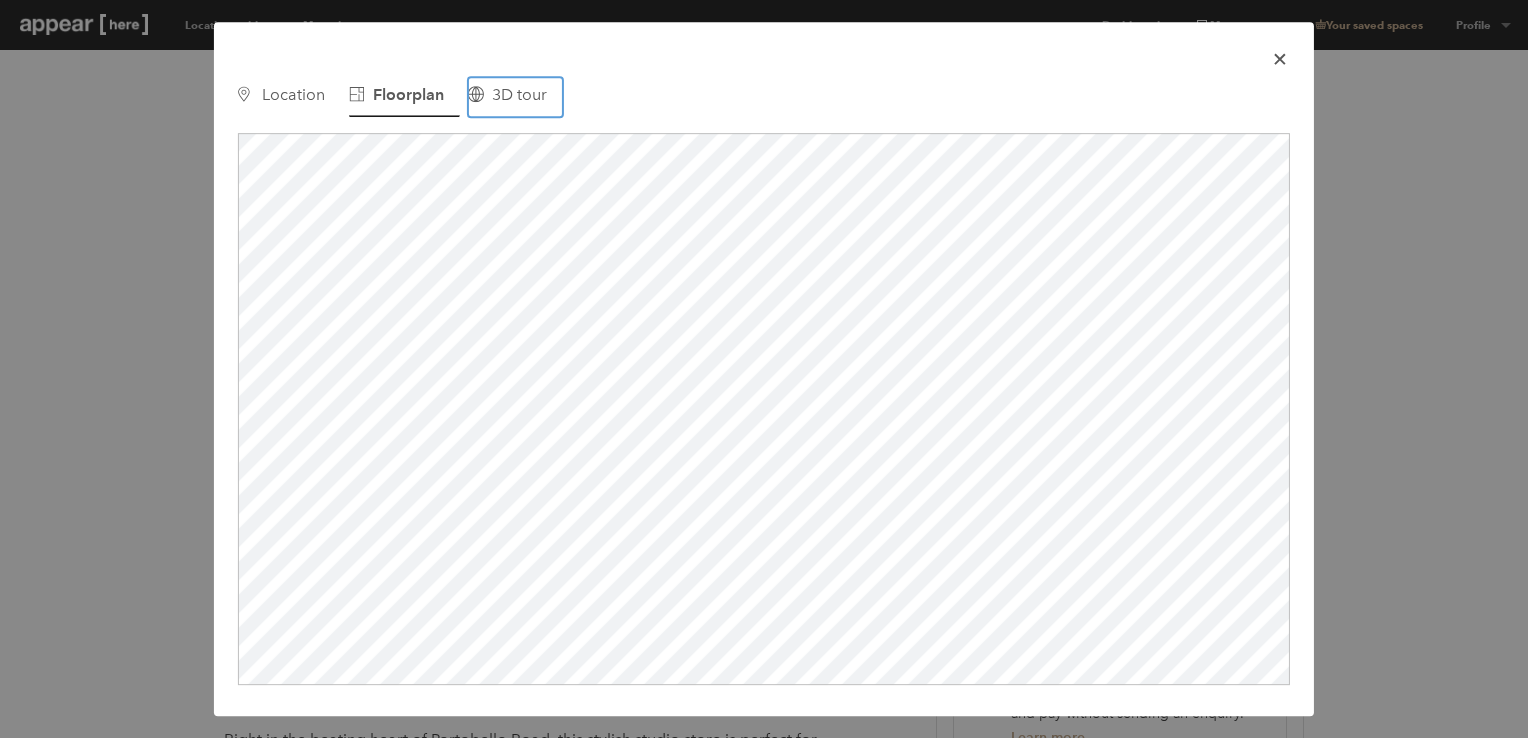 click on "3D tour" at bounding box center [519, 94] 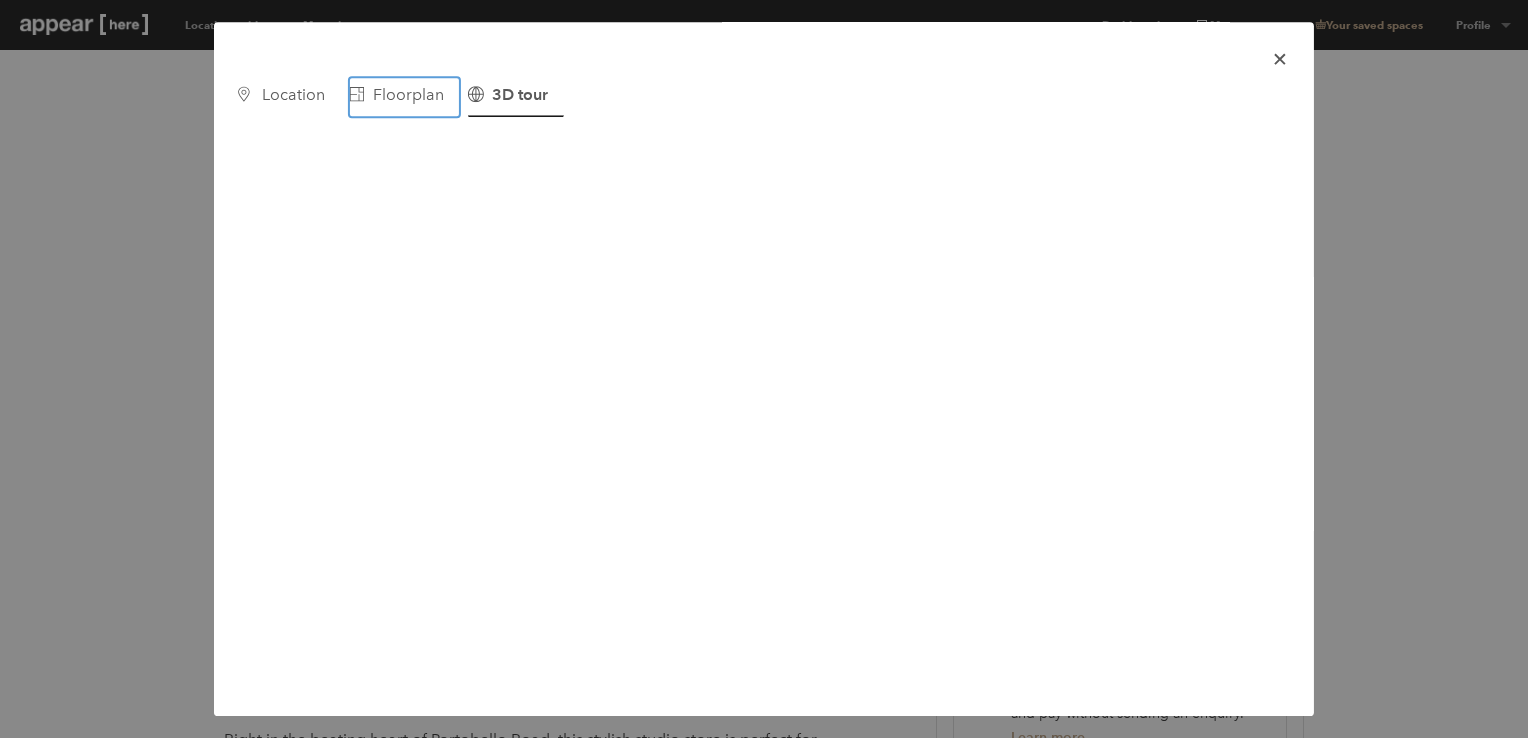 click on "Floorplan" at bounding box center (408, 94) 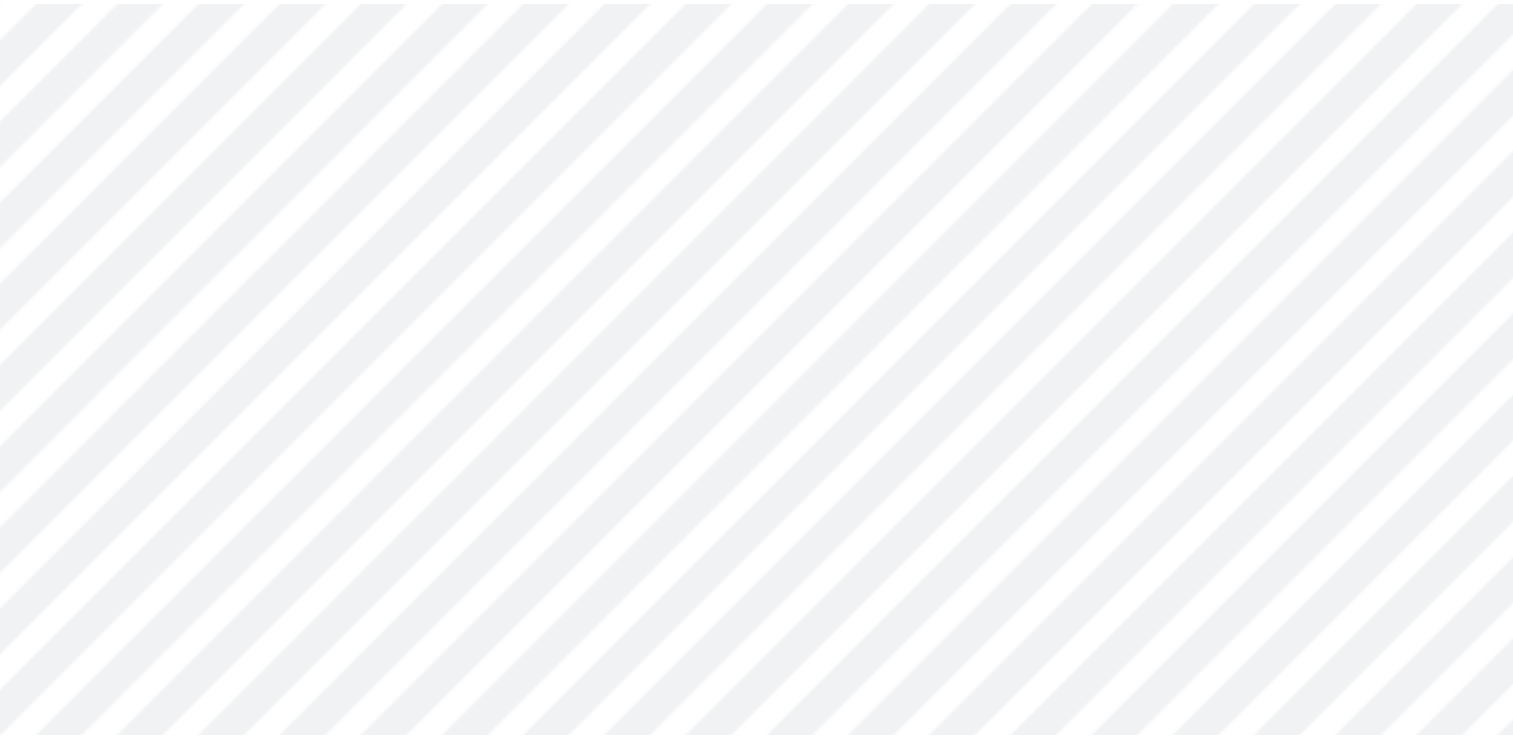 scroll, scrollTop: 448, scrollLeft: 0, axis: vertical 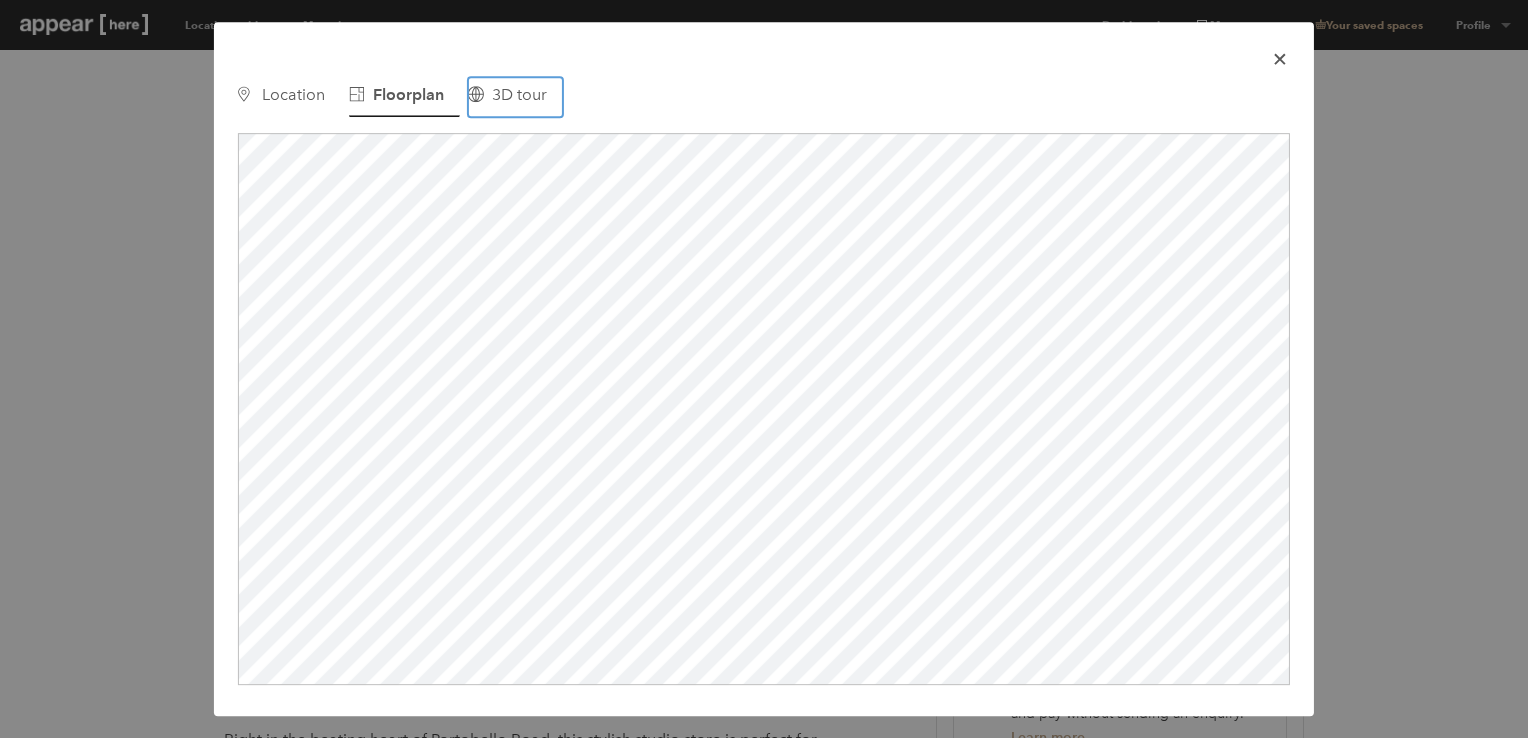 click on "3D tour" at bounding box center [519, 94] 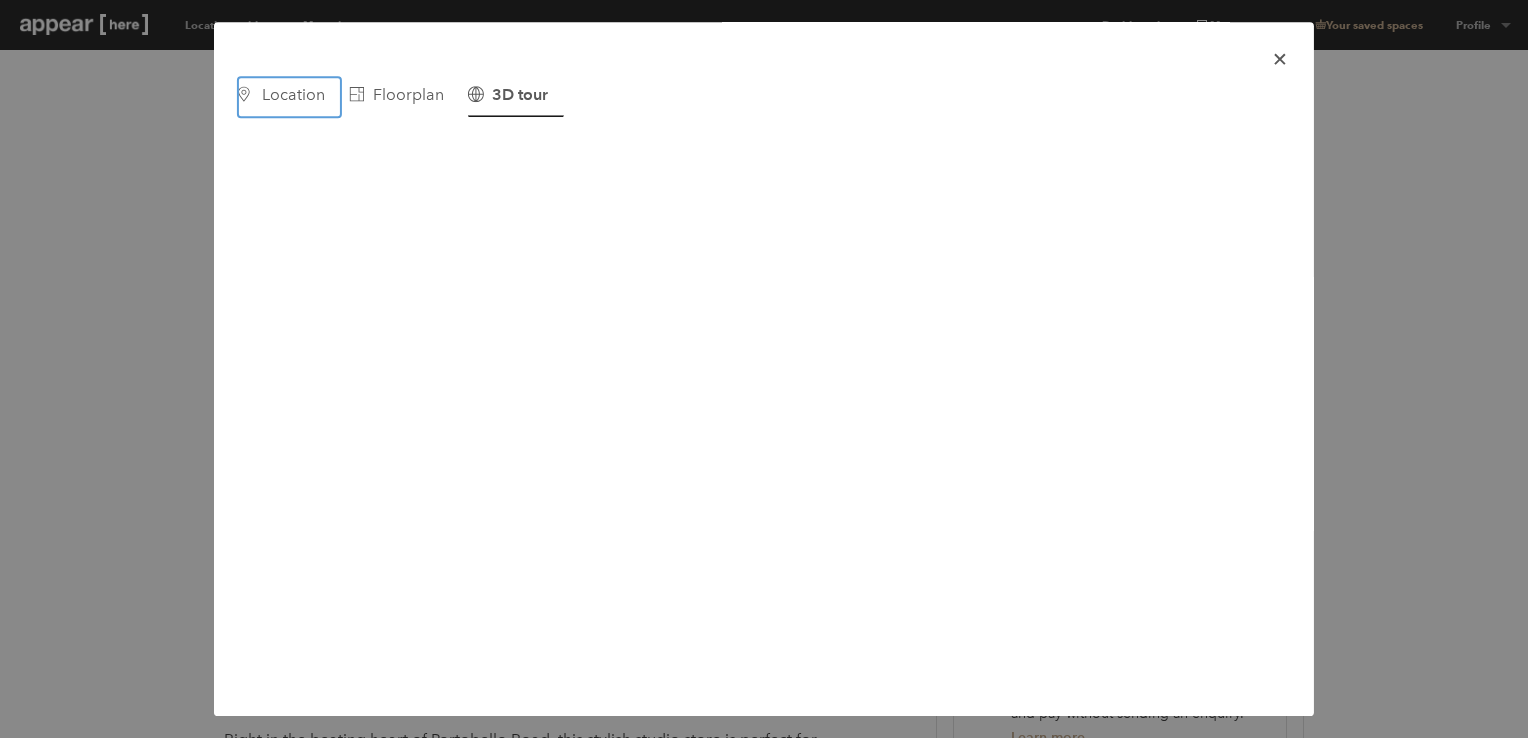 click on "Location" at bounding box center [293, 94] 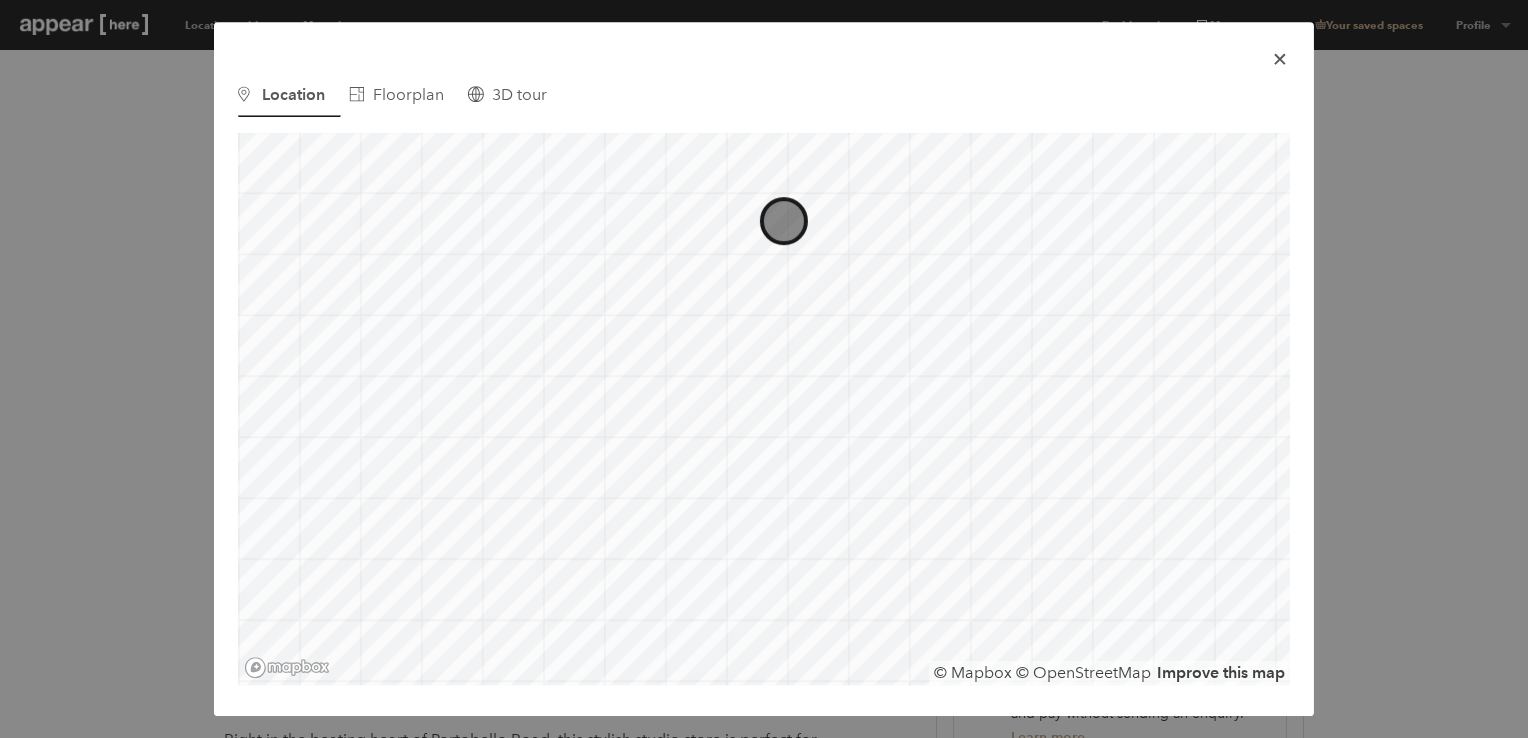 click on "icon-x" at bounding box center (1280, 59) 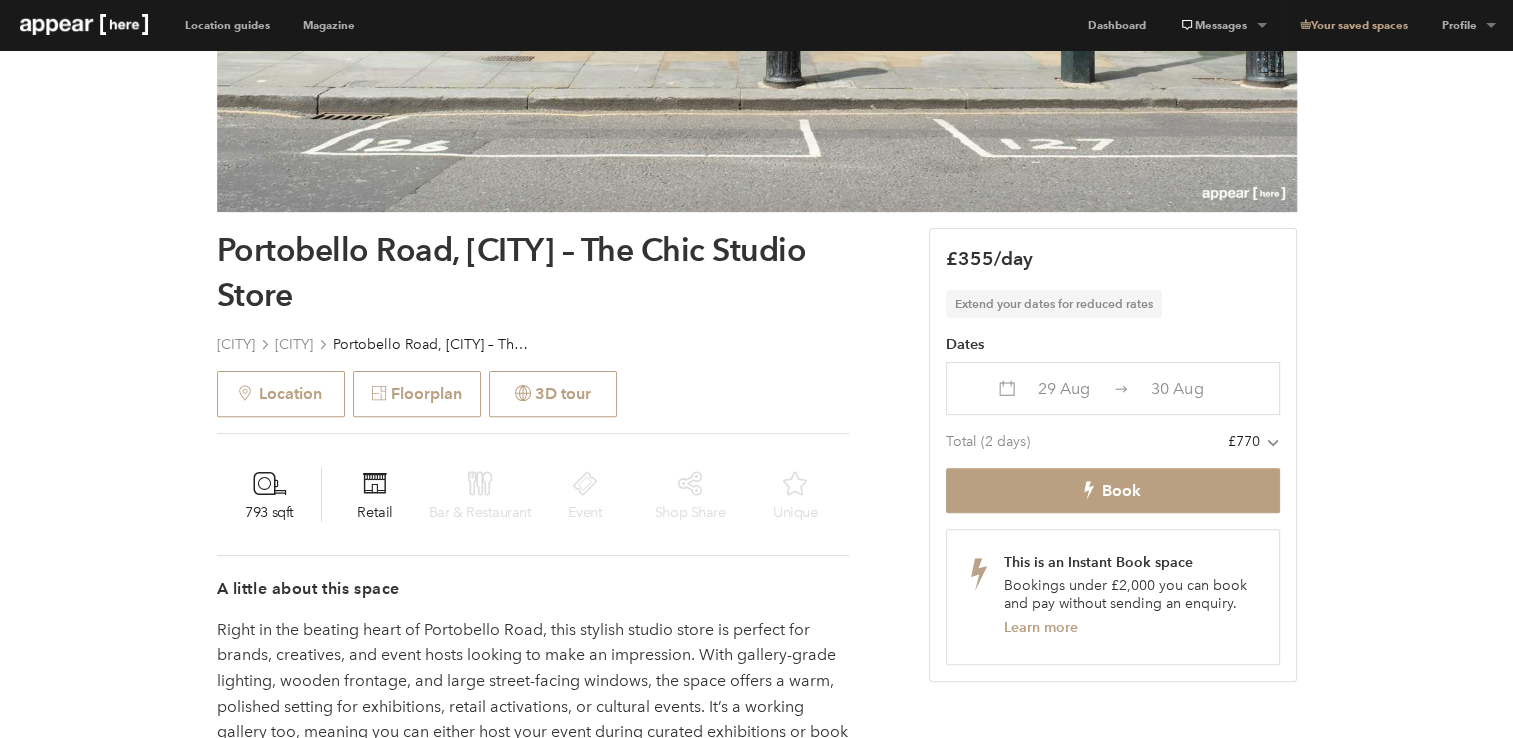 scroll, scrollTop: 595, scrollLeft: 0, axis: vertical 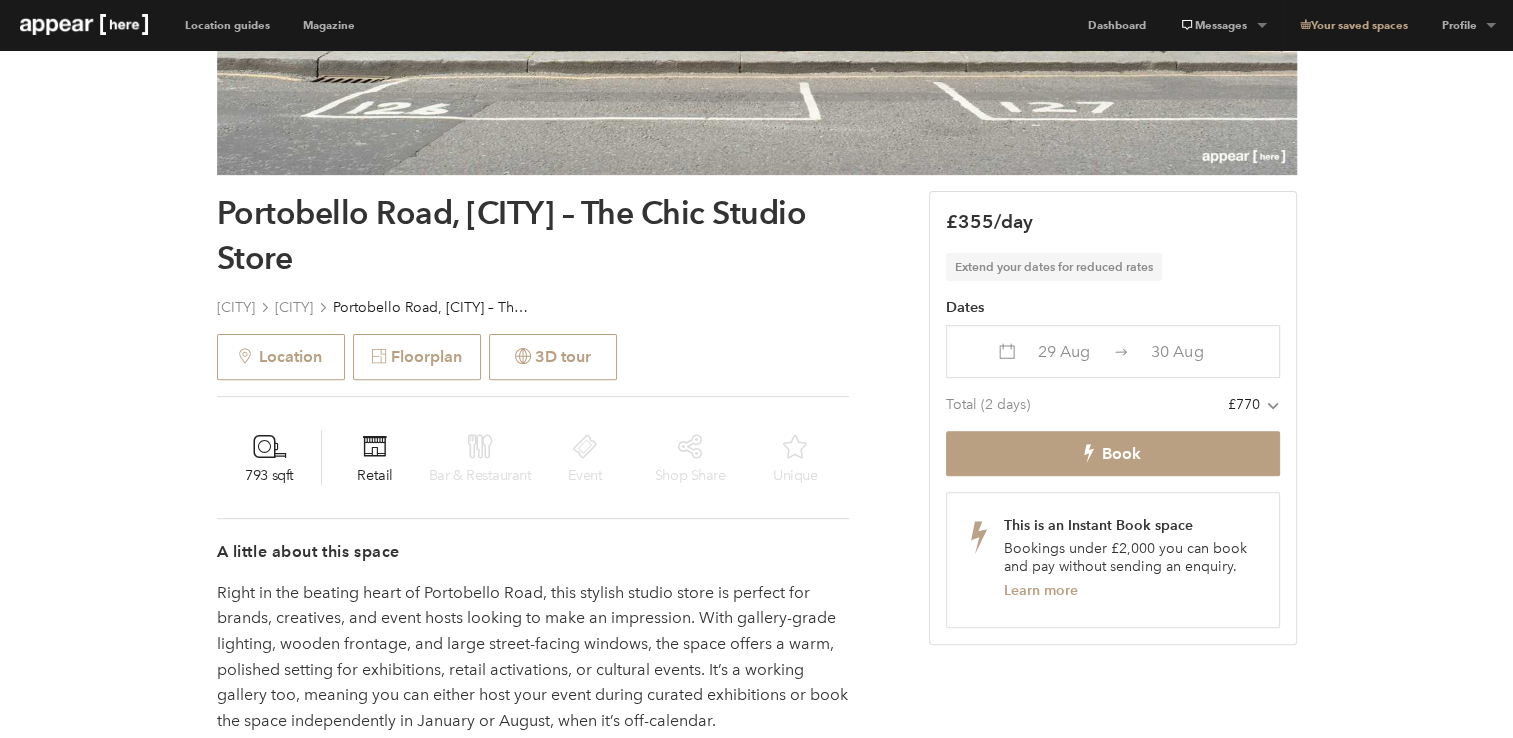 click on "30 Aug" at bounding box center [1063, 351] 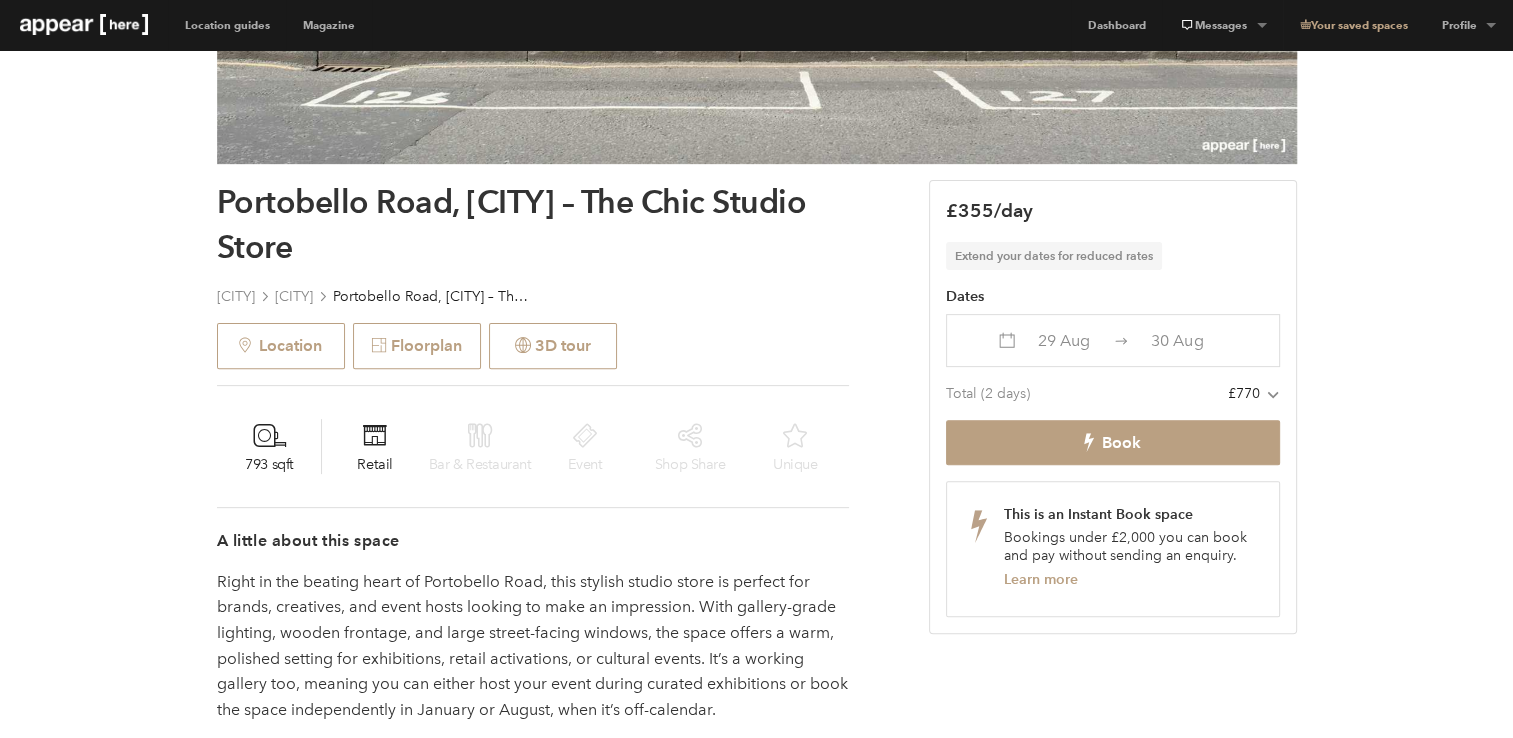 scroll, scrollTop: 608, scrollLeft: 0, axis: vertical 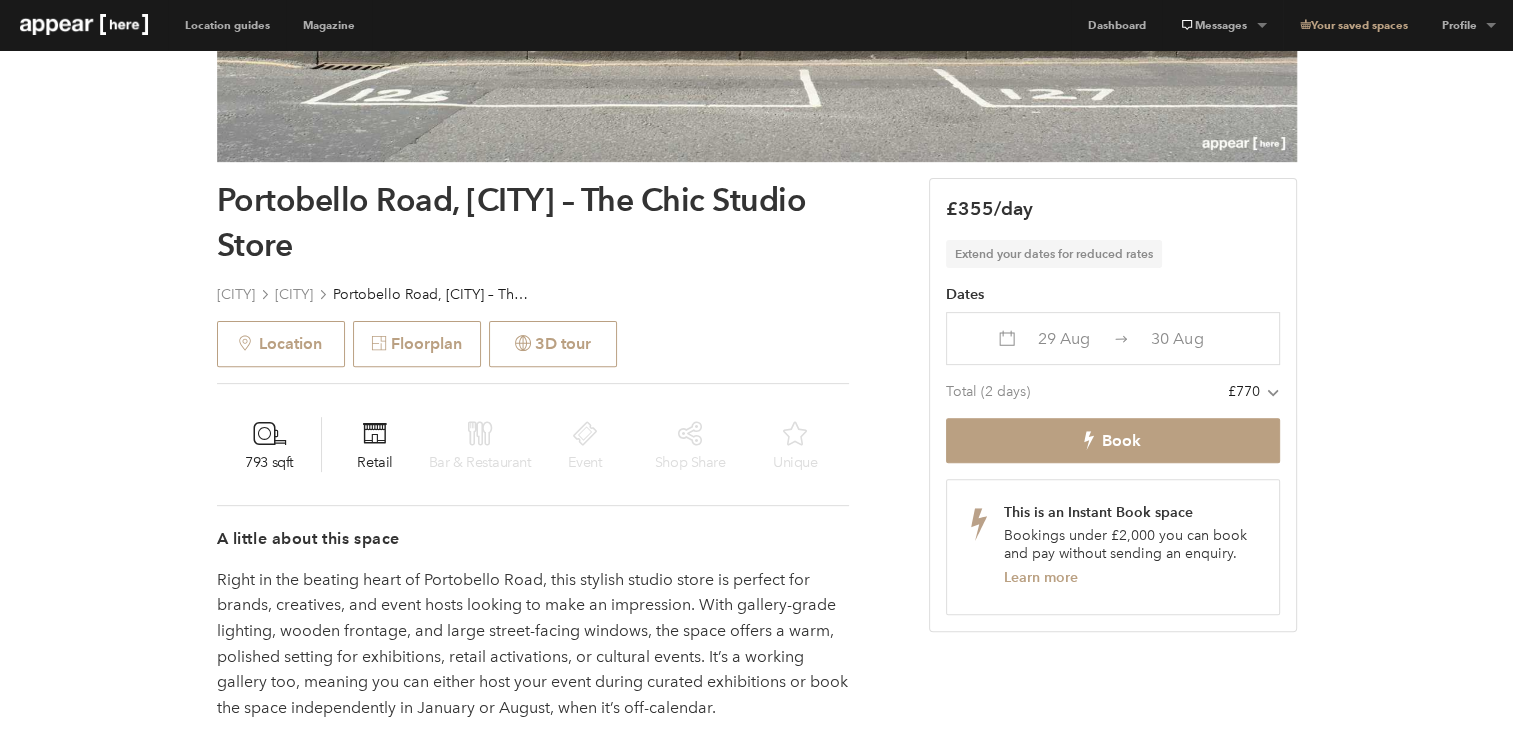 click on "Extend your dates for reduced rates" at bounding box center (1054, 254) 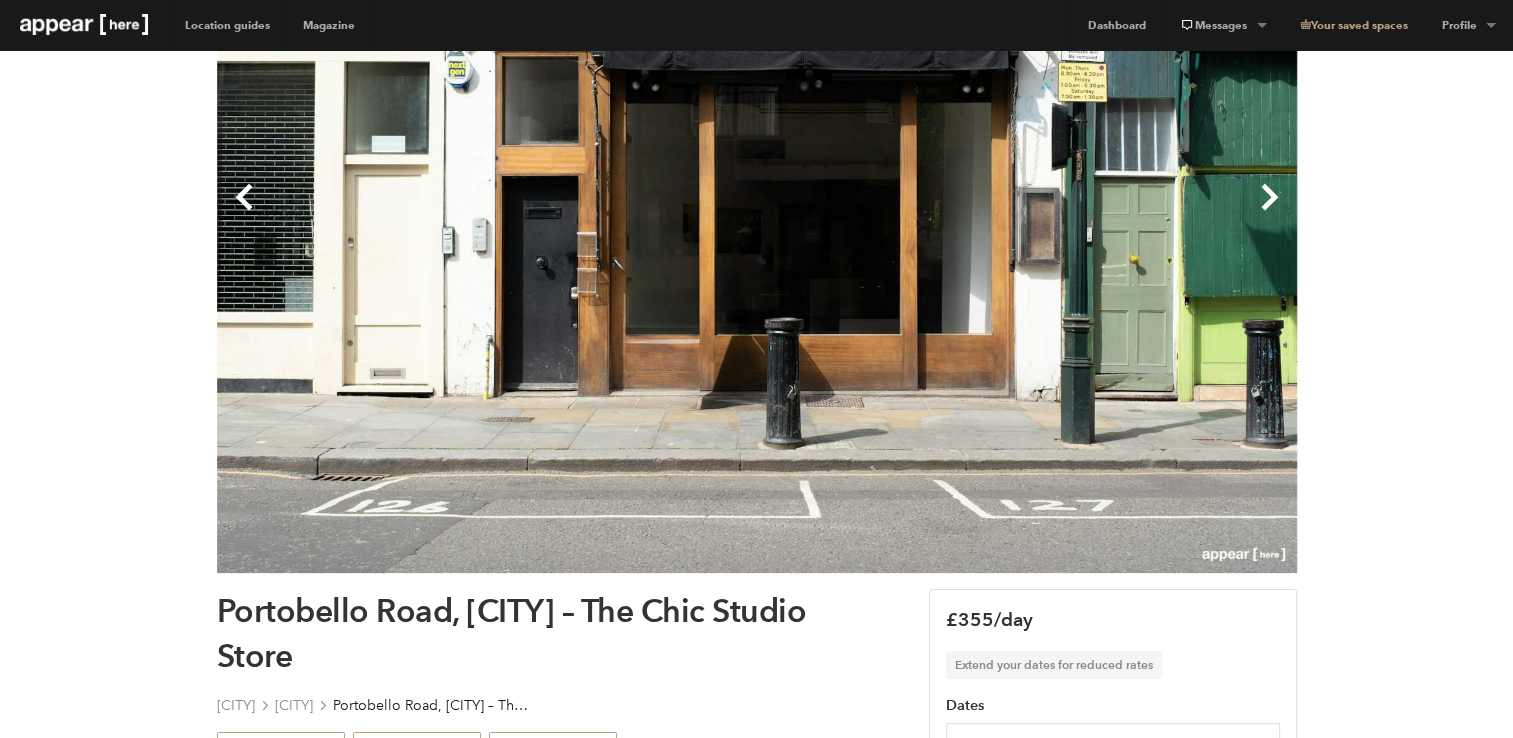 scroll, scrollTop: 0, scrollLeft: 0, axis: both 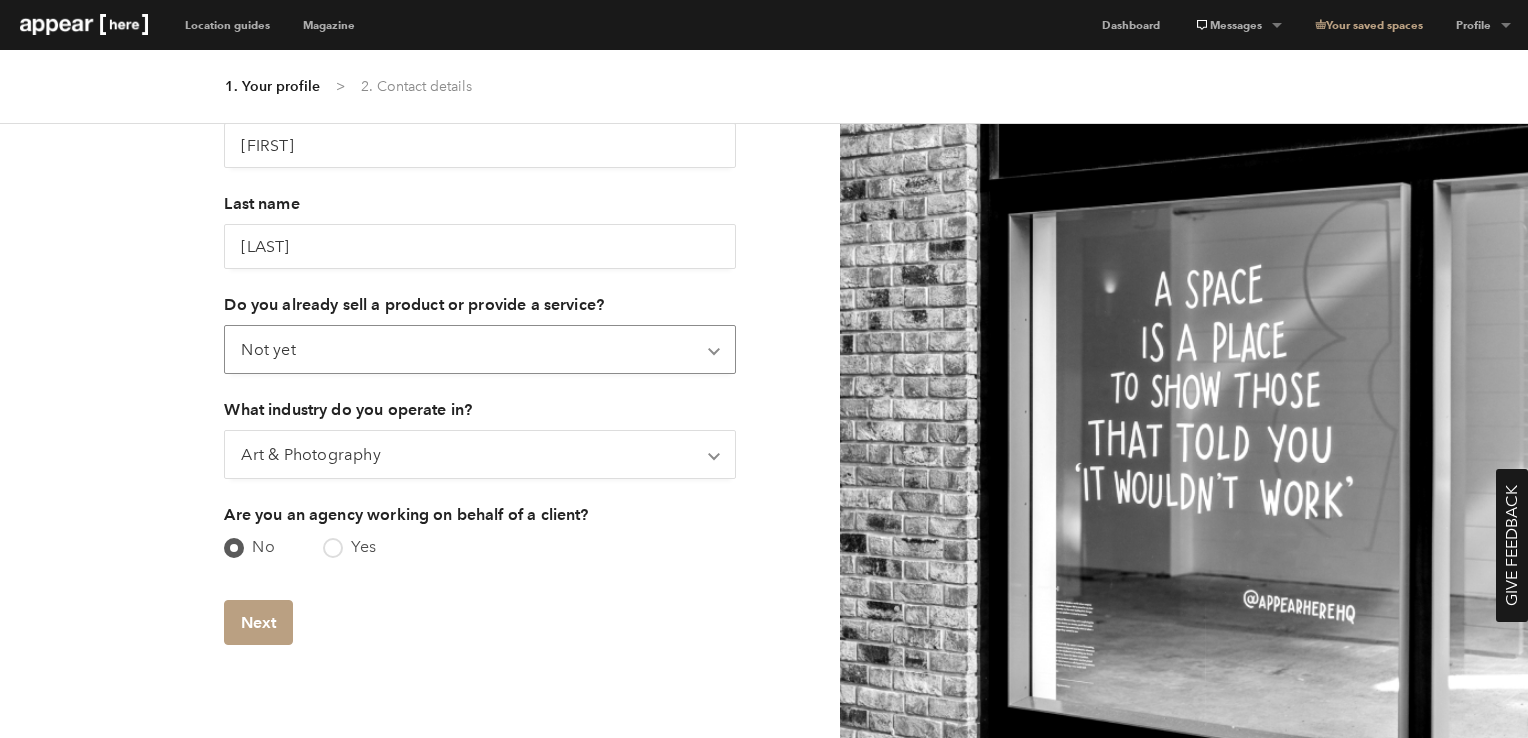 click on "Select option... Not yet Only online Only offline Online & offline" at bounding box center [480, 349] 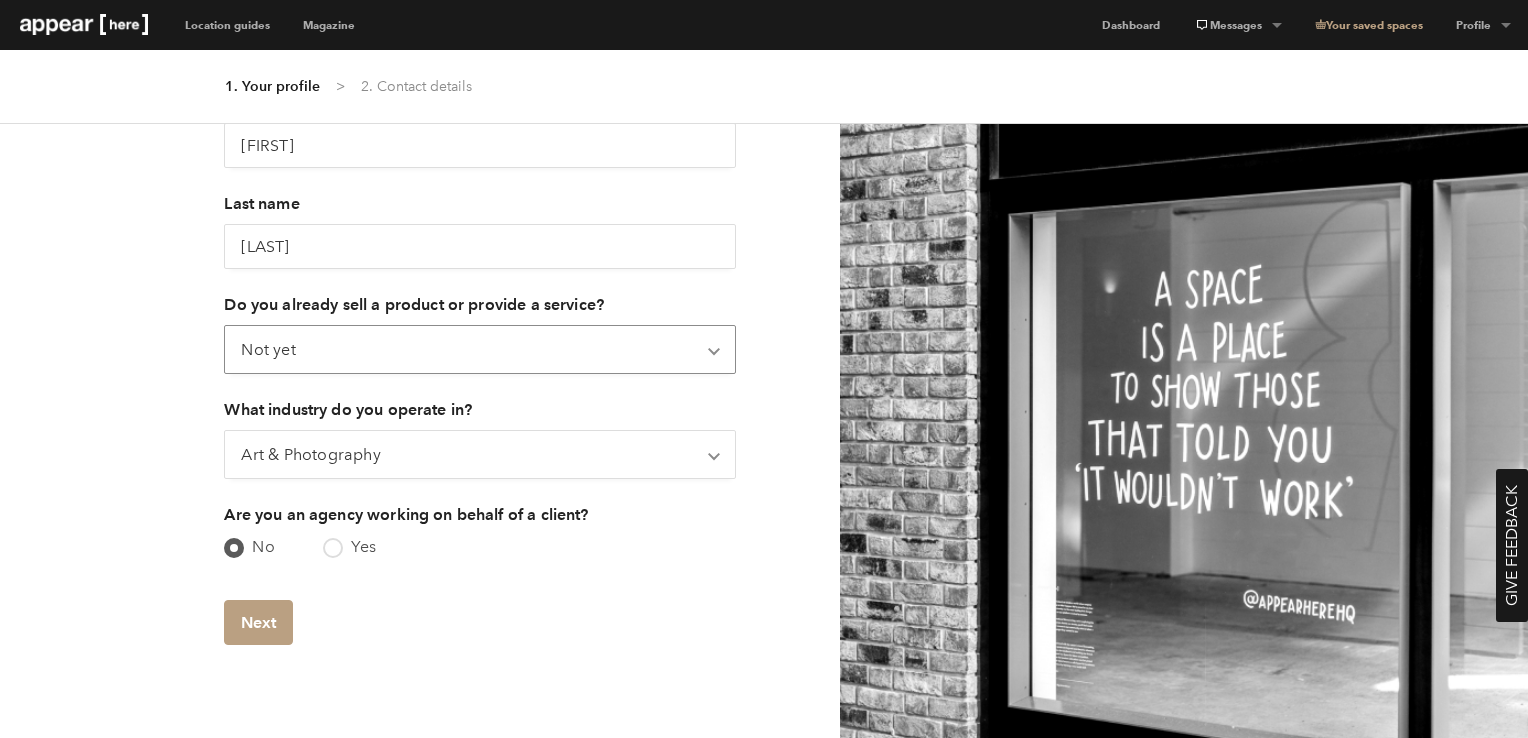 click on "Select option... Not yet Only online Only offline Online & offline" at bounding box center (480, 349) 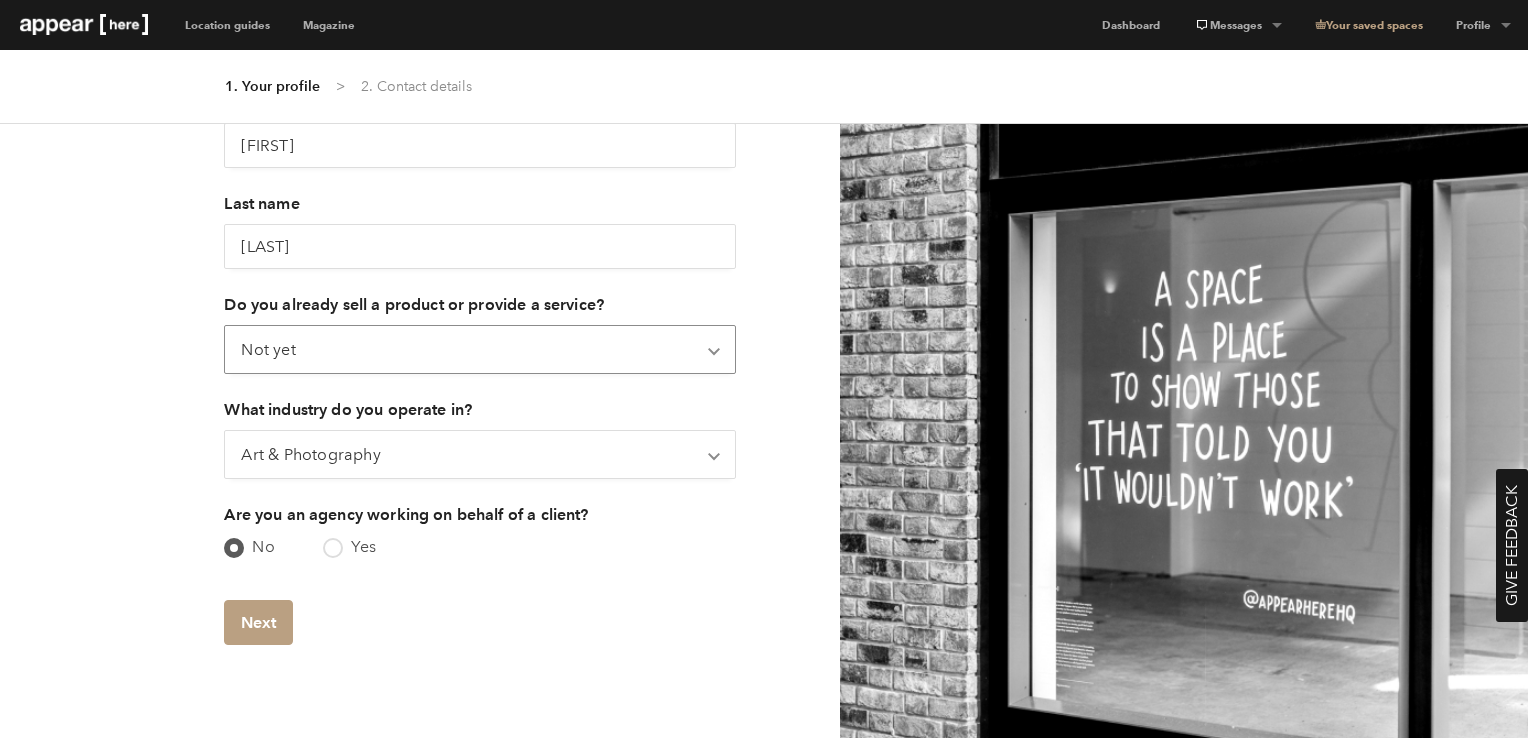click on "Tell us a bit about yourself We will use this information to tailor space suggestions and communications to your brand First name   Alison Last name   Cooper Do you already sell a product or provide a service?   Select option... Not yet Only online Only offline Online & offline Chevron-up What industry do you operate in?   Select option... Art & Photography Beauty & Wellness Electronics & Appliances Fashion & Accessories Food & Beverage Furniture & Homeware Media & Entertainment Other Chevron-up Are you an agency working on behalf of a client?   false No true Yes Next" at bounding box center (420, 431) 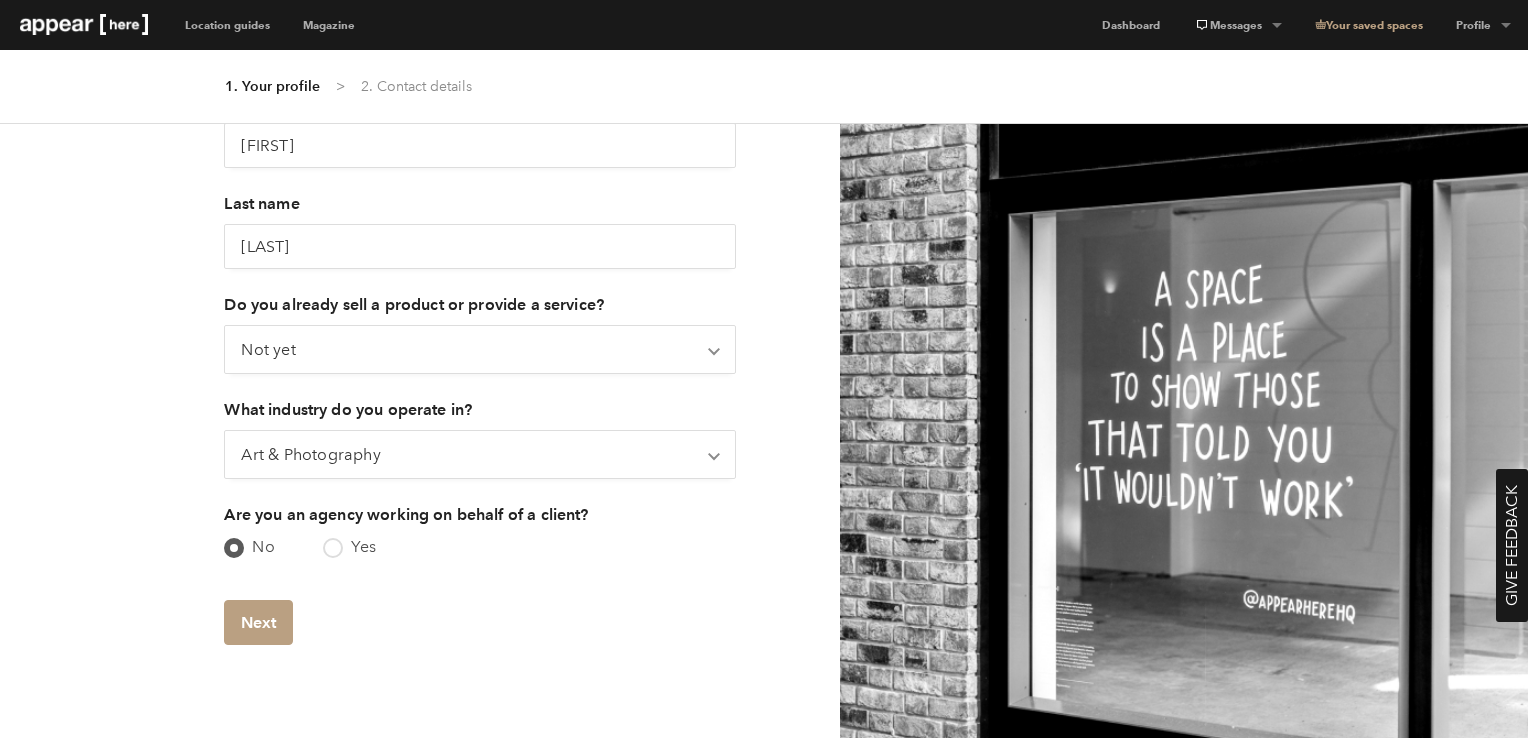 click on "Tell us a bit about yourself We will use this information to tailor space suggestions and communications to your brand First name   Alison Last name   Cooper Do you already sell a product or provide a service?   Select option... Not yet Only online Only offline Online & offline Chevron-up What industry do you operate in?   Select option... Art & Photography Beauty & Wellness Electronics & Appliances Fashion & Accessories Food & Beverage Furniture & Homeware Media & Entertainment Other Chevron-up Are you an agency working on behalf of a client?   false No true Yes Next" at bounding box center [420, 431] 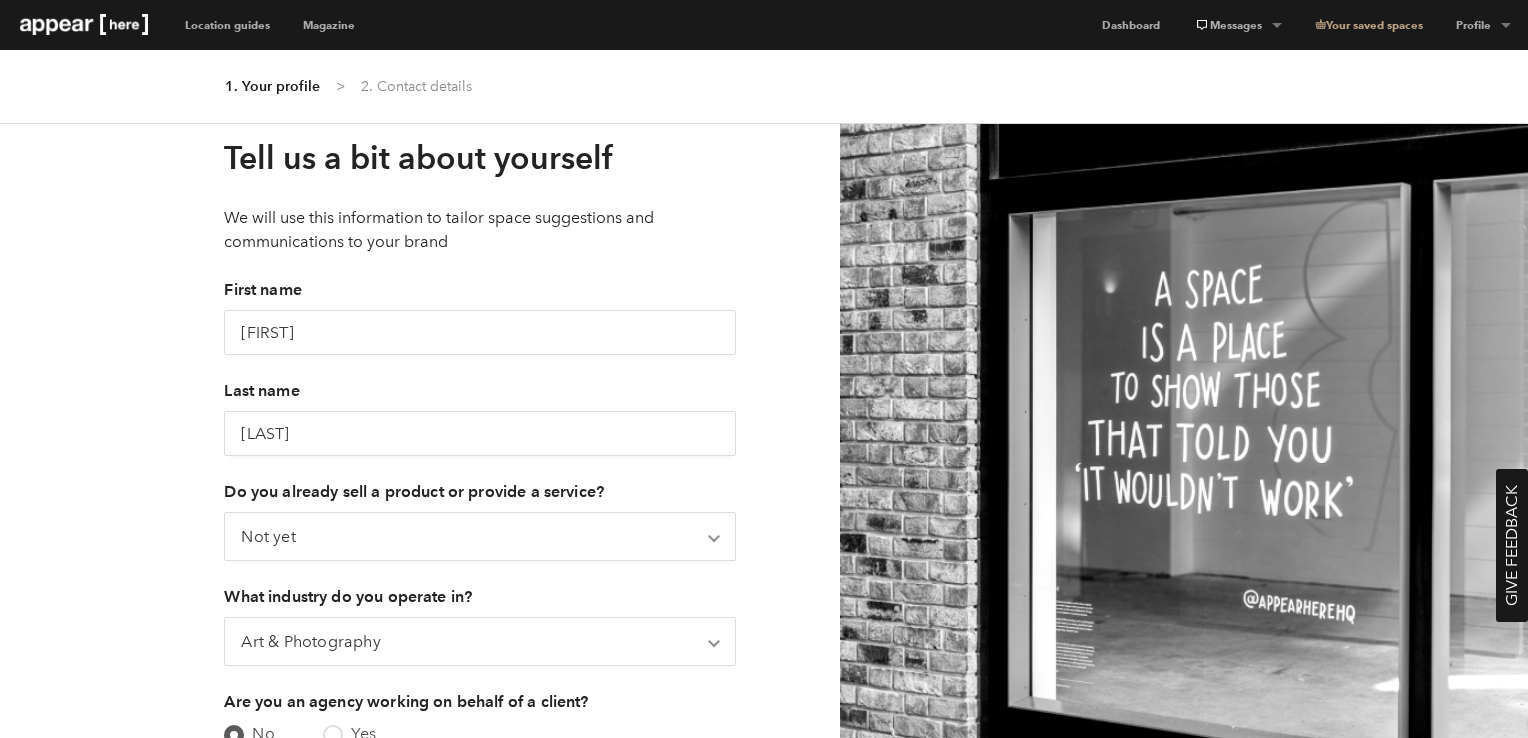 scroll, scrollTop: 0, scrollLeft: 0, axis: both 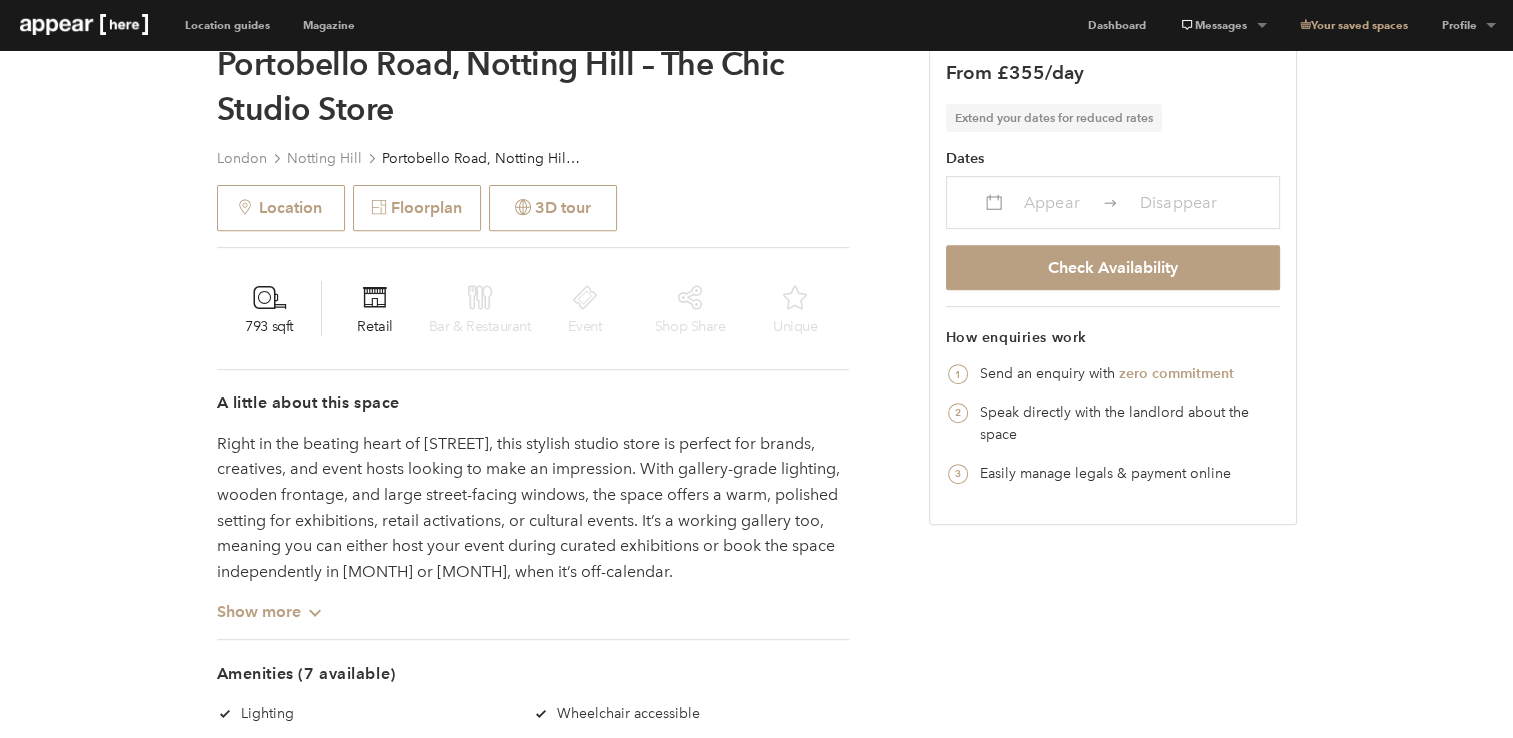 click on "Appear" at bounding box center [1052, 202] 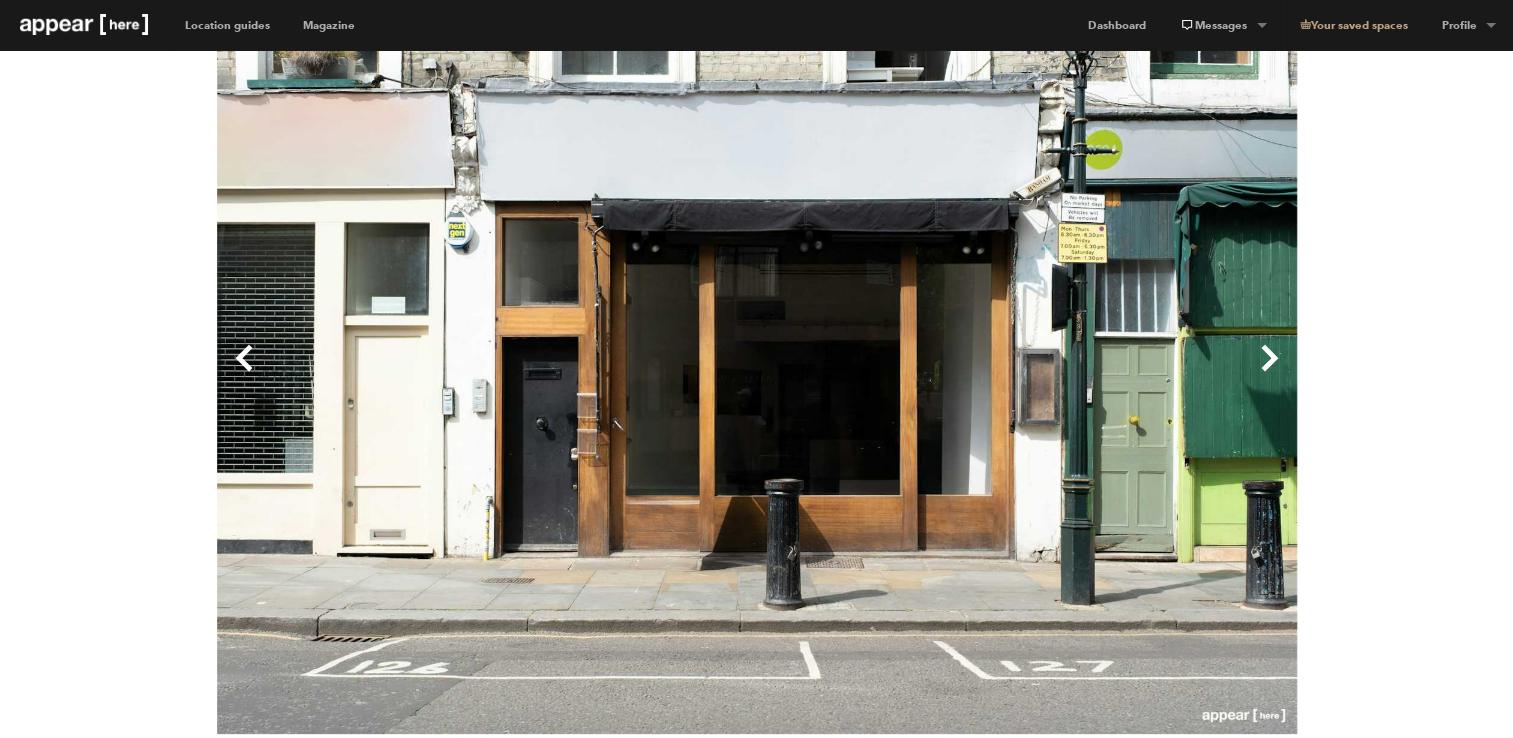 scroll, scrollTop: 0, scrollLeft: 0, axis: both 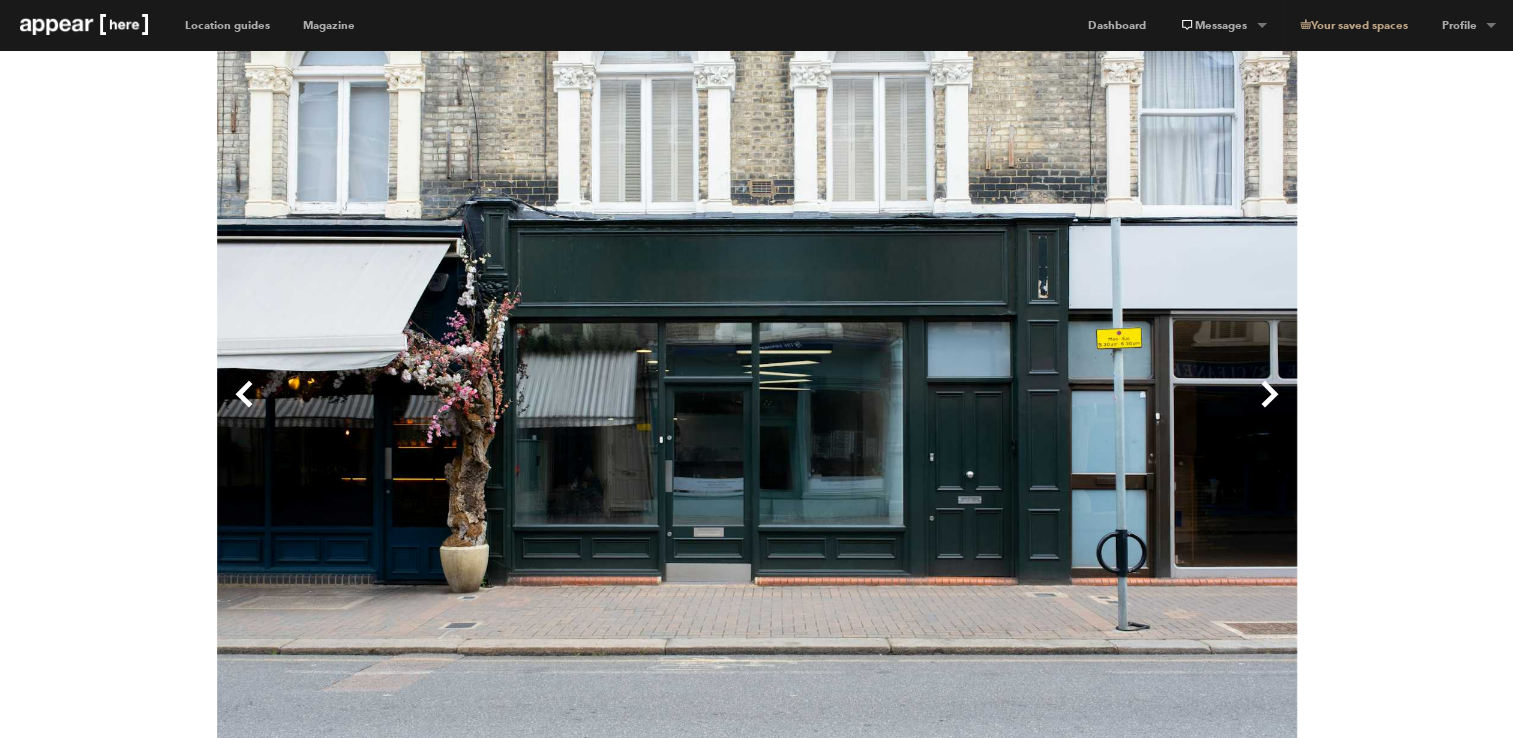 click on "Next" at bounding box center [1027, 410] 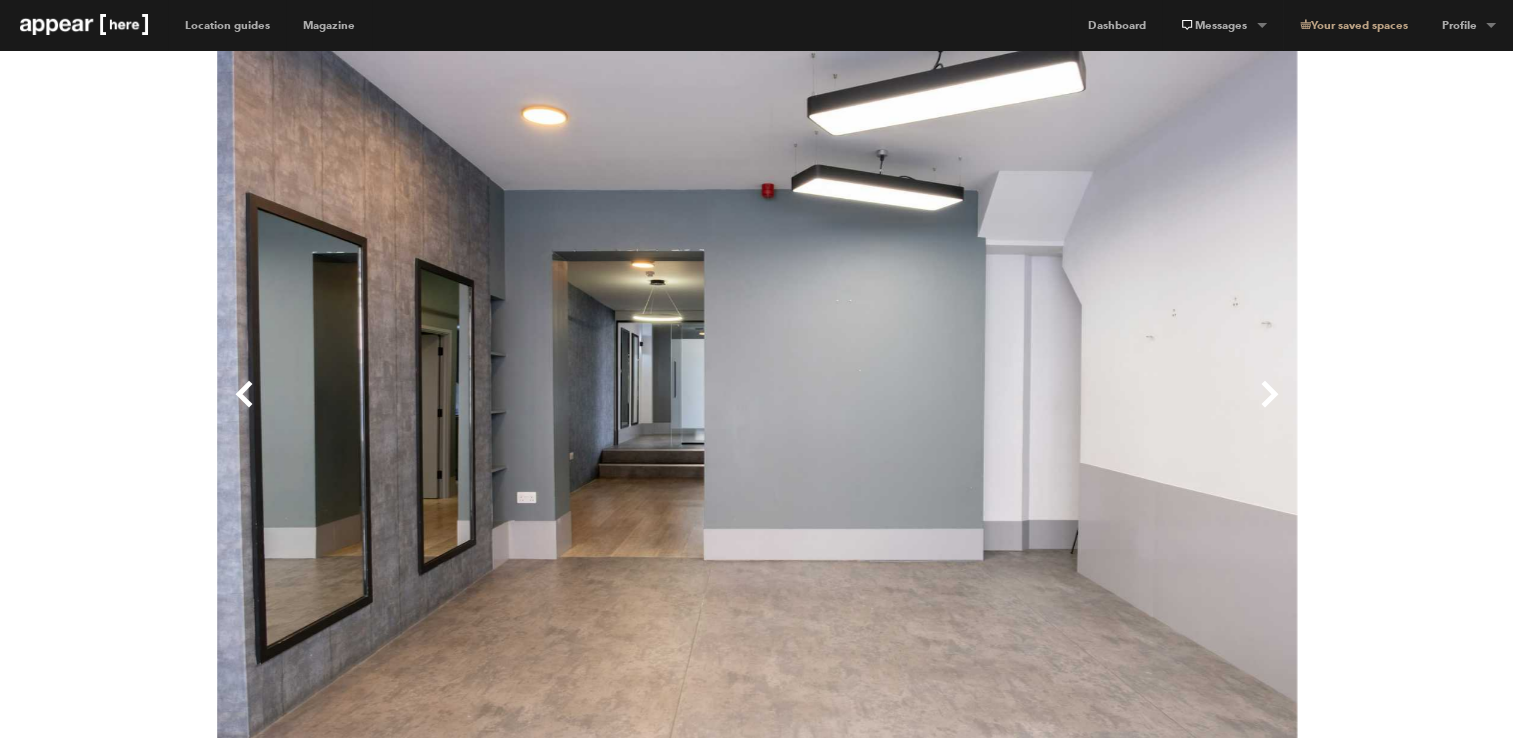 click on "Next" at bounding box center (1027, 410) 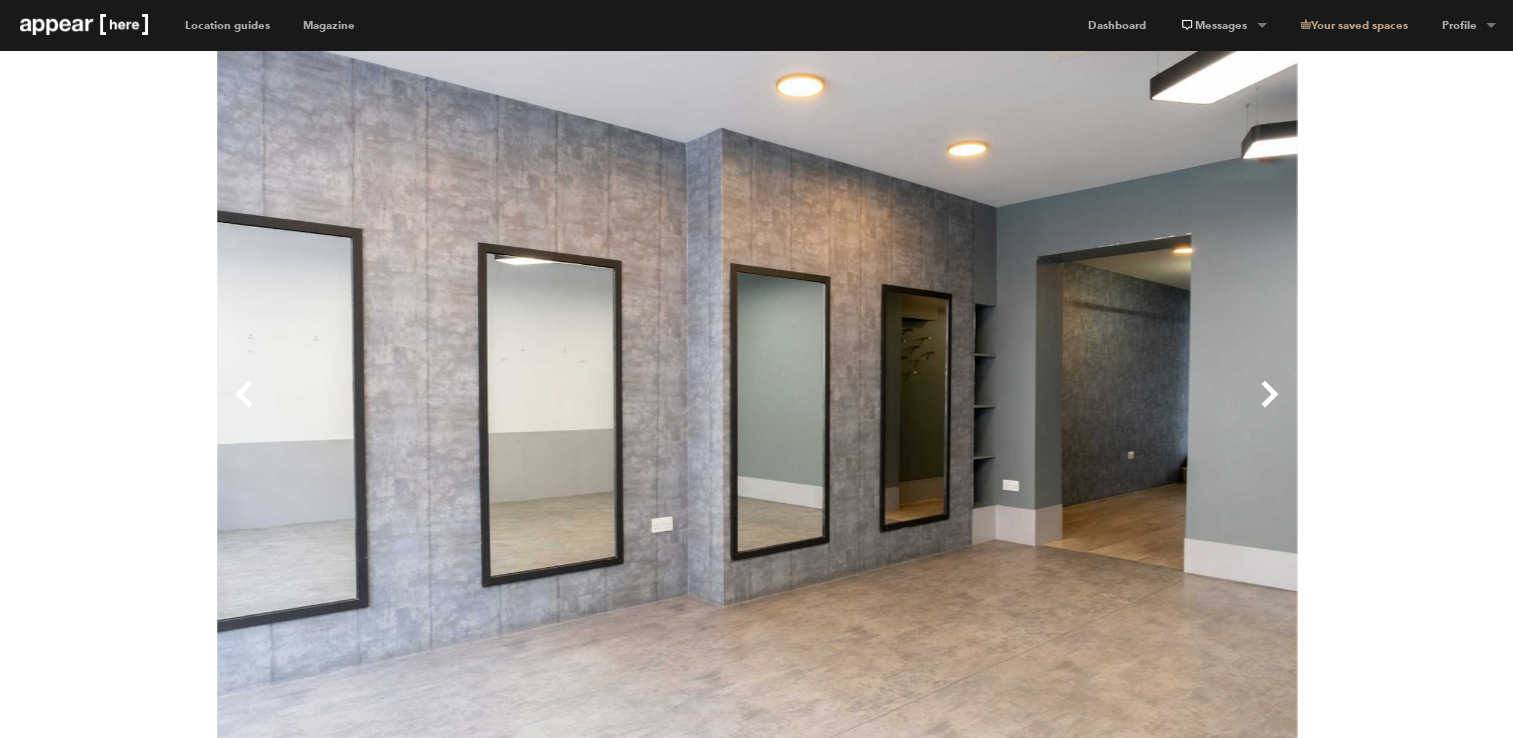 click on "Next" at bounding box center [1027, 410] 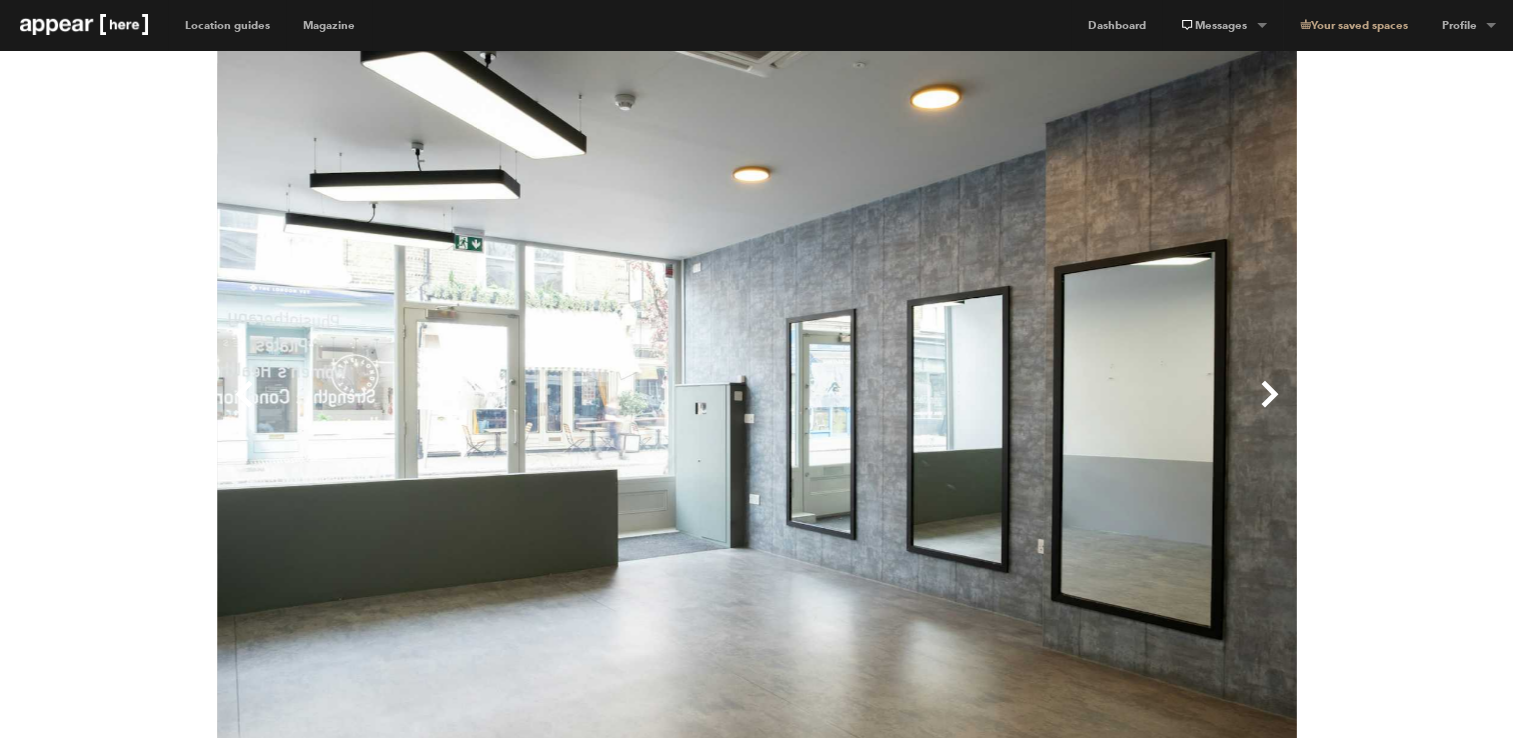 click on "Next" at bounding box center [1027, 410] 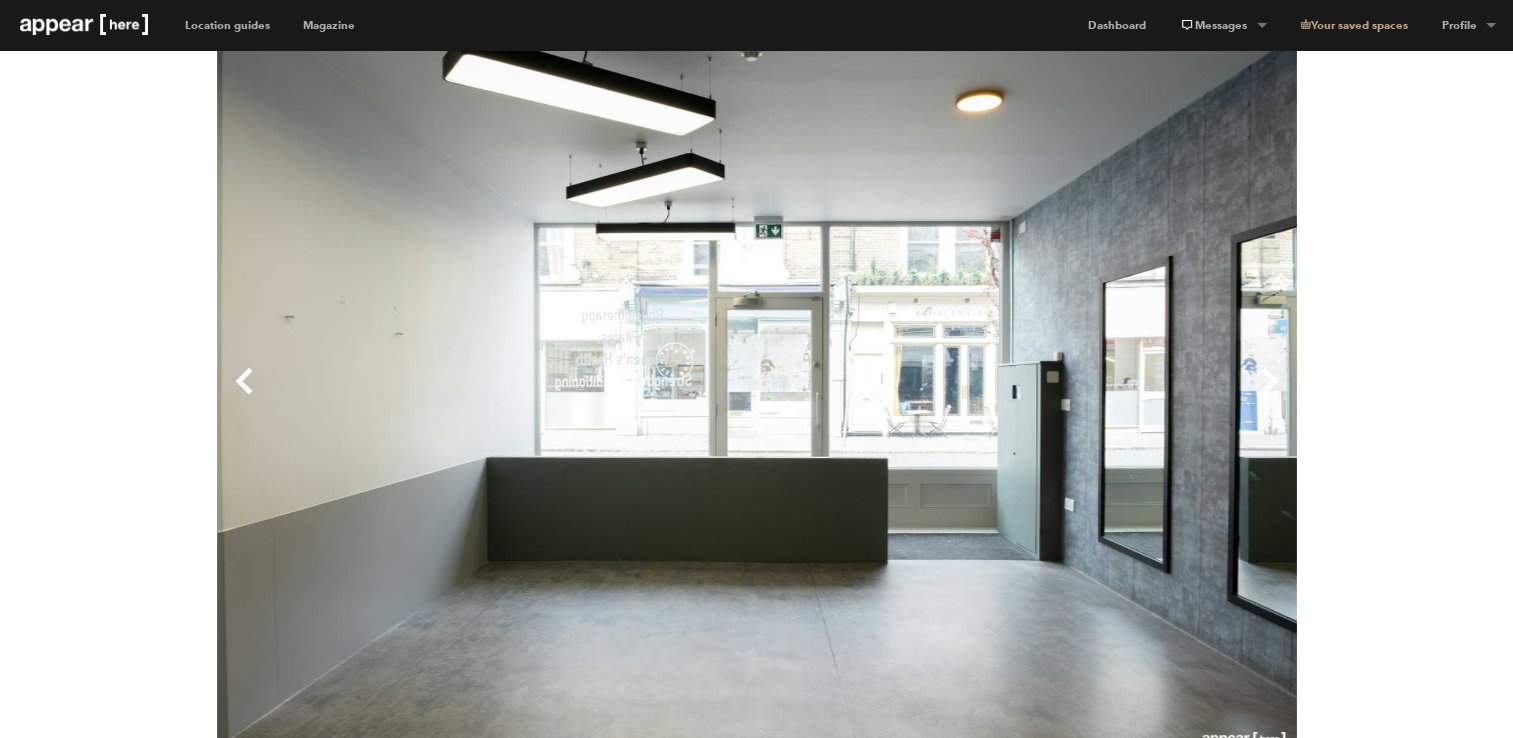 scroll, scrollTop: 3, scrollLeft: 0, axis: vertical 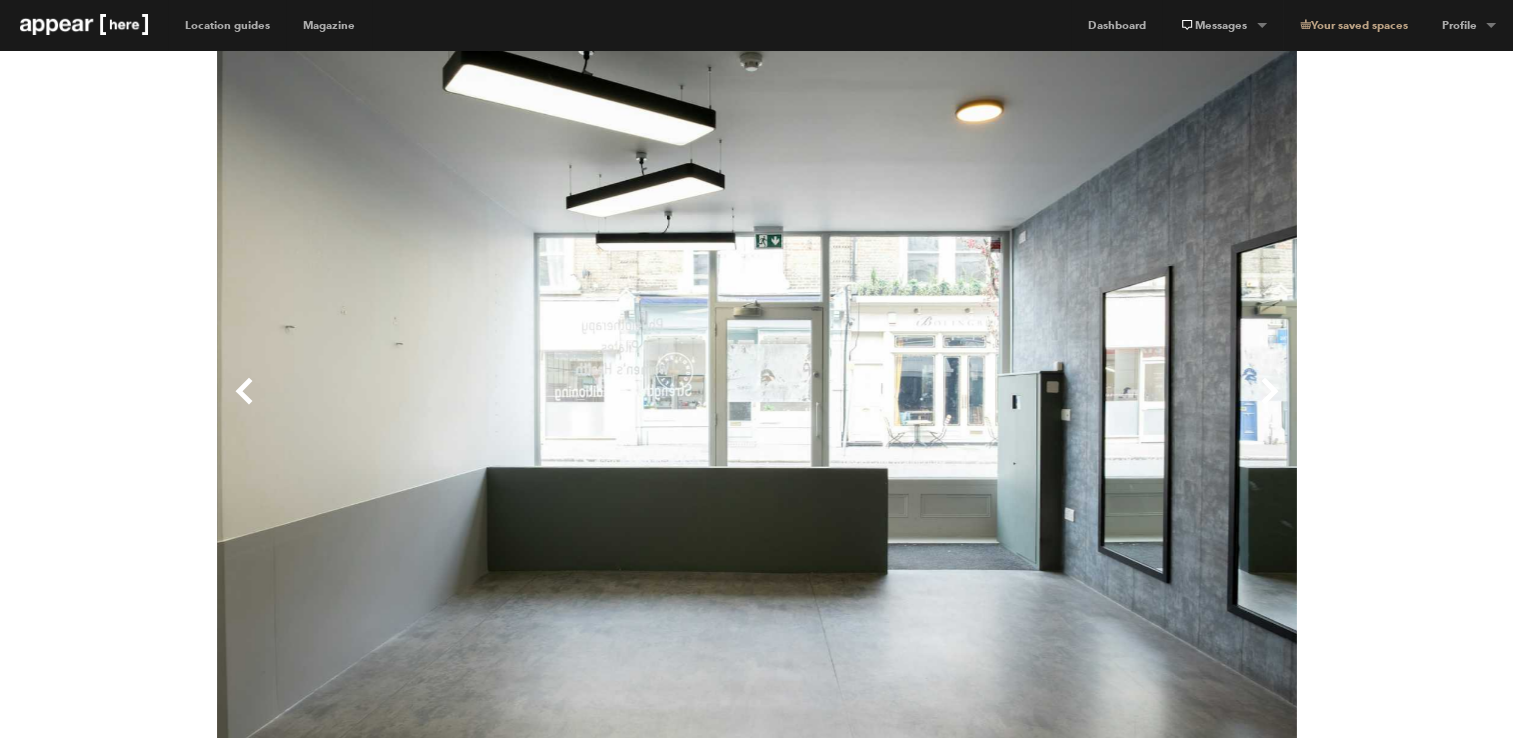 click on "Next" at bounding box center [1027, 407] 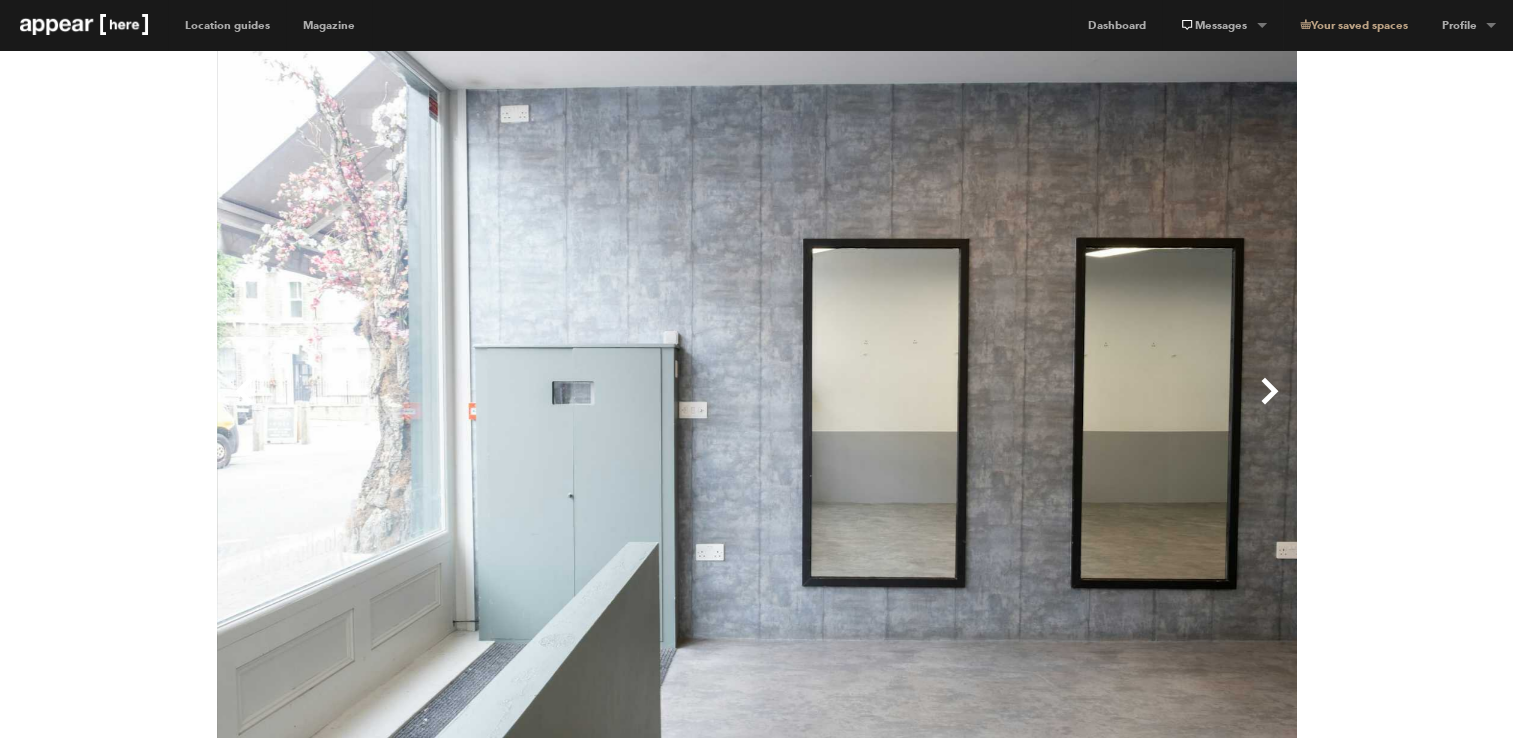 click on "Next" at bounding box center (1027, 407) 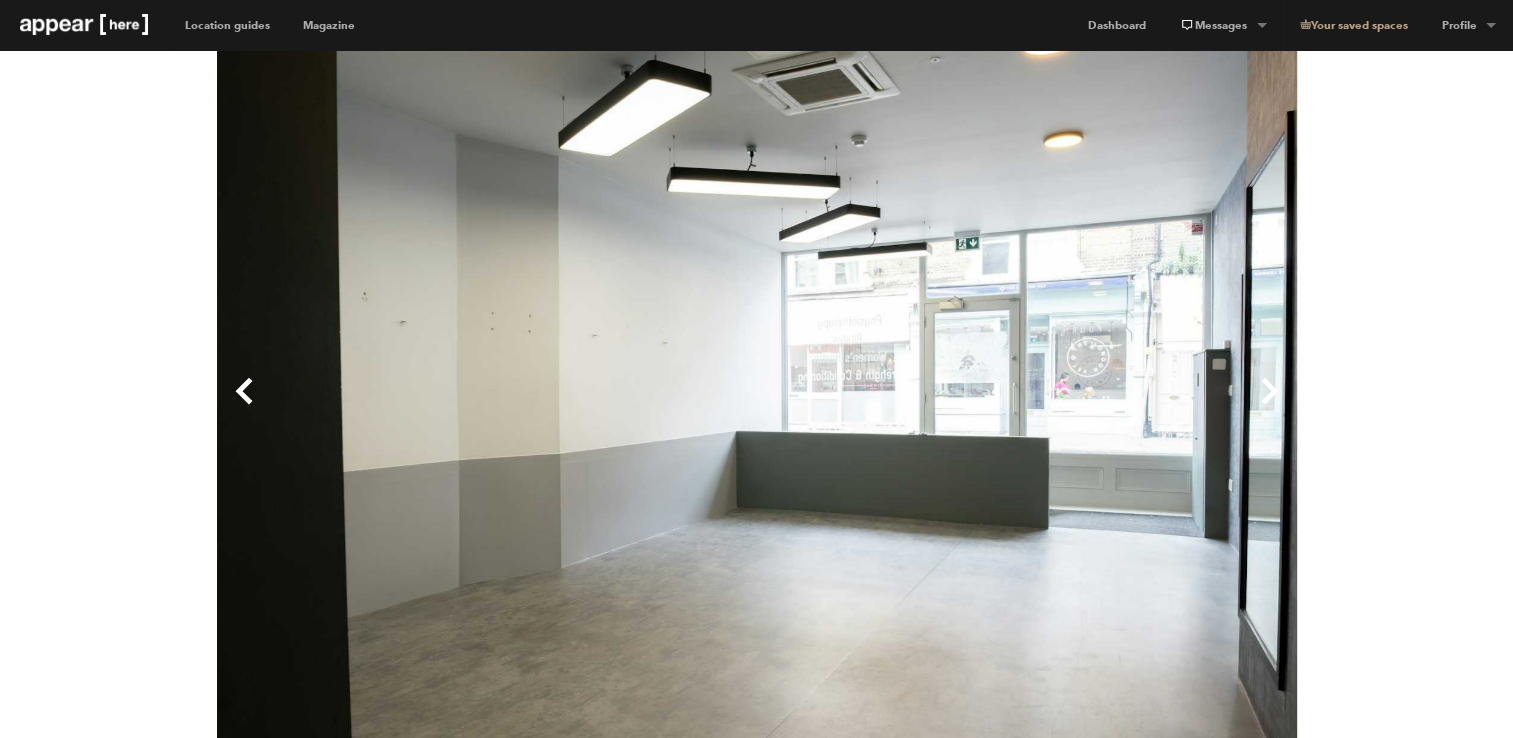 click on "Next" at bounding box center [1027, 407] 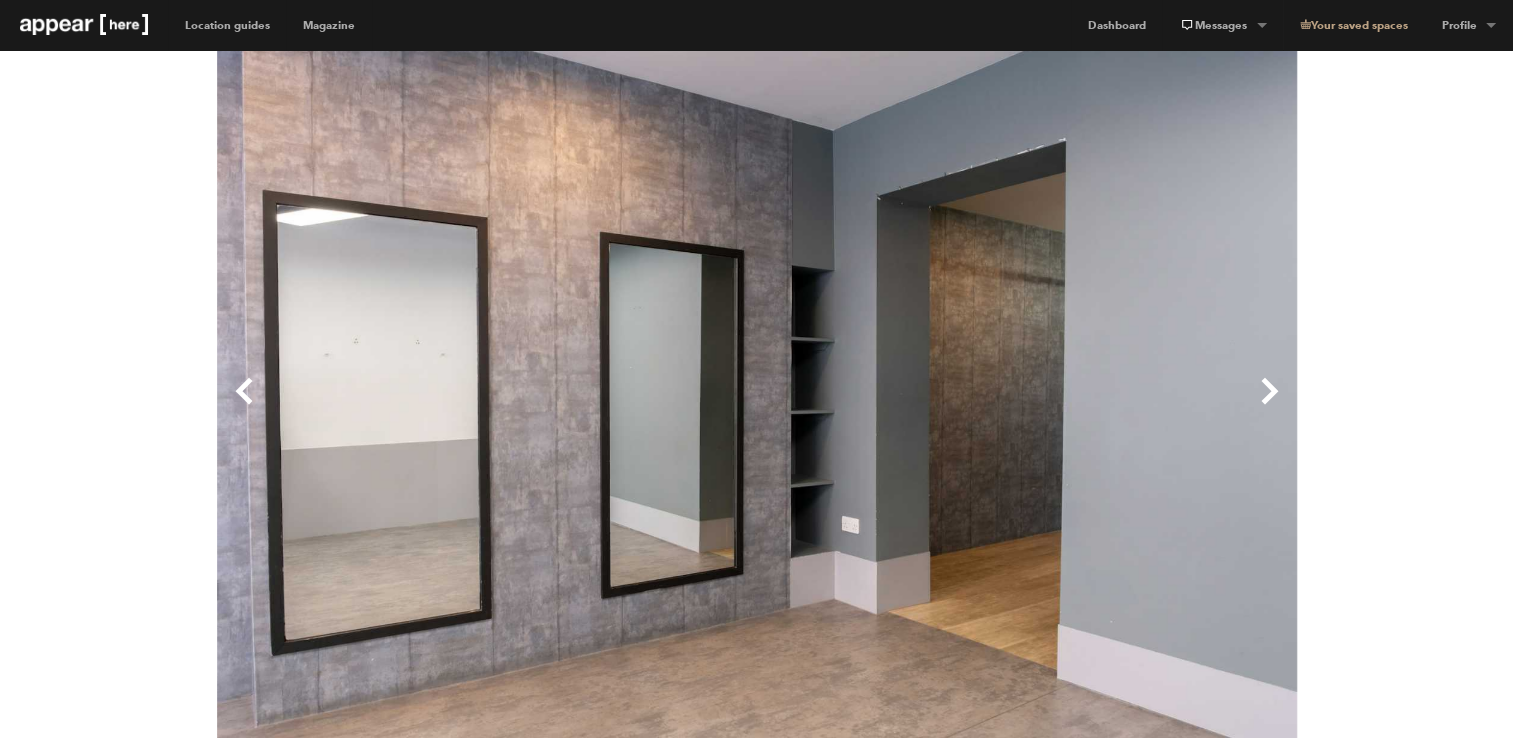click on "Next" at bounding box center (1027, 407) 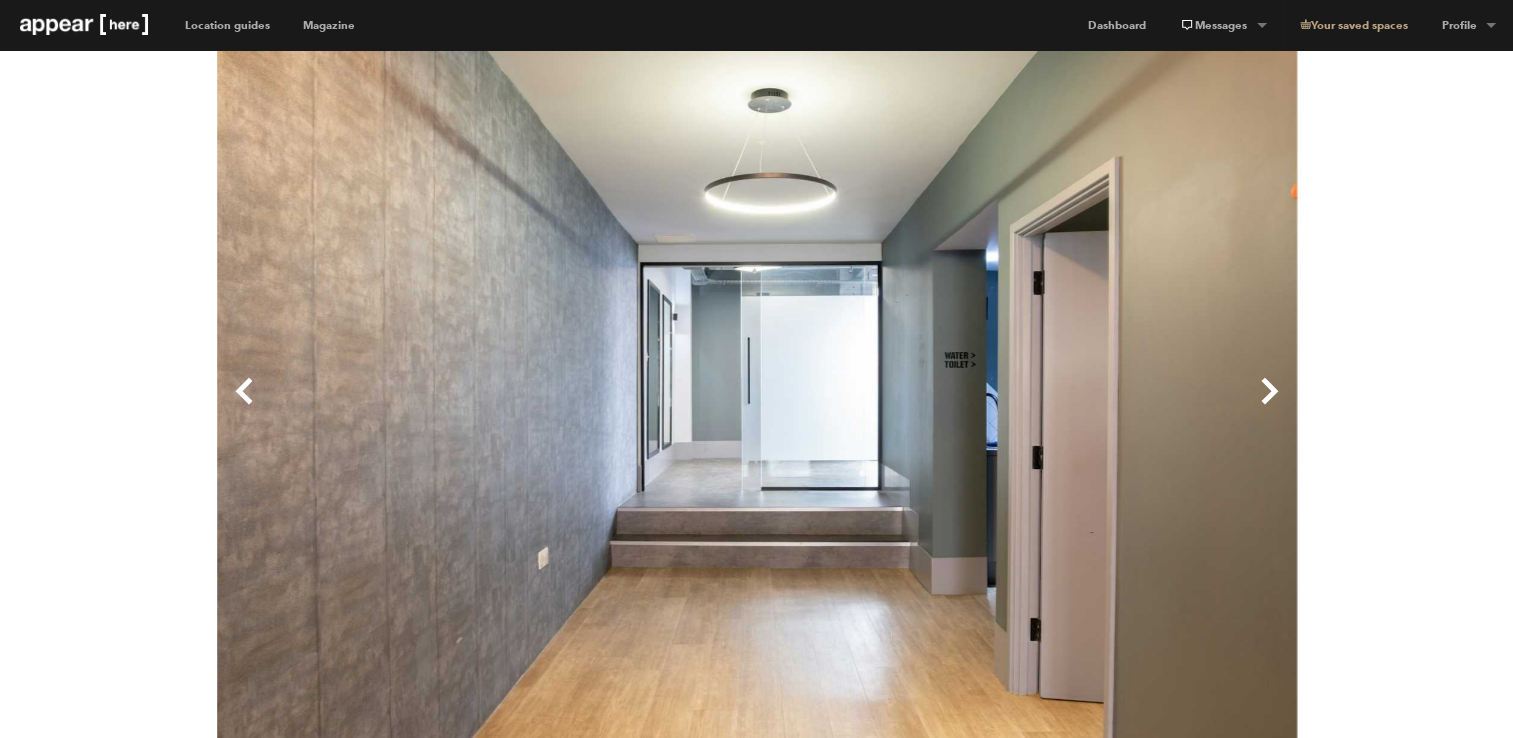 click on "Next" at bounding box center (1027, 407) 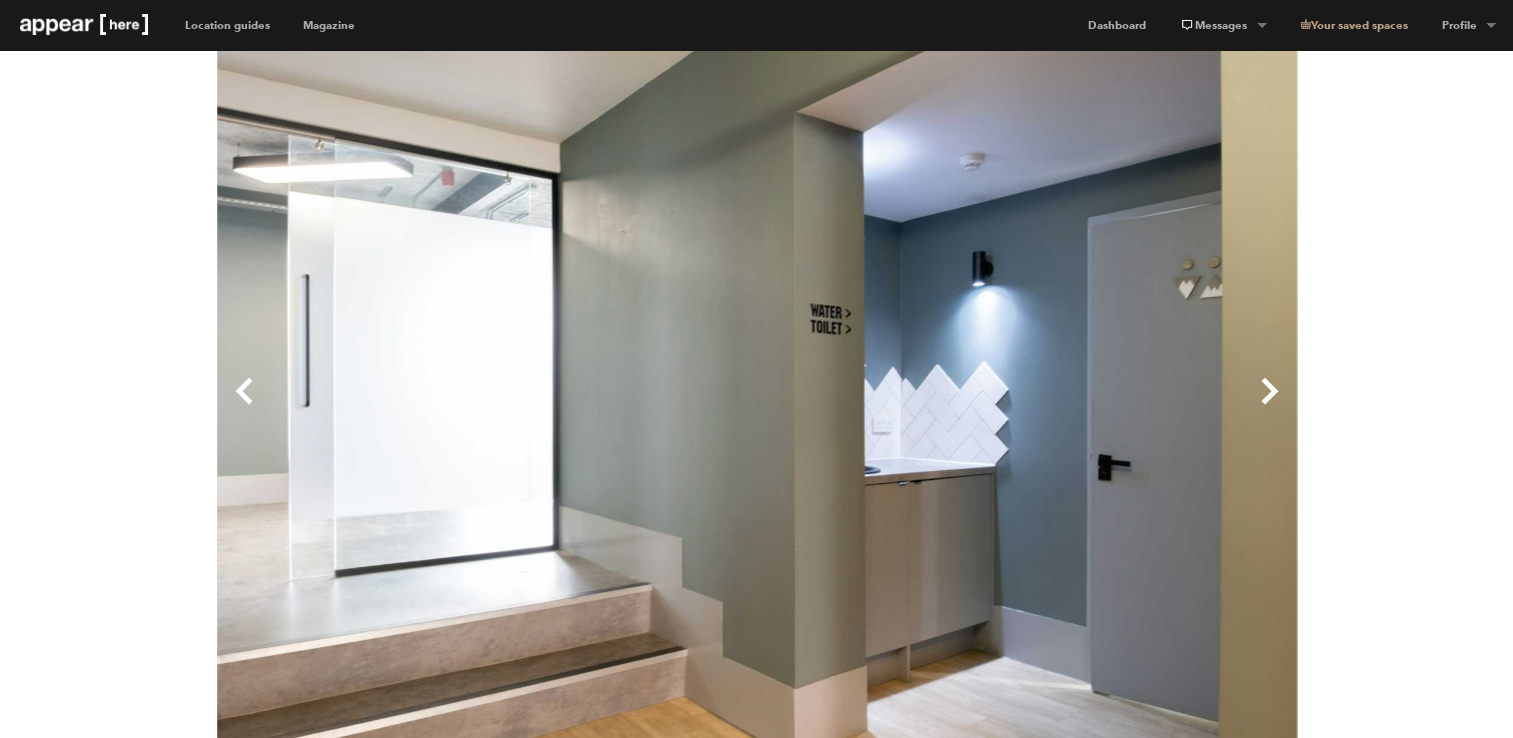 click on "Next" at bounding box center [1027, 407] 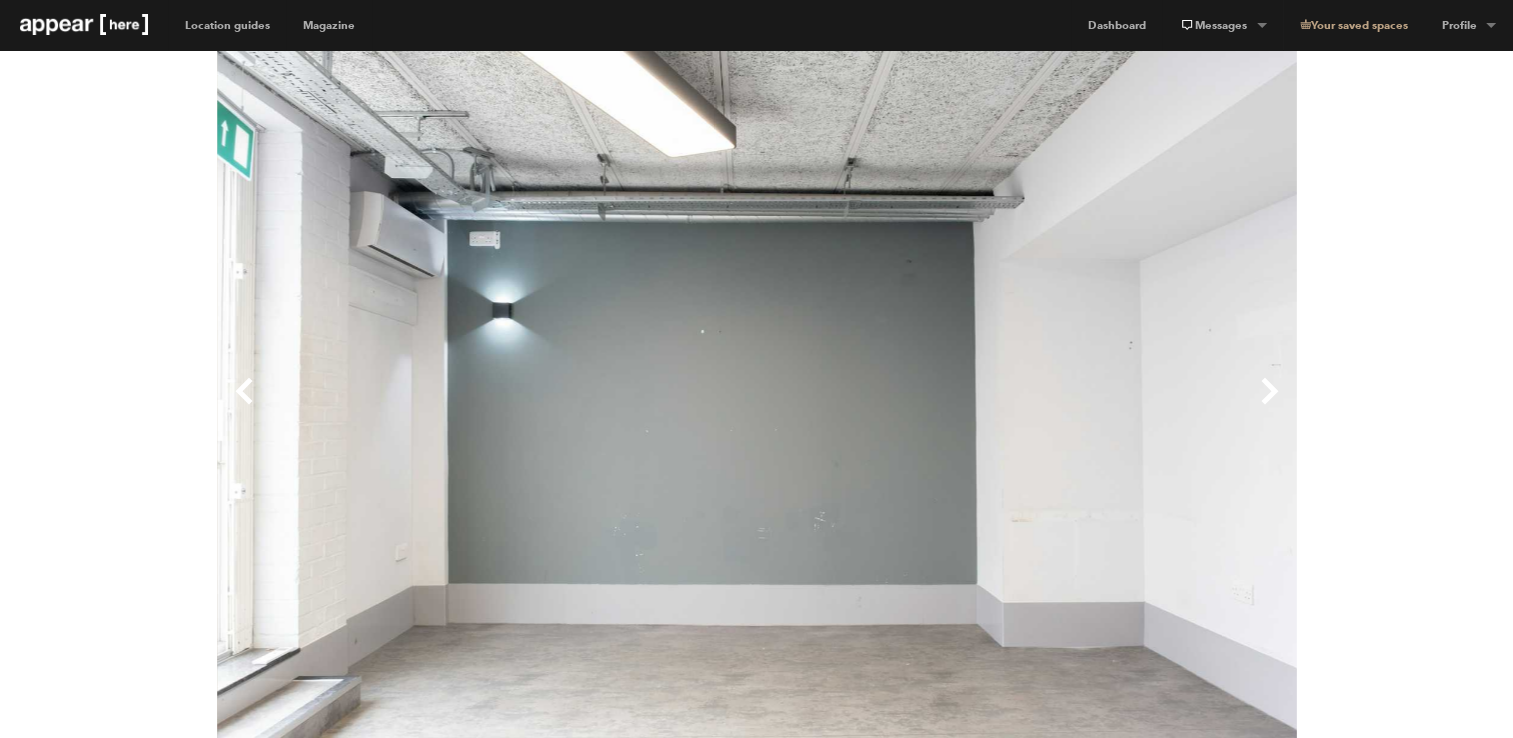 click on "Next" at bounding box center [1027, 407] 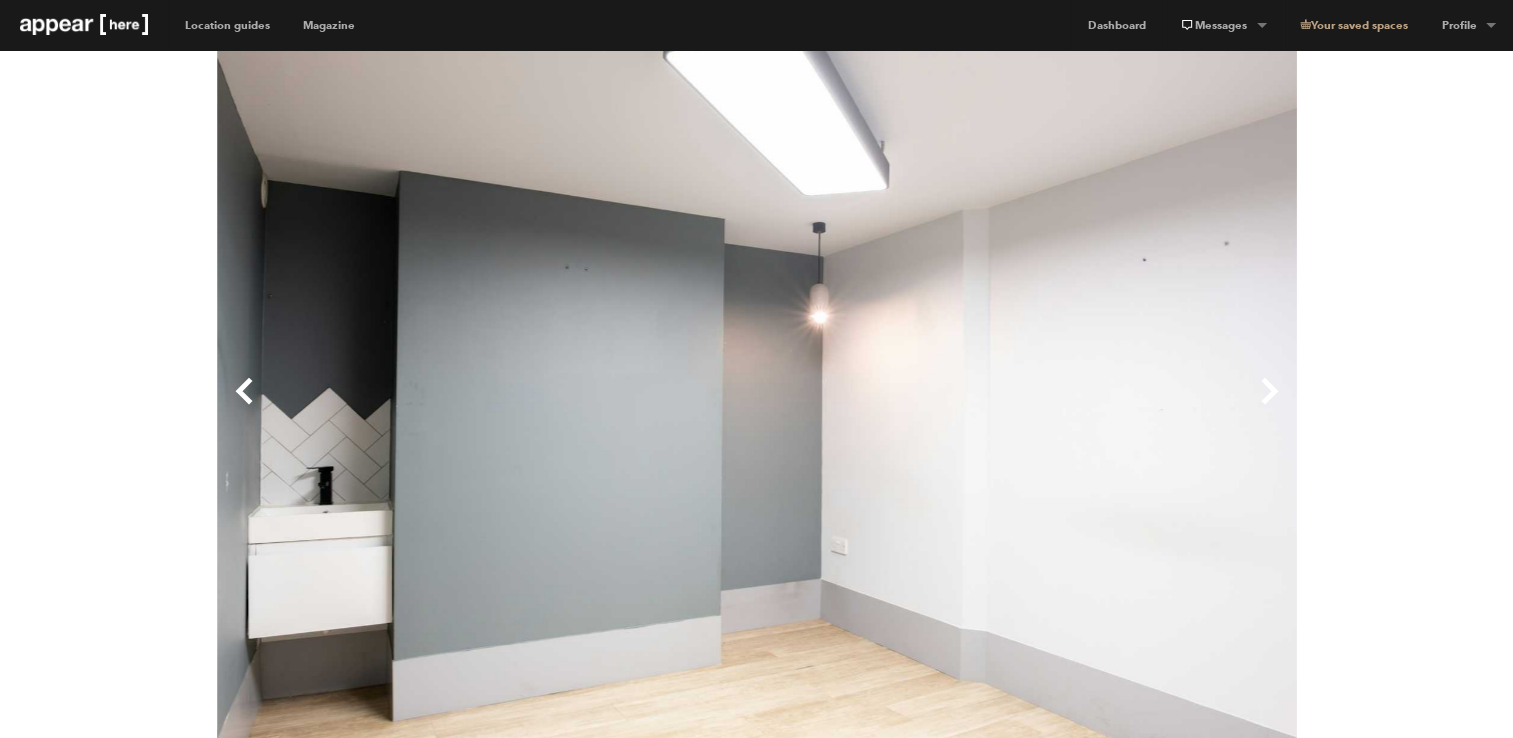 click on "Next" at bounding box center [1027, 407] 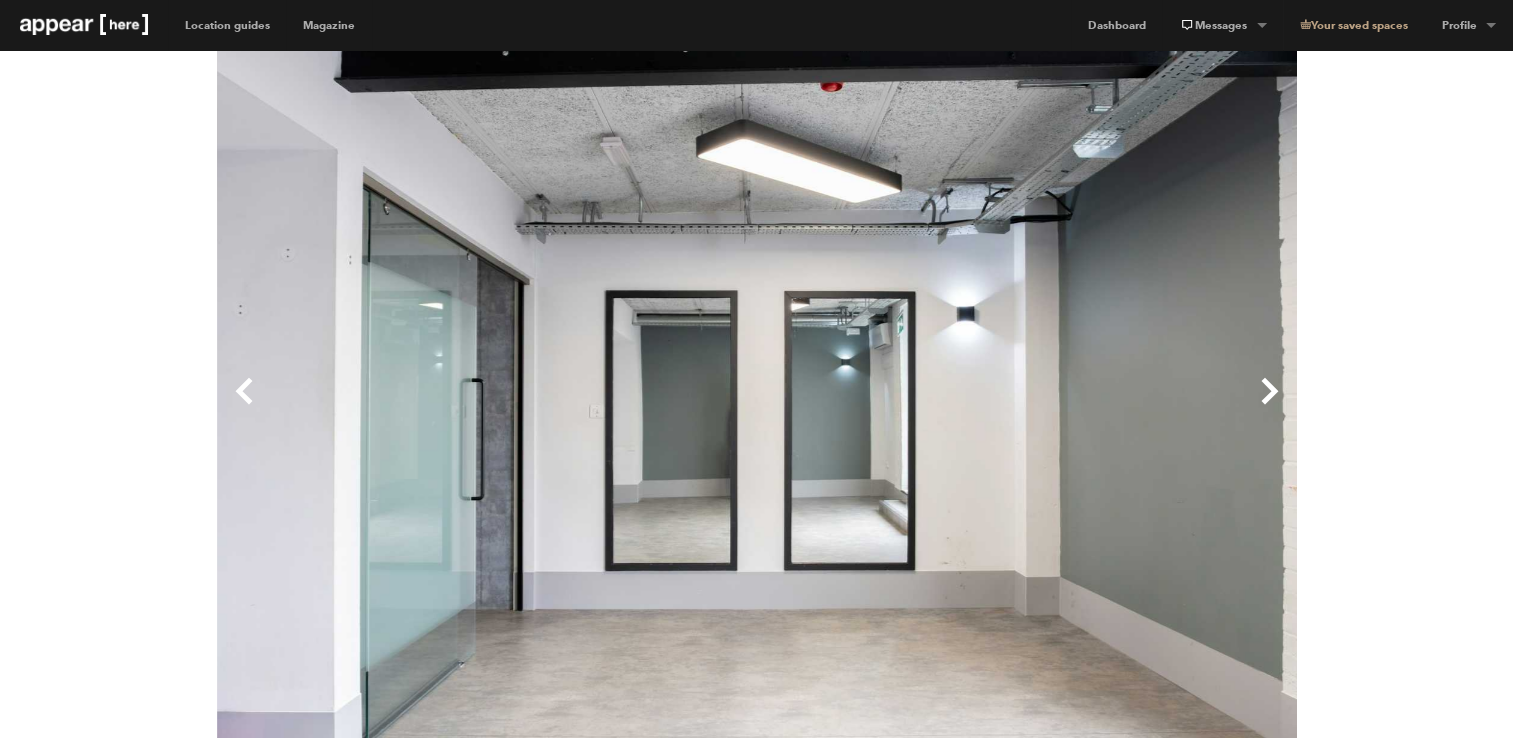 click on "Next" at bounding box center (1027, 407) 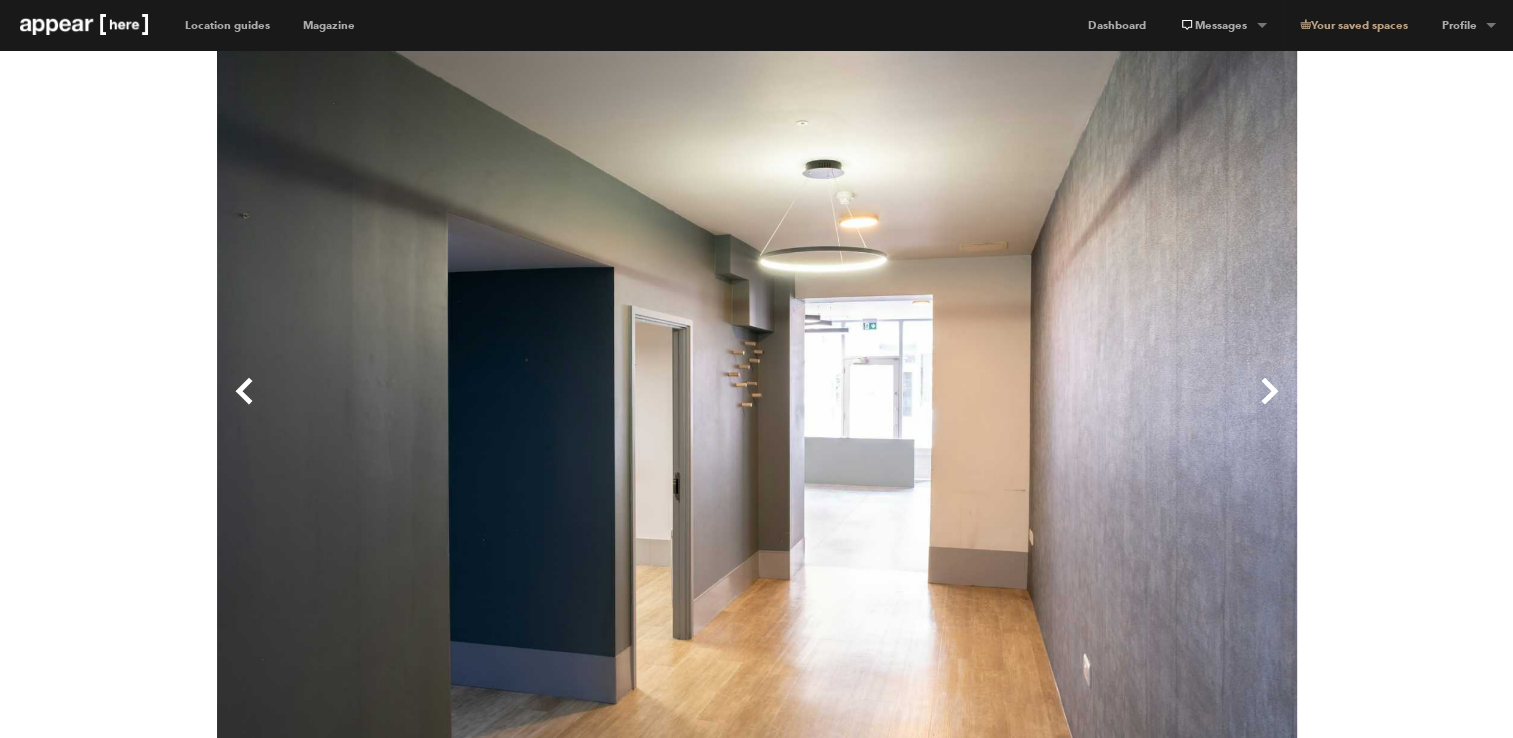 click on "Next" at bounding box center (1027, 407) 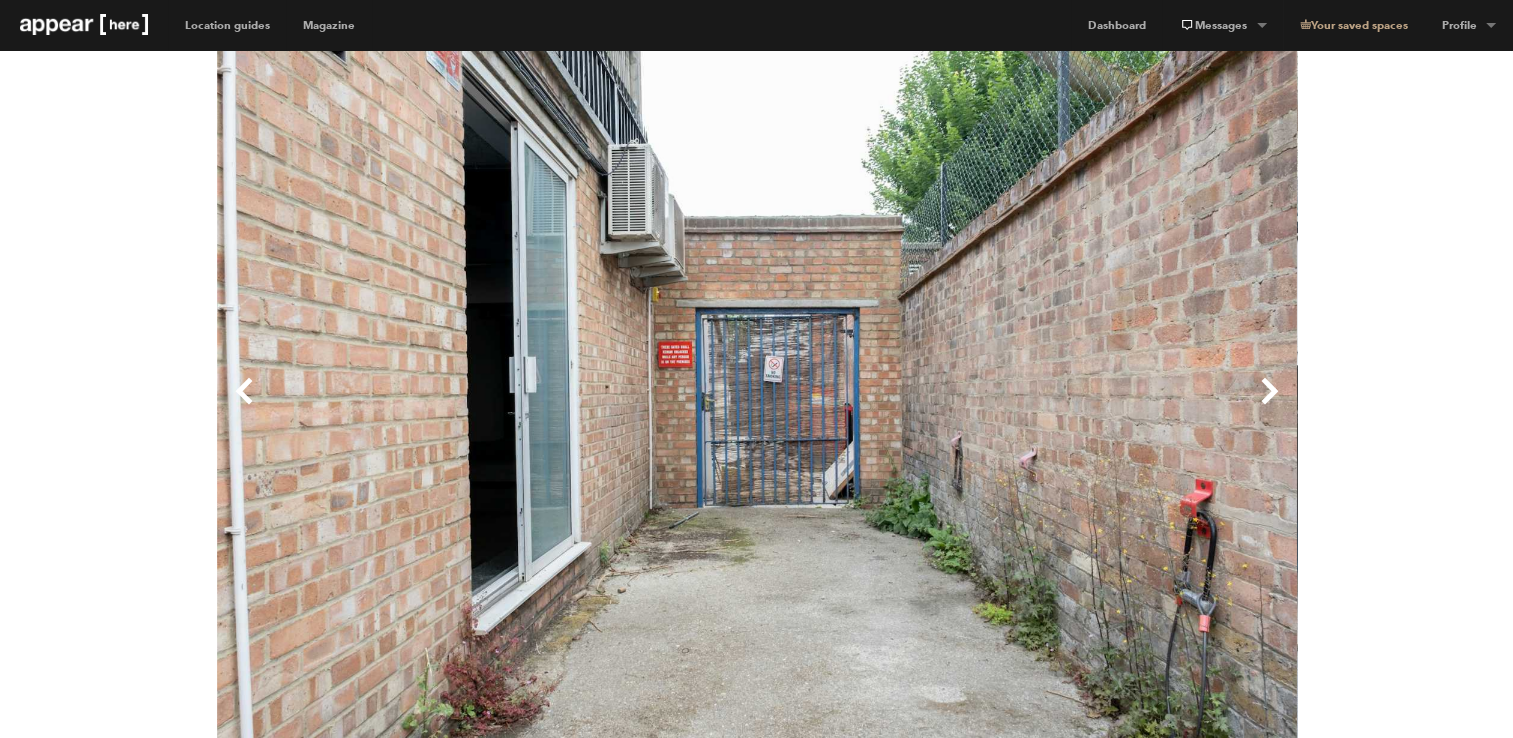 click on "Next" at bounding box center [1027, 407] 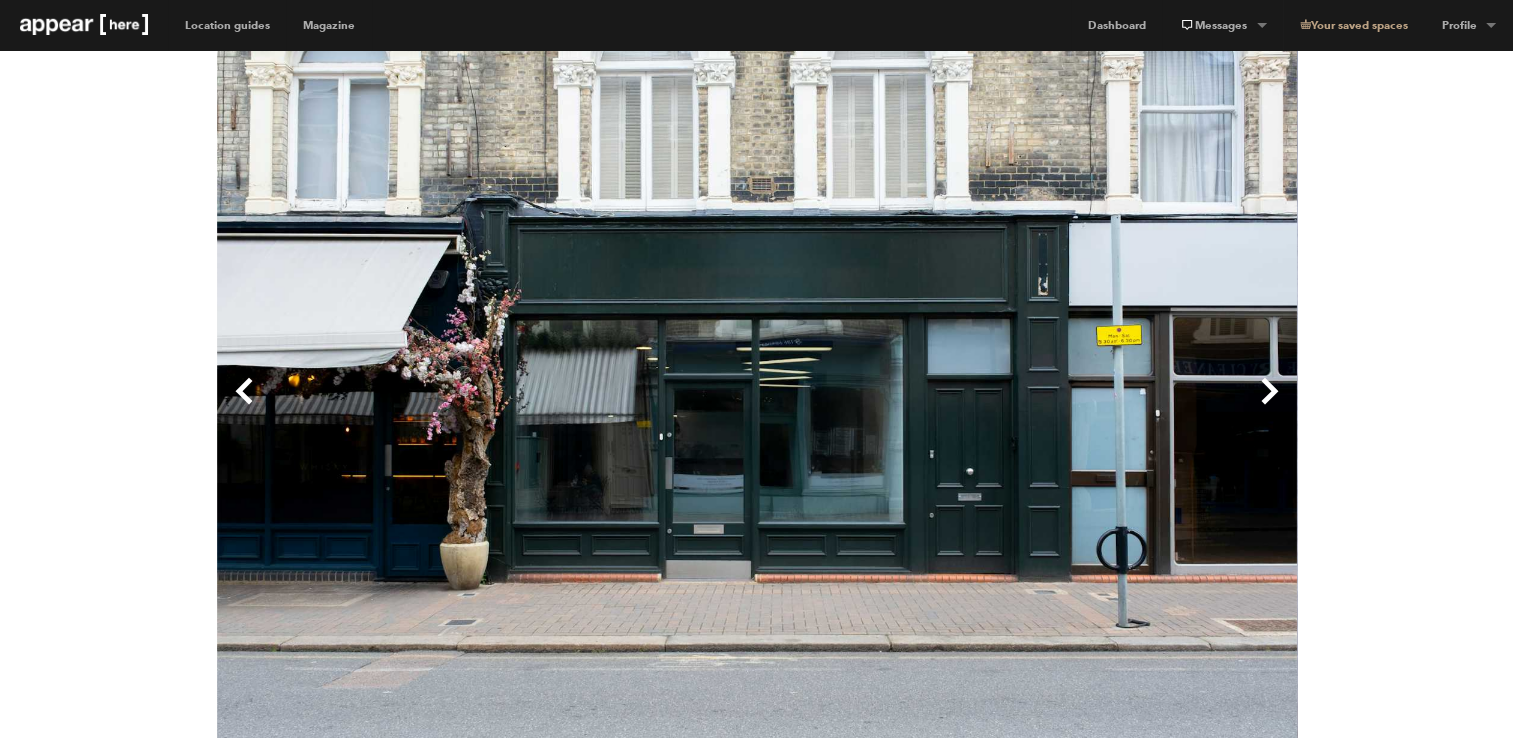 click on "Next" at bounding box center (1027, 407) 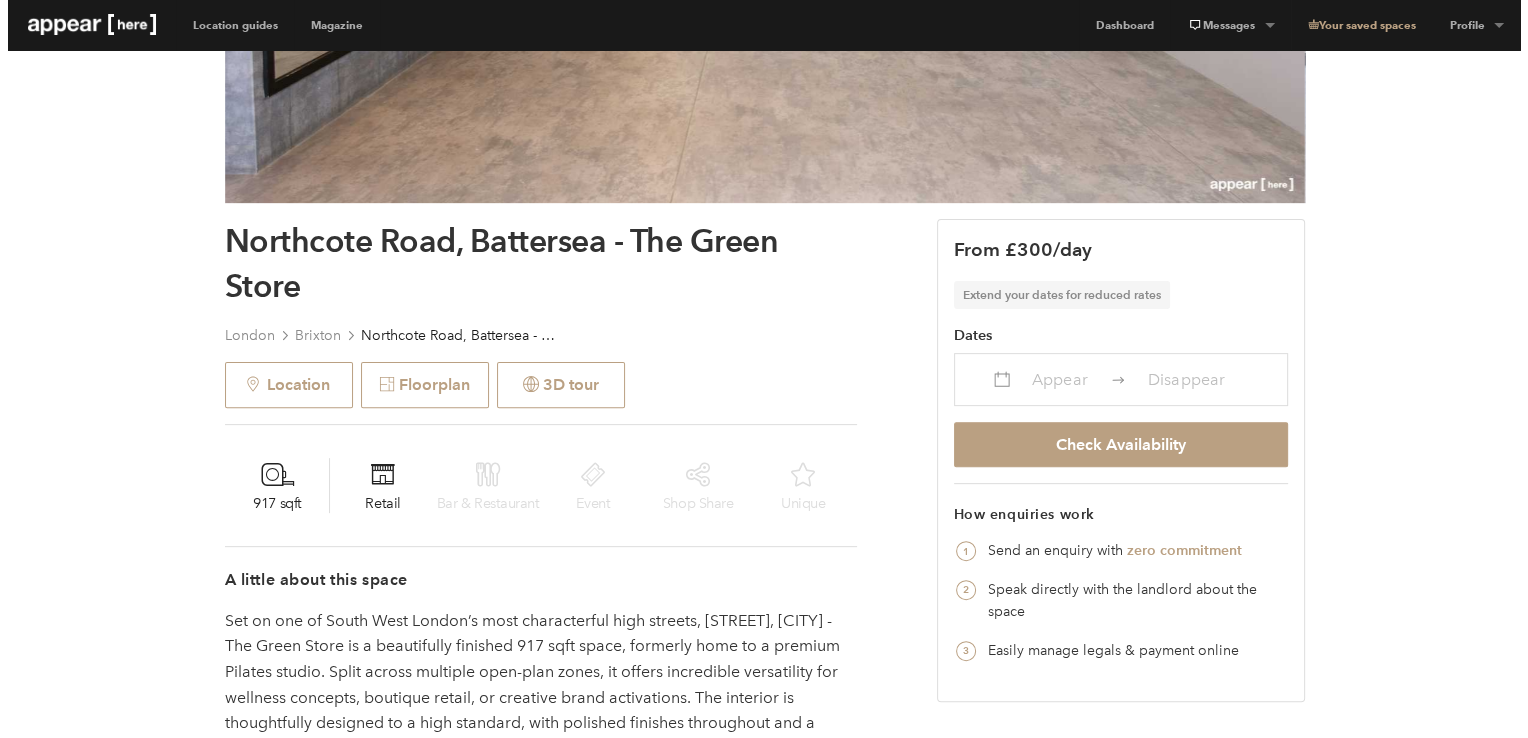 scroll, scrollTop: 588, scrollLeft: 0, axis: vertical 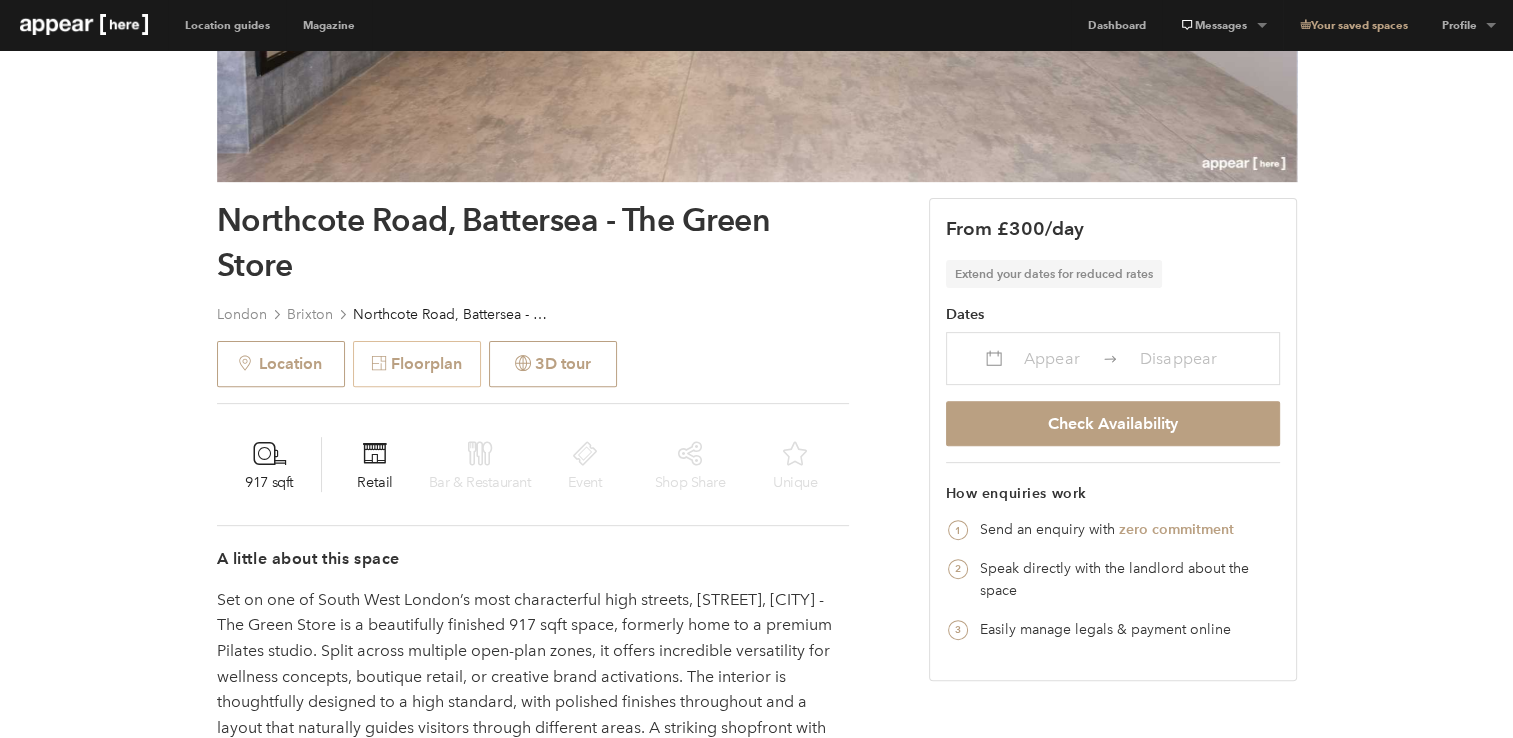 click on "Floorplan" at bounding box center [417, 364] 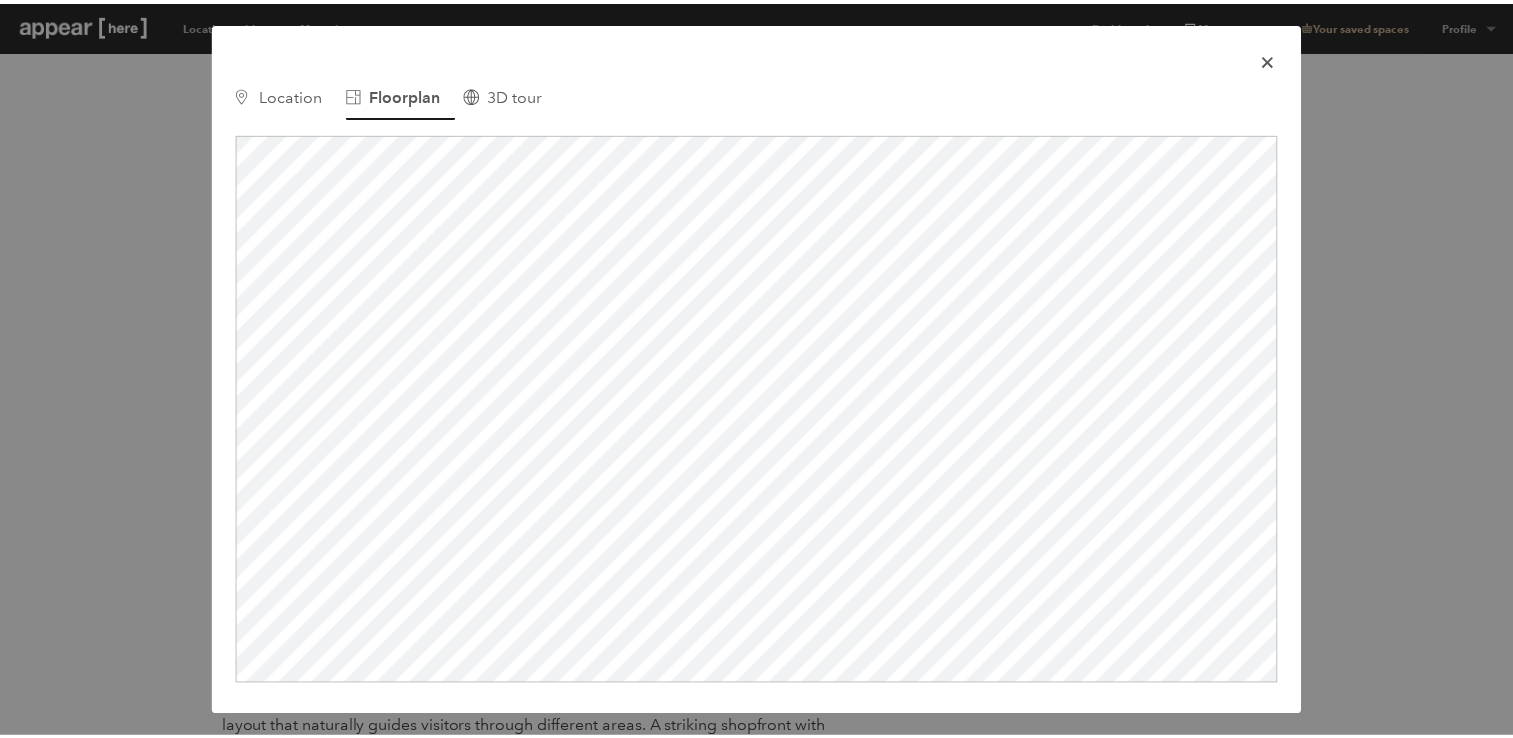 scroll, scrollTop: 0, scrollLeft: 0, axis: both 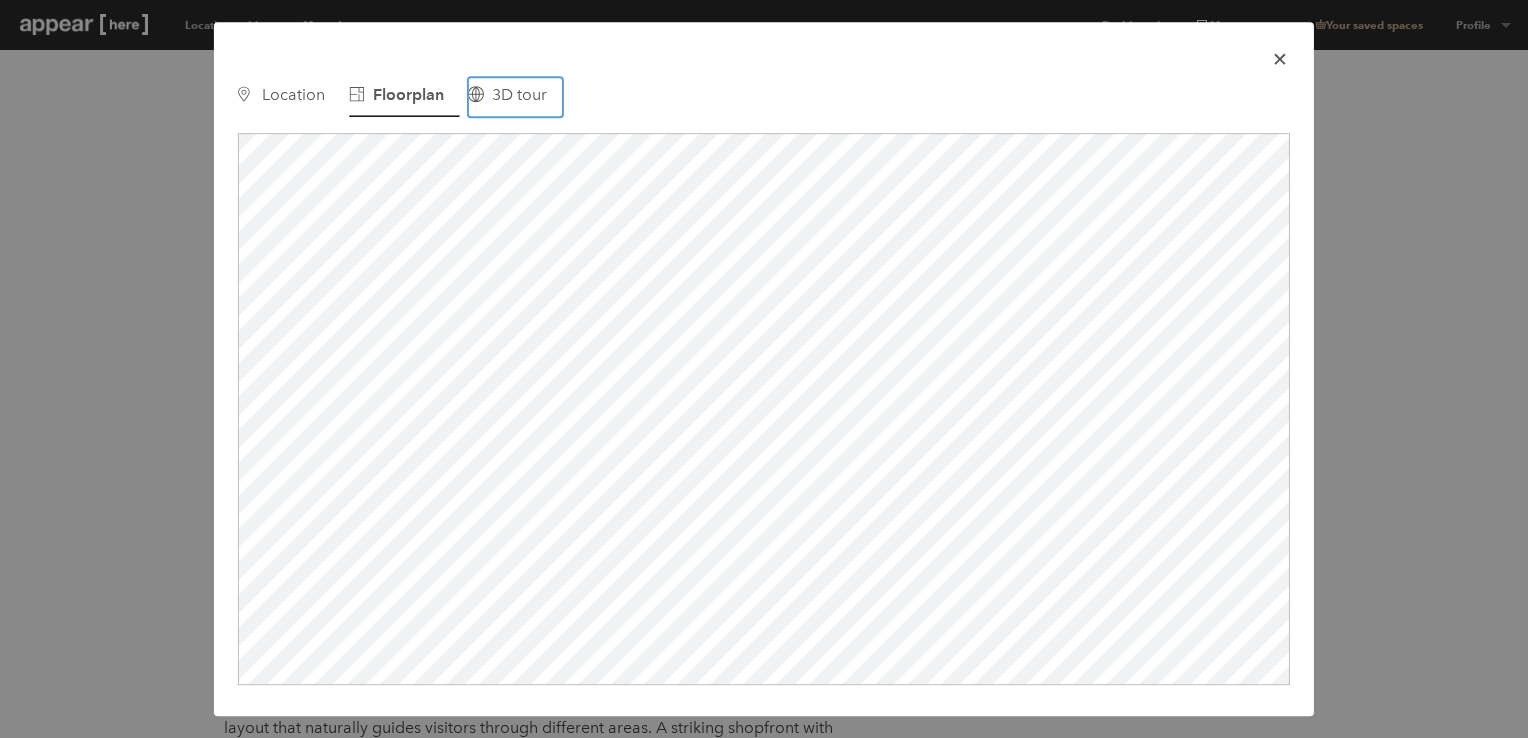 click on "3D tour" at bounding box center (519, 94) 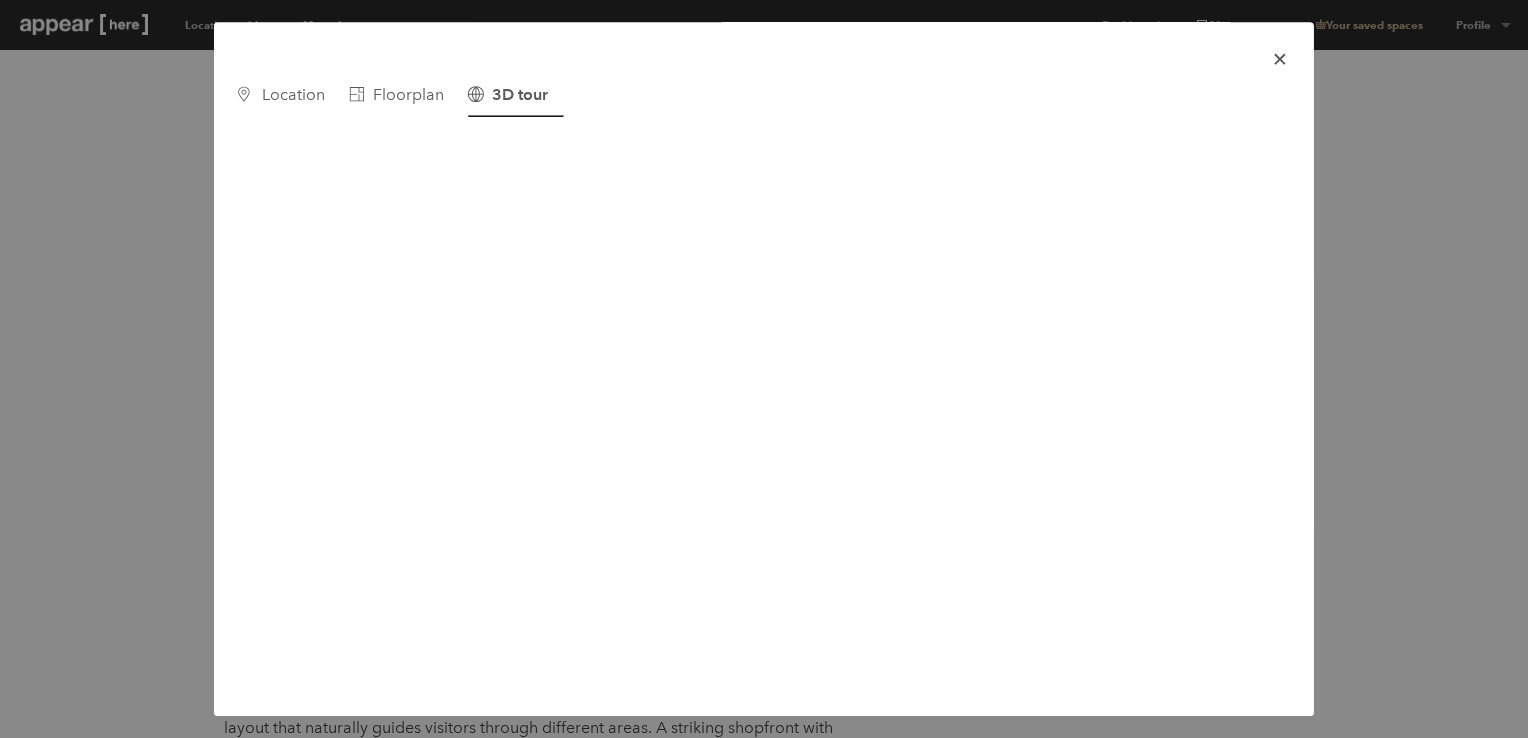 click on "icon-x" at bounding box center (1280, 57) 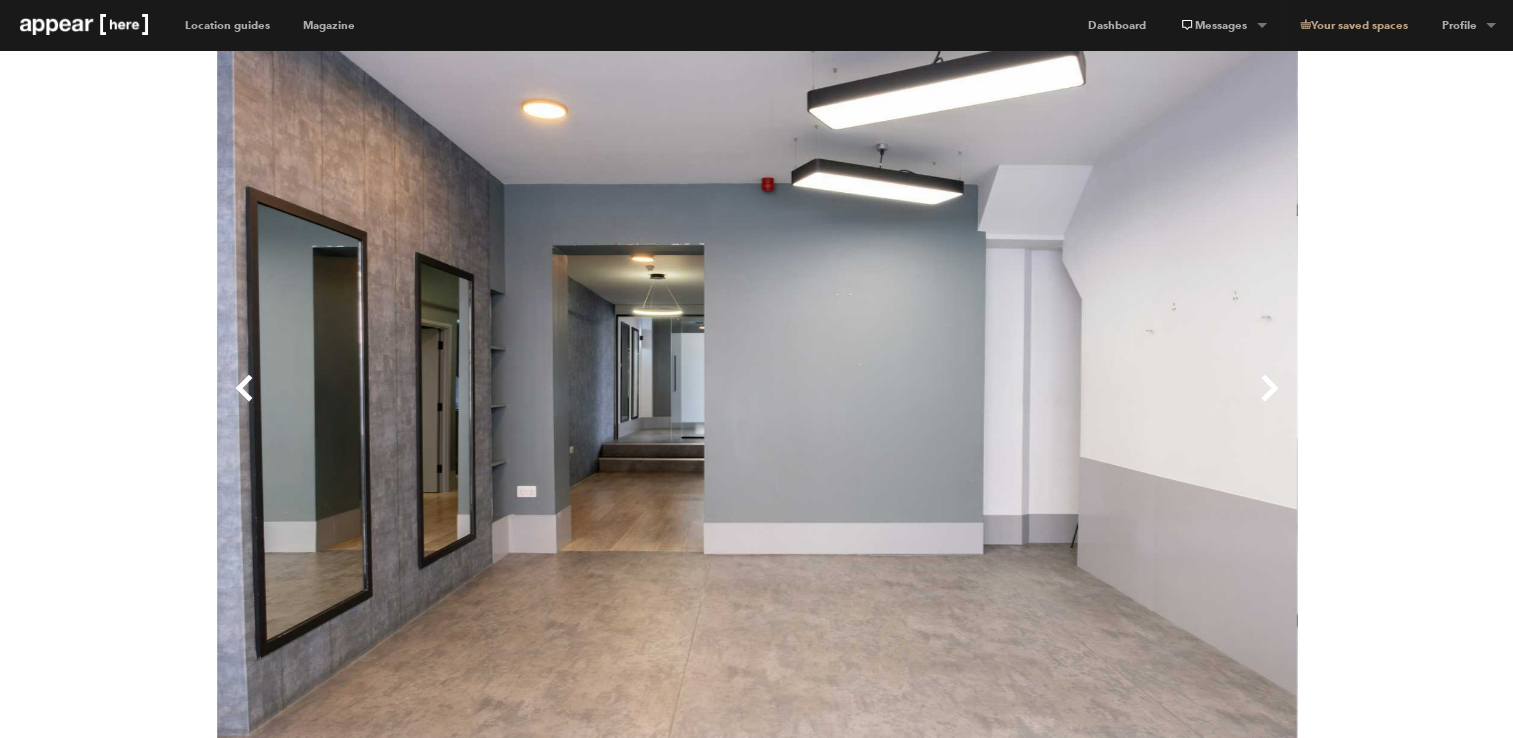 scroll, scrollTop: 0, scrollLeft: 0, axis: both 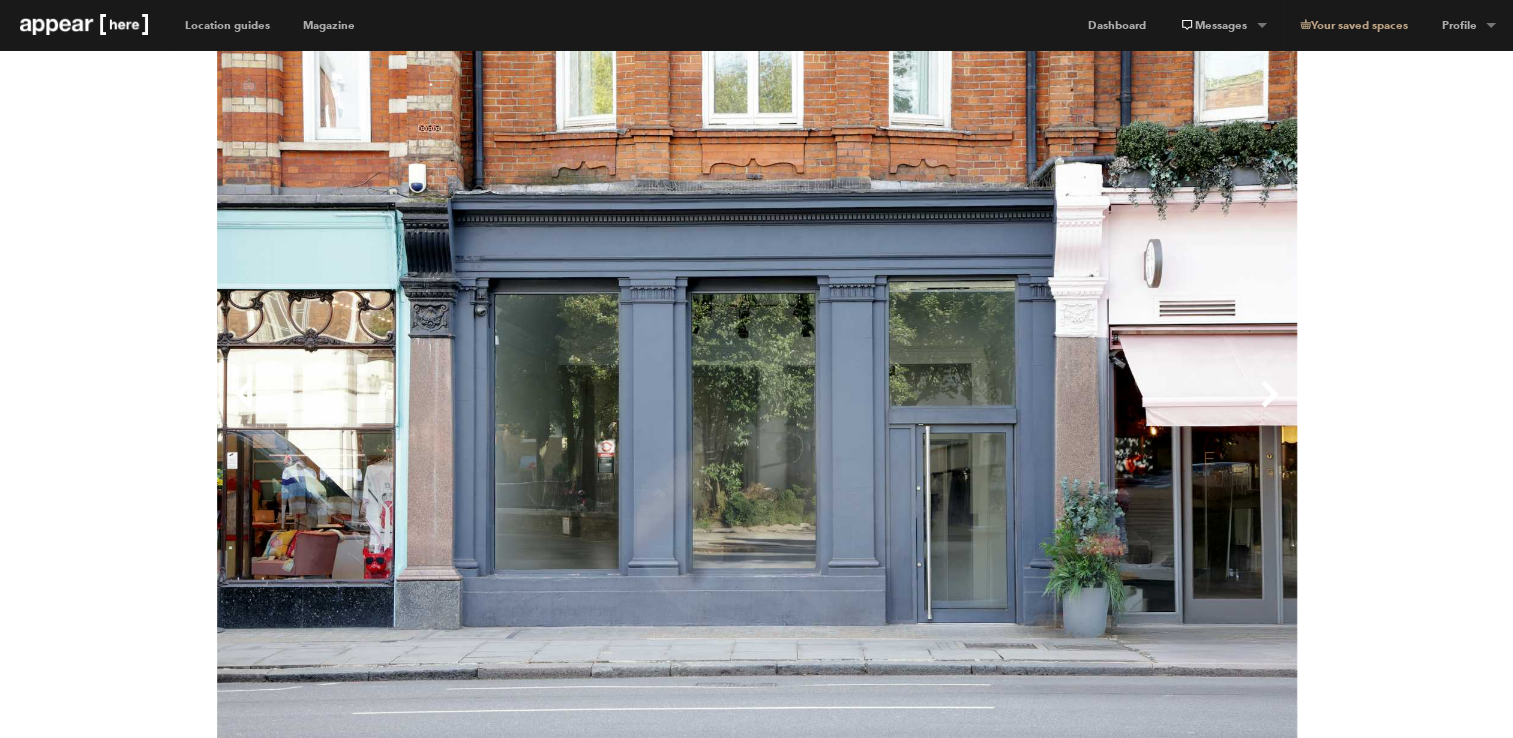 click on "Previous   Next [STREET], [NEIGHBORHOOD] - The Old Bank London Kensington [STREET], [NEIGHBORHOOD] - The Old Bank
Location
Floorplan
3D tour 1076   sqft Retail Bar & Restaurant Event Shop Share Unique A little about this space
Show more Chevron-up Discounts may apply when booking a week, a quarter, or more than a month. Amenities (2 available) Lighting Stock room Basement Wheelchair accessible Wifi Parking Show more Chevron-up Home truths This space is impressive in size — which means it won’t be the right fit for smaller brands or anyone looking for an intimate set-up. It's best suited to businesses ready to activate a big presence in a premium location. License details A1 (Shops) Chevron-up Read more about our licenses in our   FAQs Opening hours Monday to Friday:   9:00 am  -  9:00 pm Weekend:   9:00 am  -  9:00 pm Similar spaces Chevron-up Show previous slide Chevron-up Show next slide Slide 1 of 11 £750   /day [STREET], South Kensington - The Chic Store London • 620" at bounding box center (756, 1570) 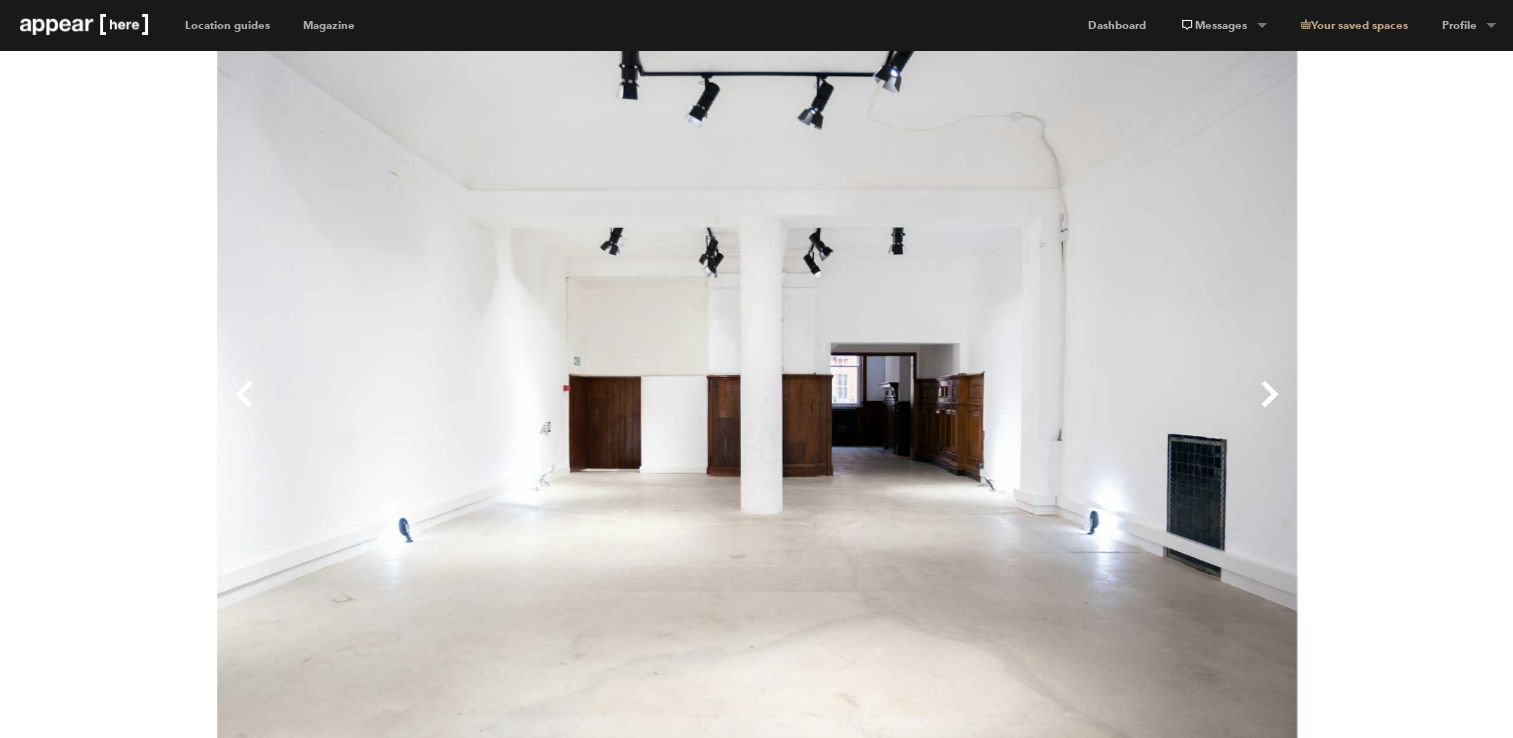 click on "Next" at bounding box center [1027, 410] 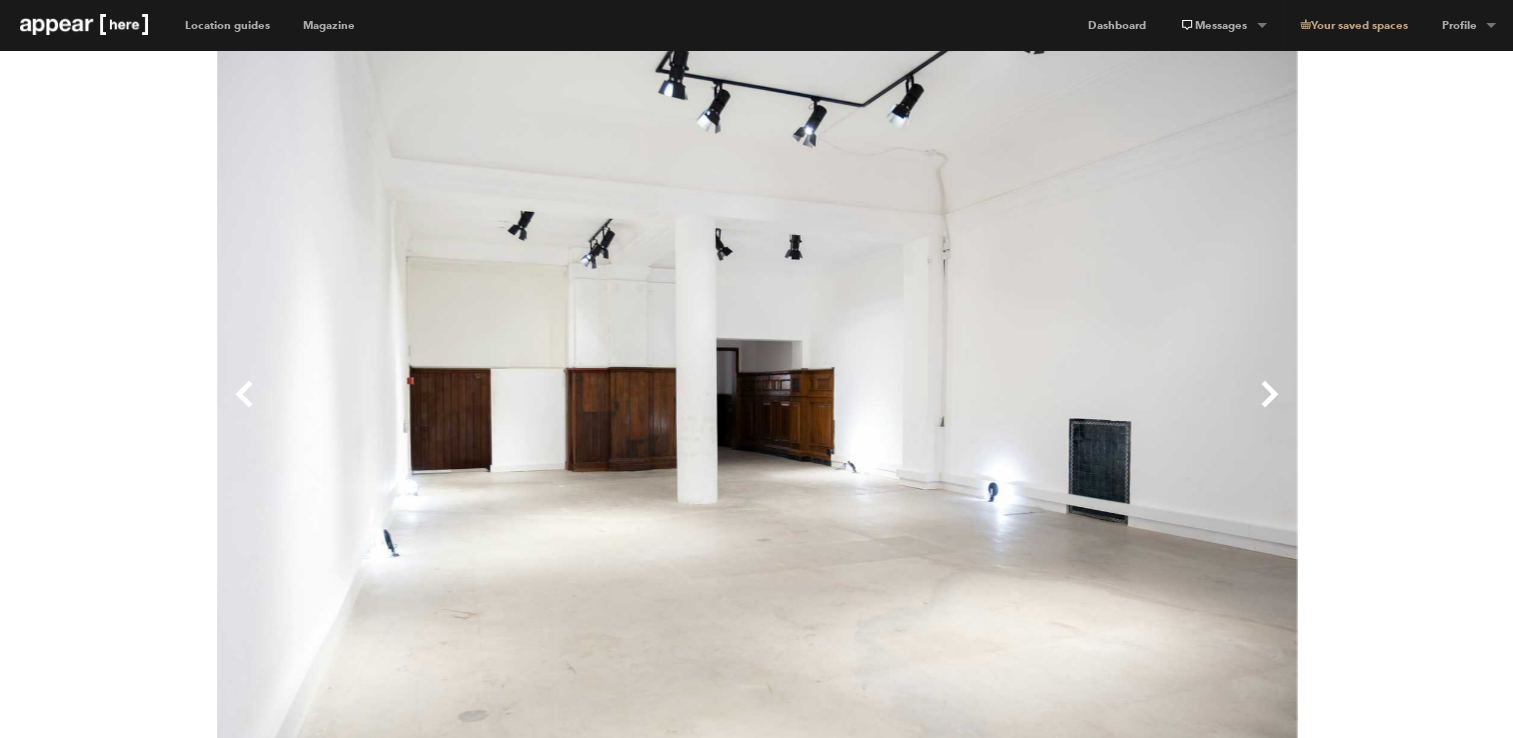 click on "Next" at bounding box center [1027, 410] 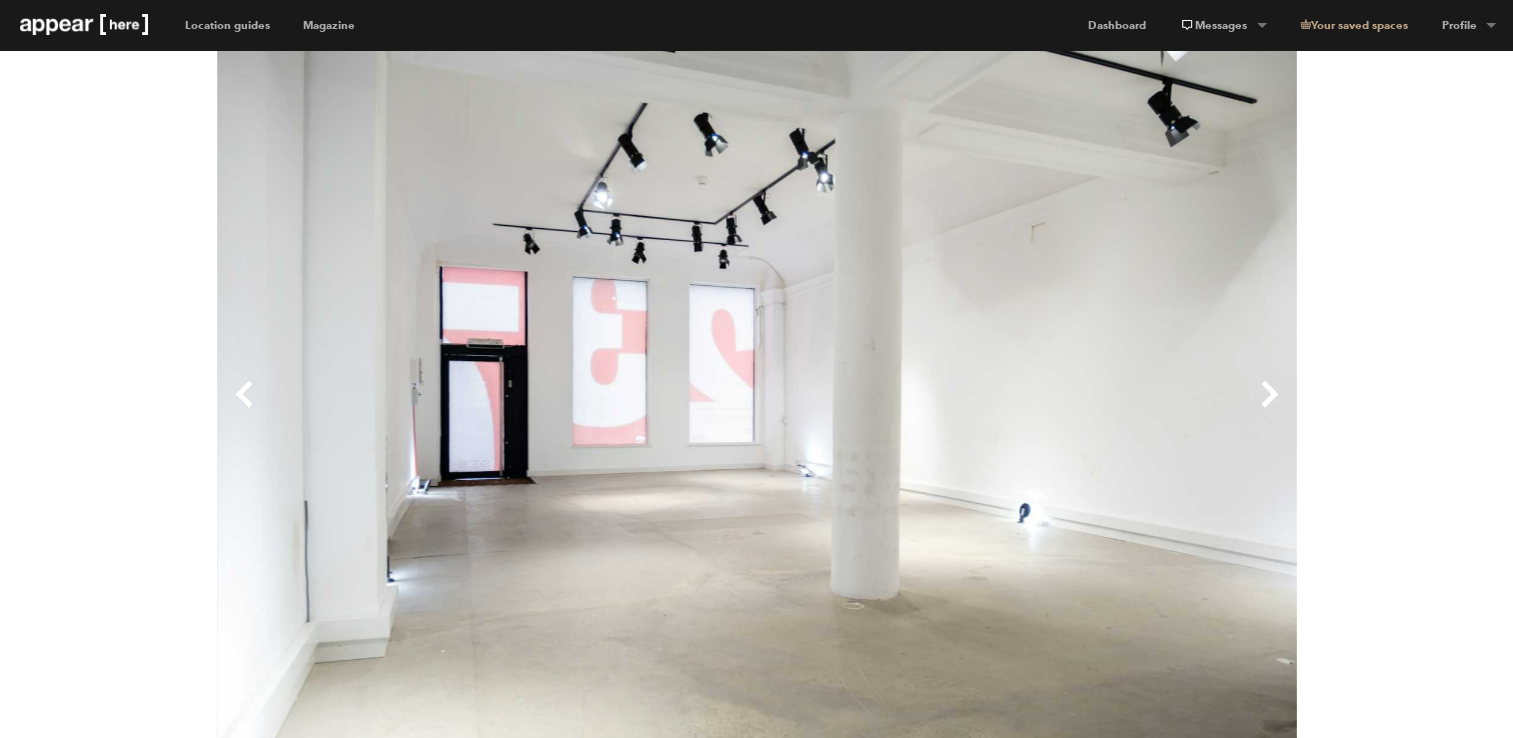click on "Next" at bounding box center [1027, 410] 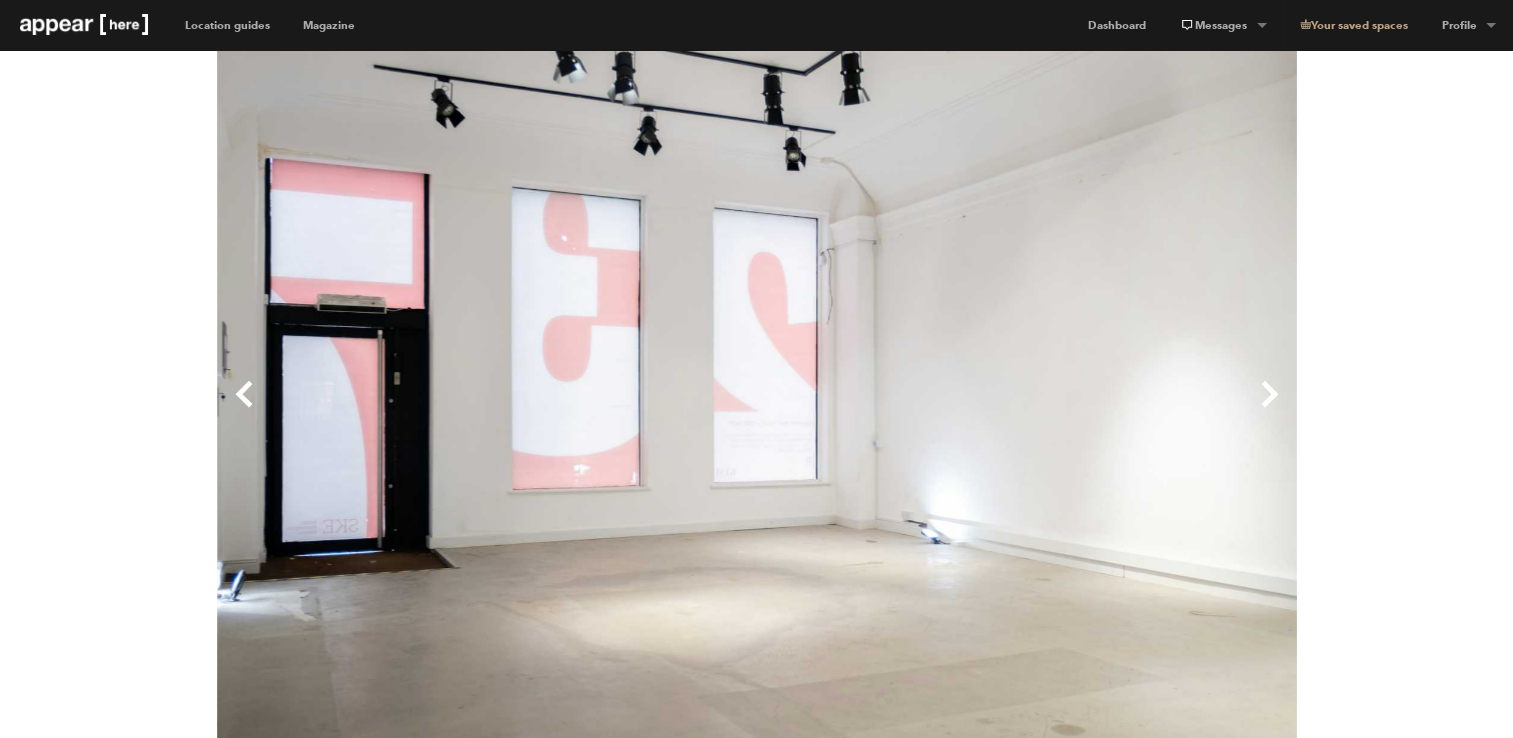 click on "Next" at bounding box center [1027, 410] 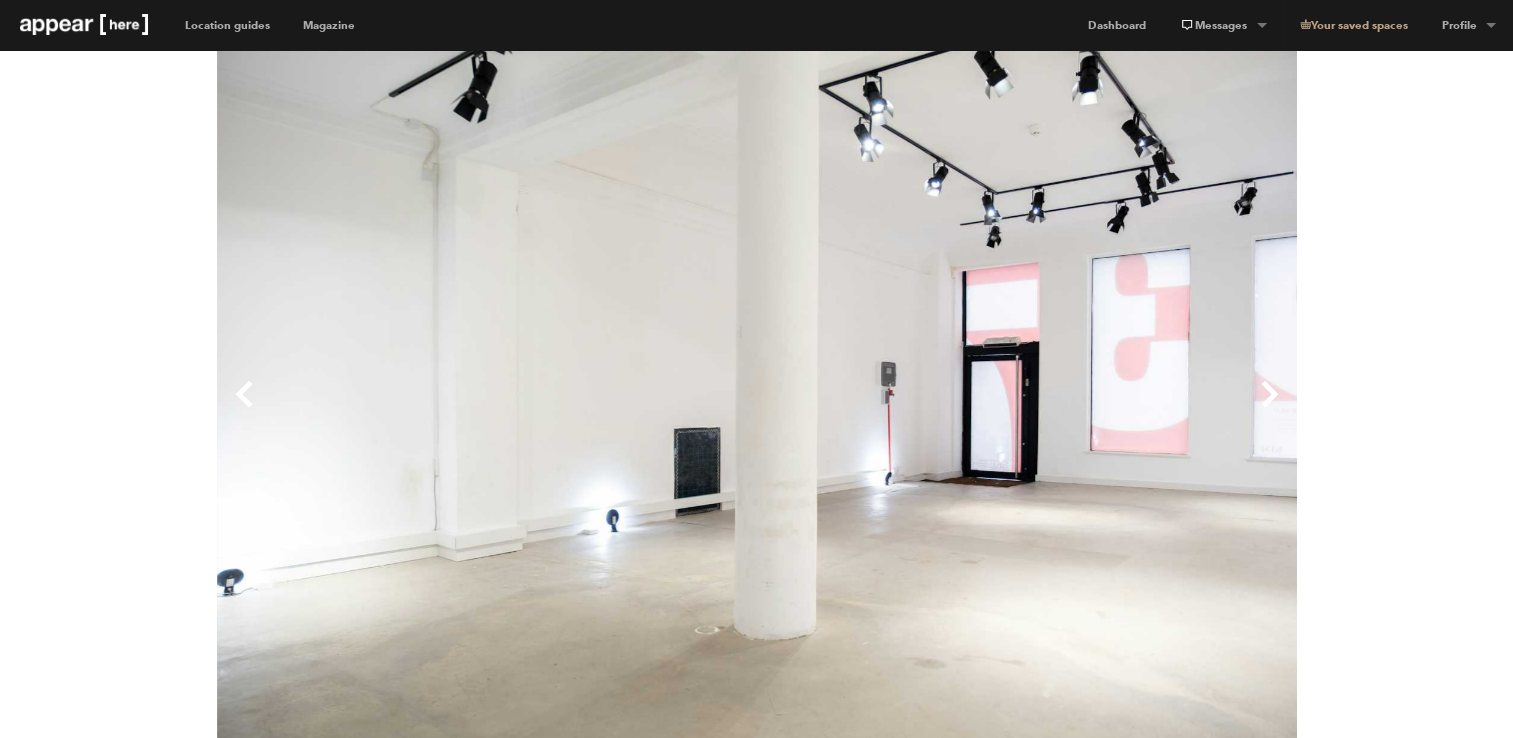 click on "Next" at bounding box center [1027, 410] 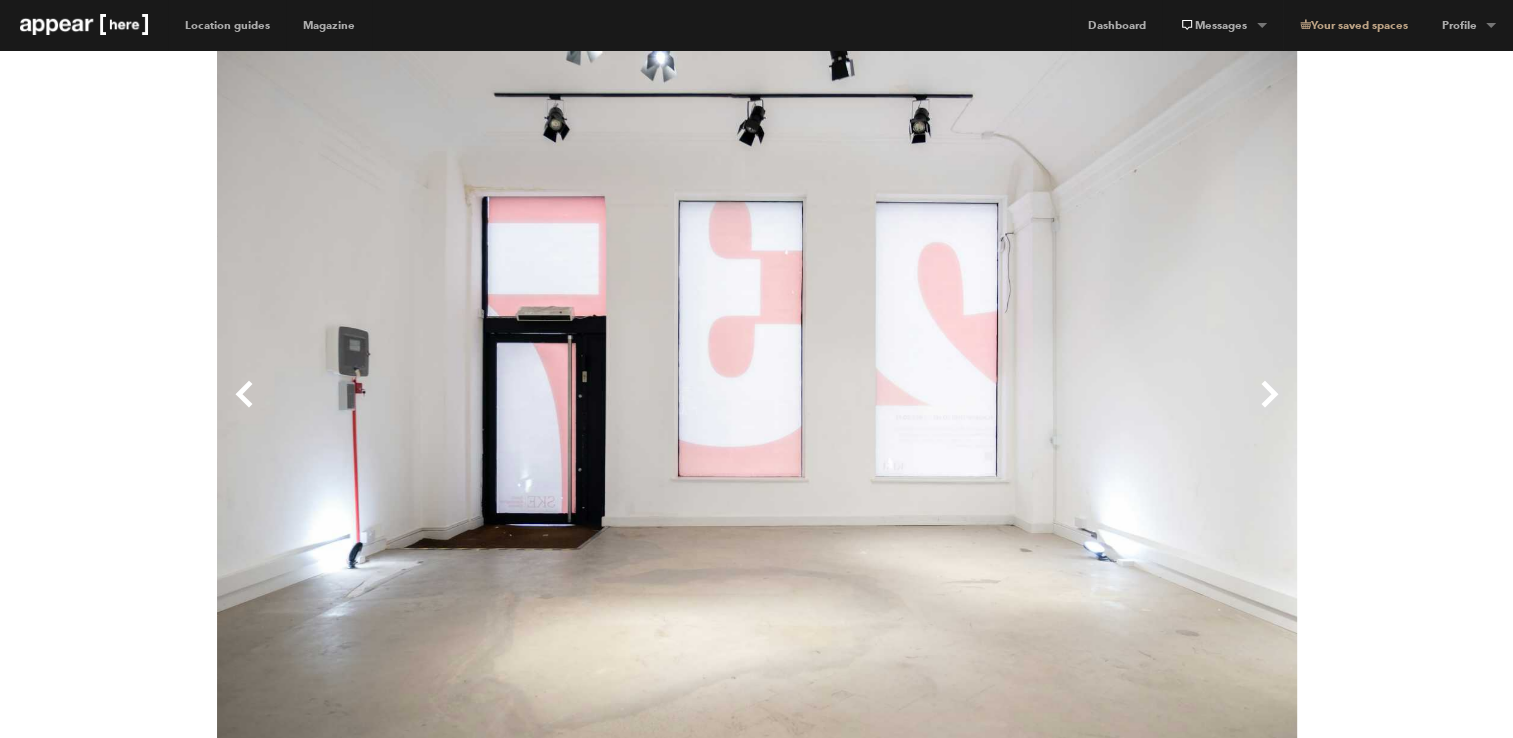 click on "Next" at bounding box center (1027, 410) 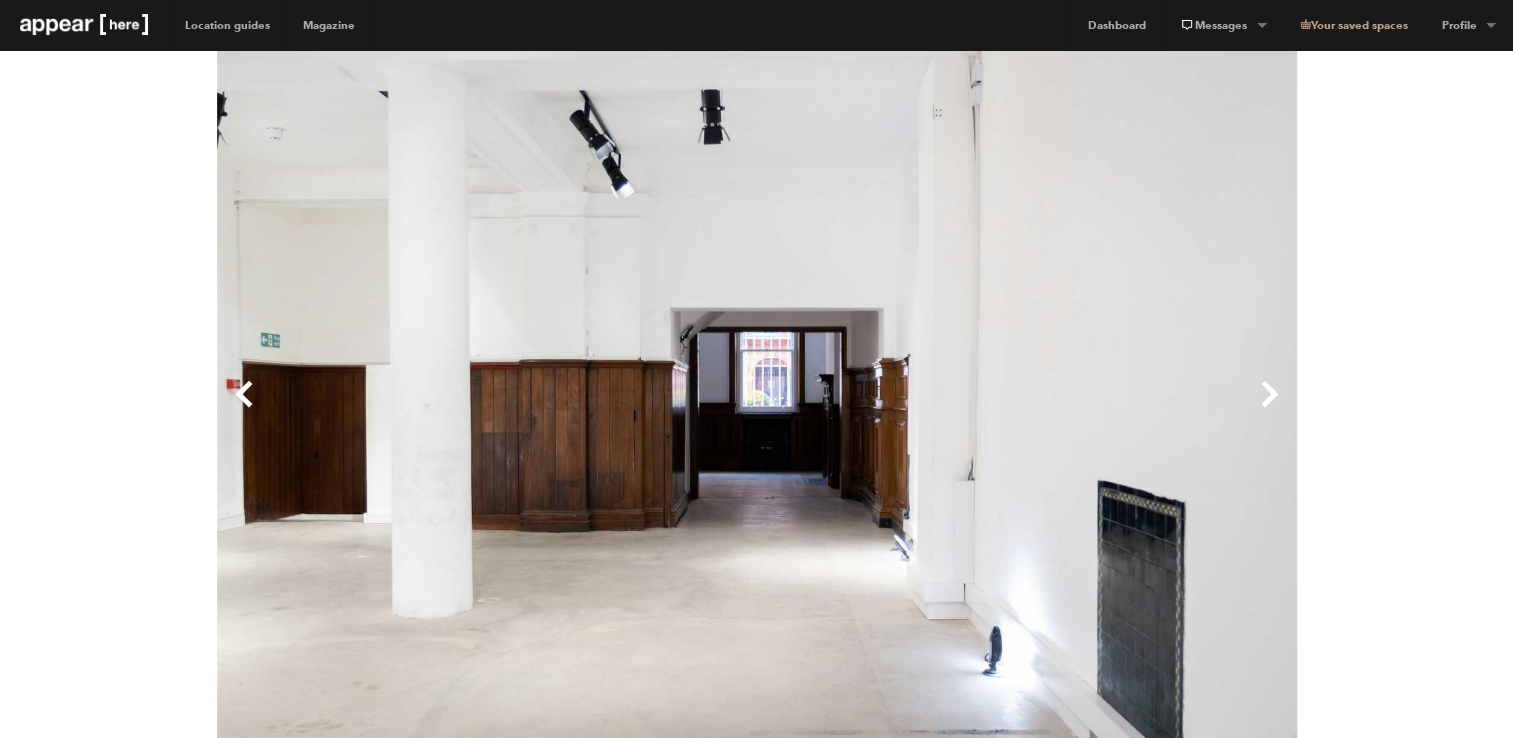 click on "Next" at bounding box center (1027, 410) 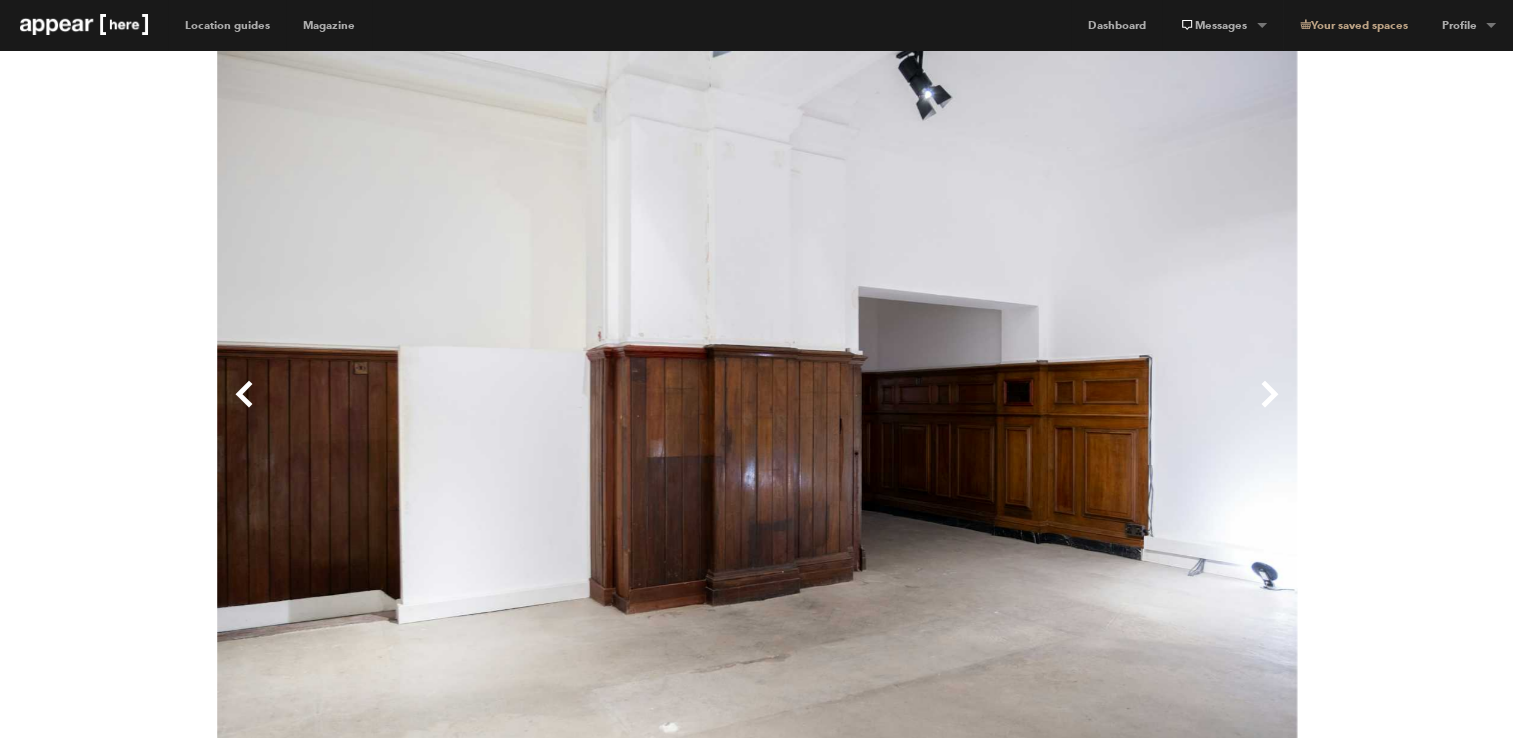 click on "Next" at bounding box center [1027, 410] 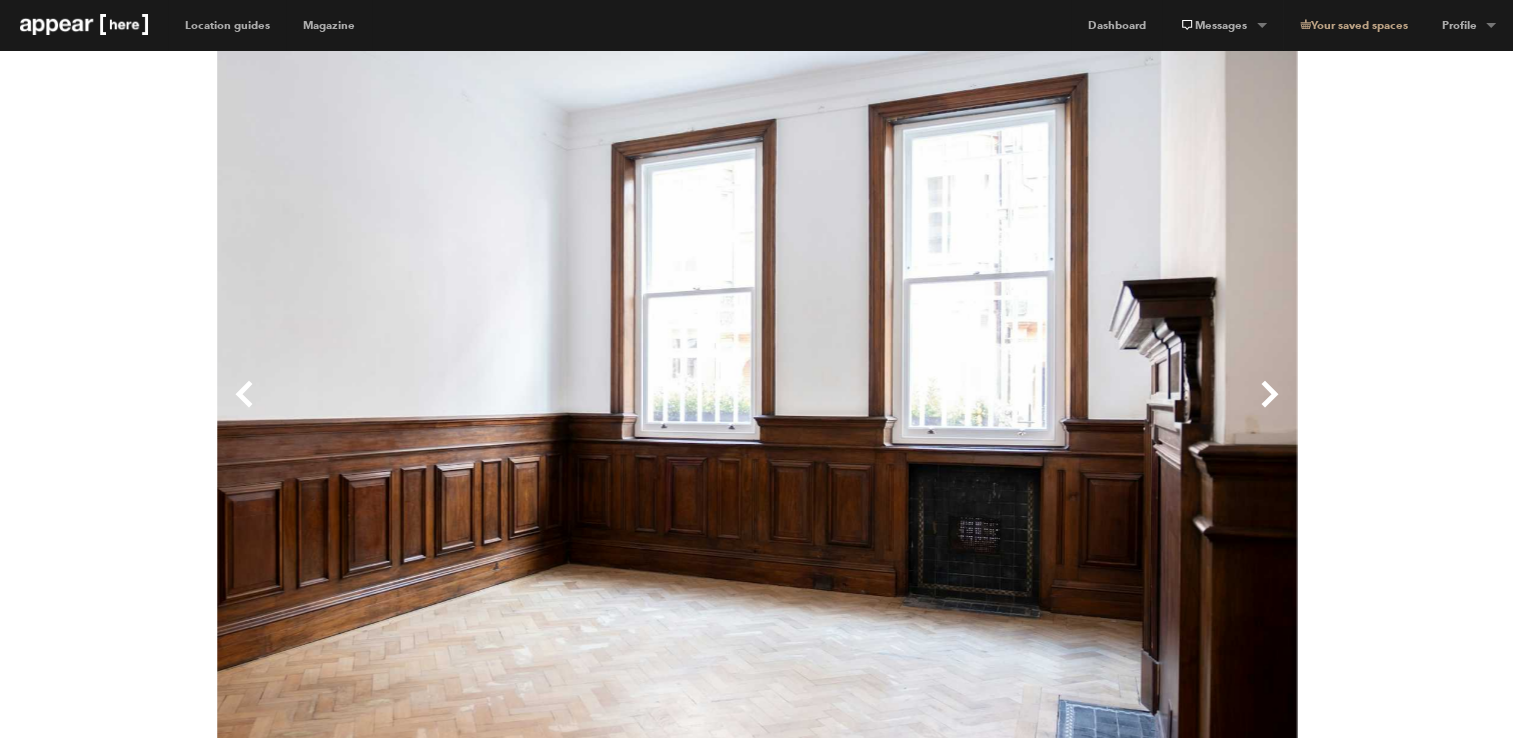 click on "Next" at bounding box center [1027, 410] 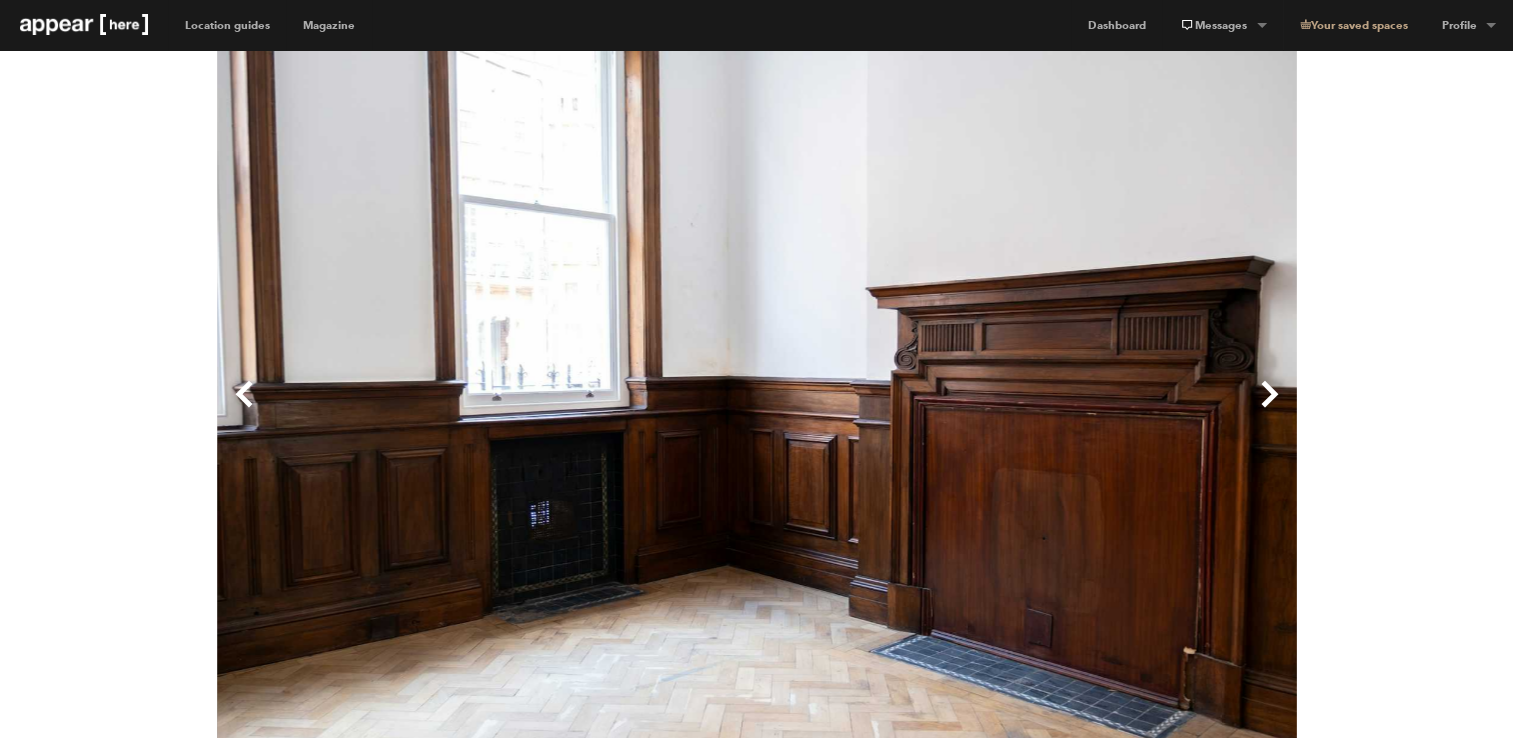 click on "Next" at bounding box center (1027, 410) 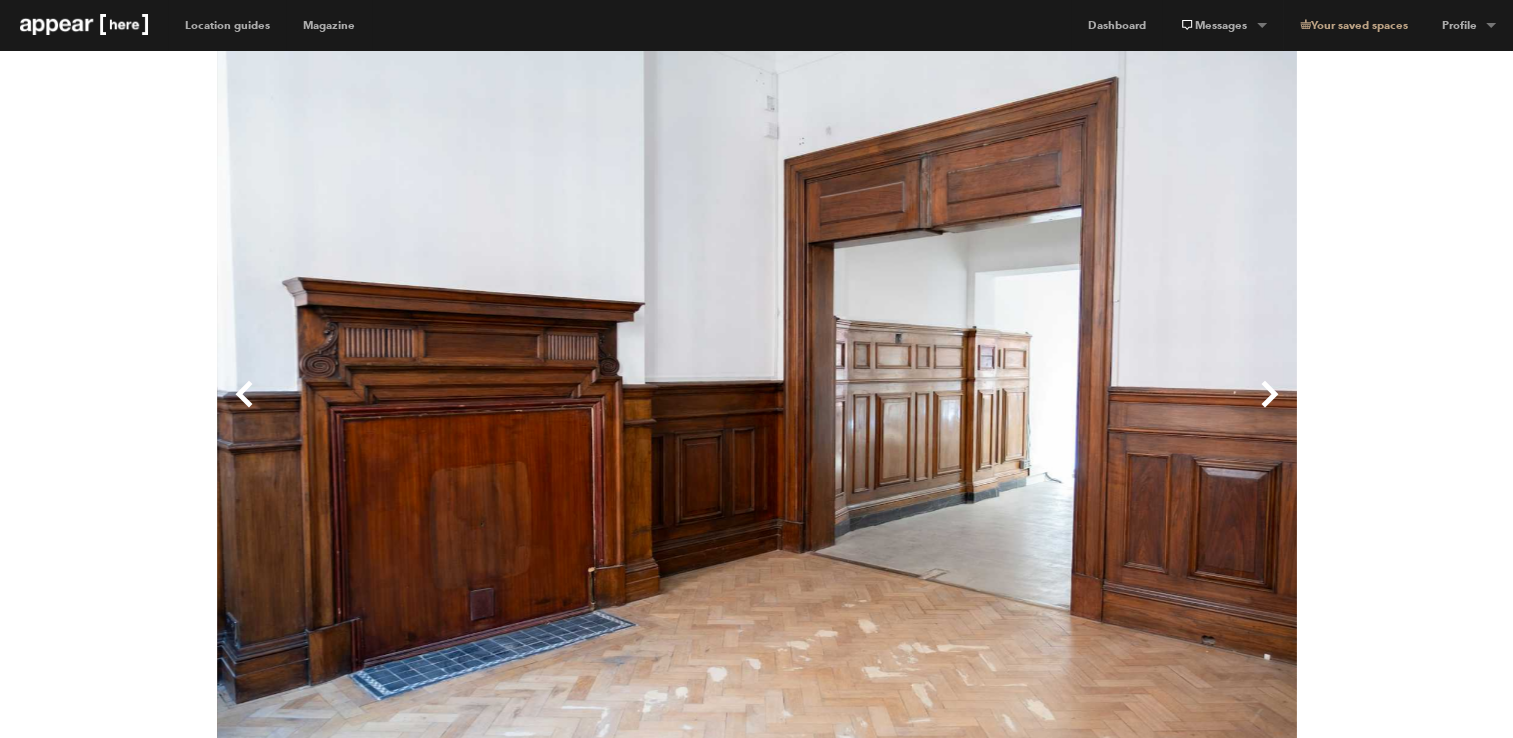 click on "Next" at bounding box center [1027, 410] 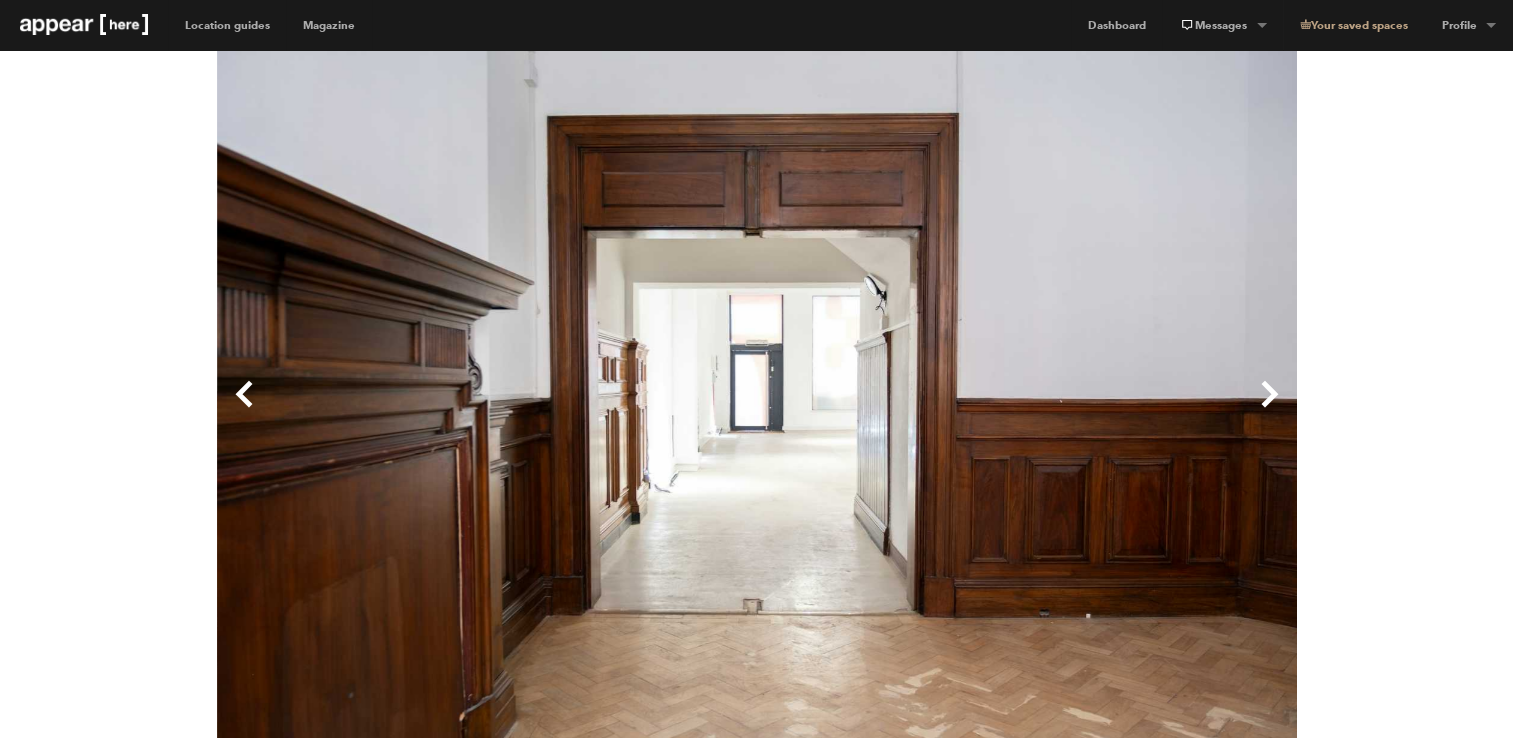 click on "Next" at bounding box center [1027, 410] 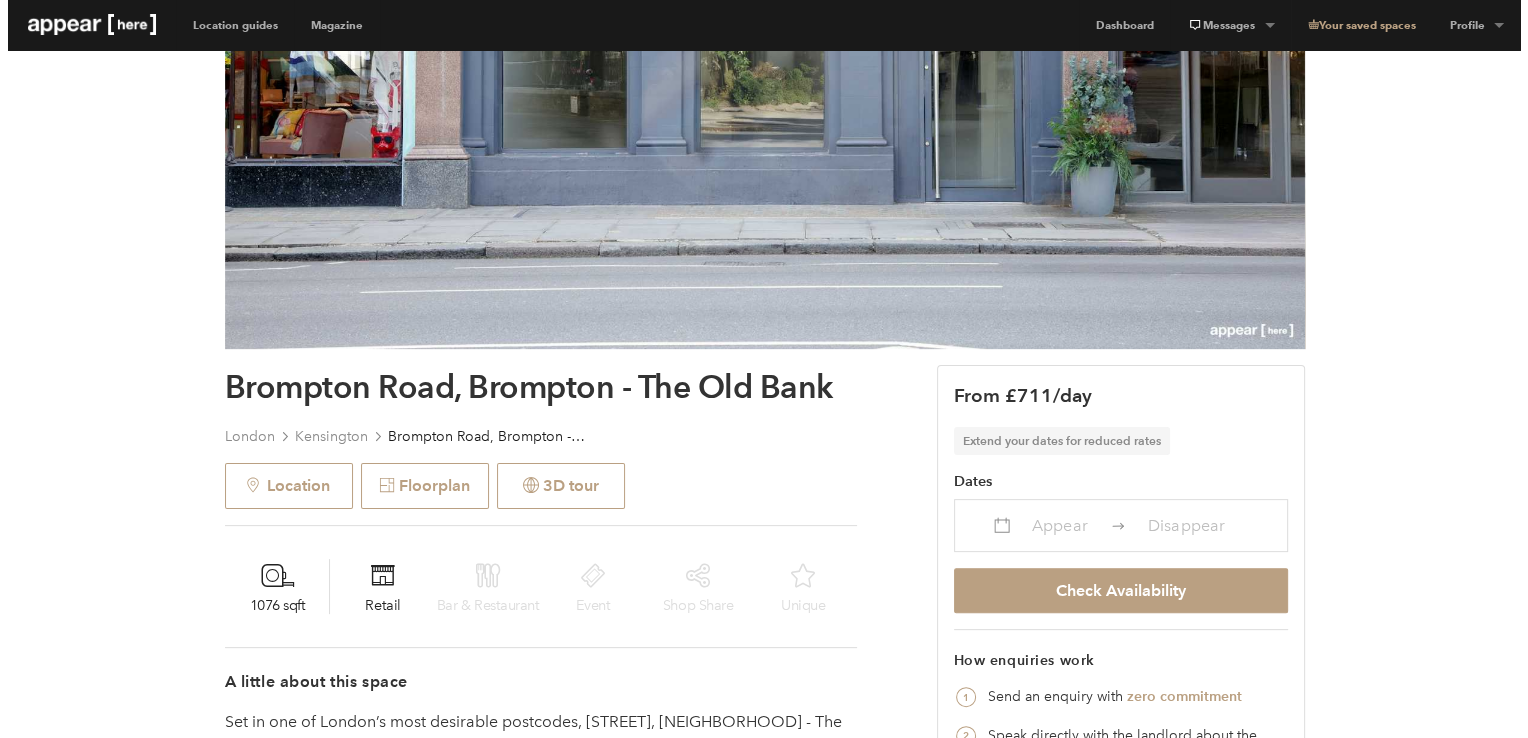 scroll, scrollTop: 424, scrollLeft: 0, axis: vertical 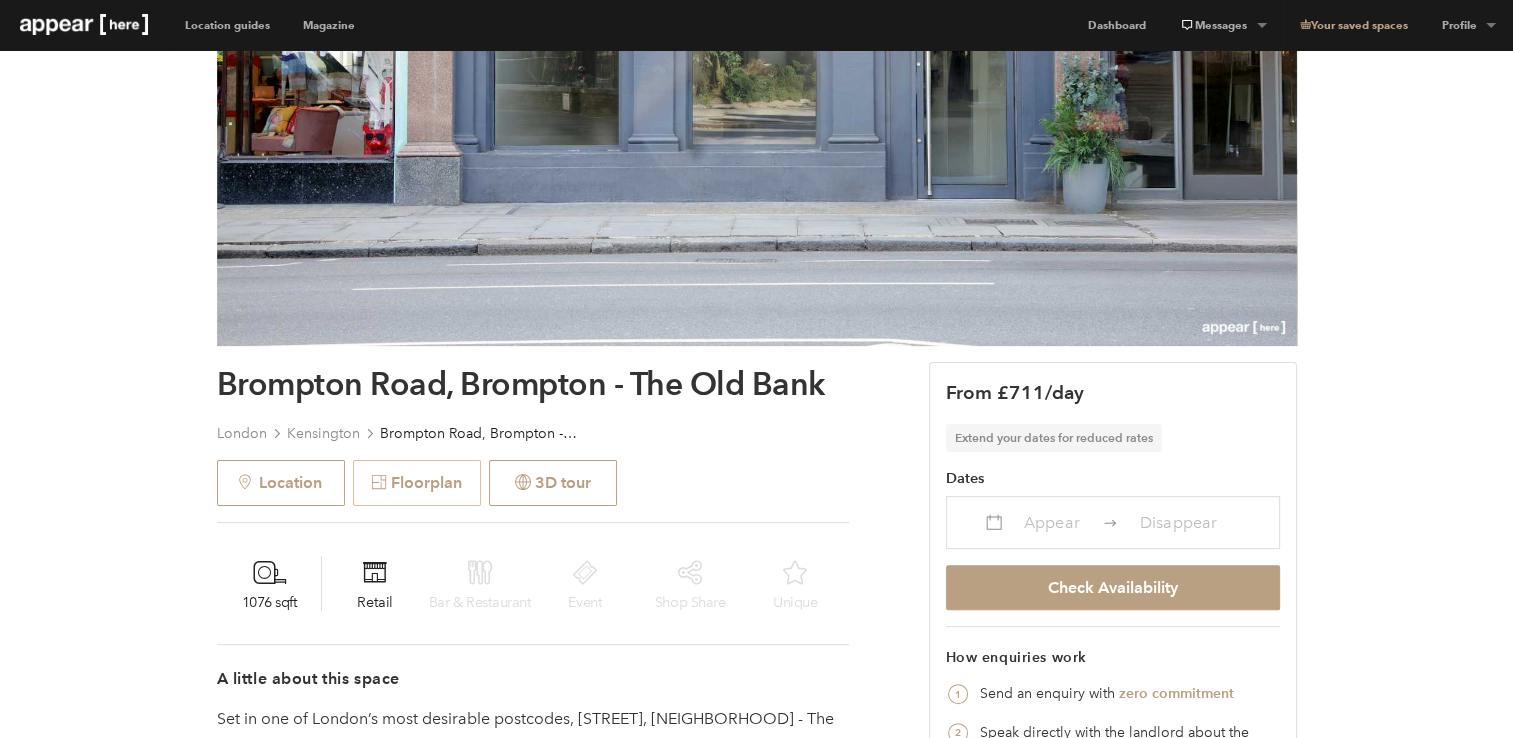 click on "Floorplan" at bounding box center (417, 483) 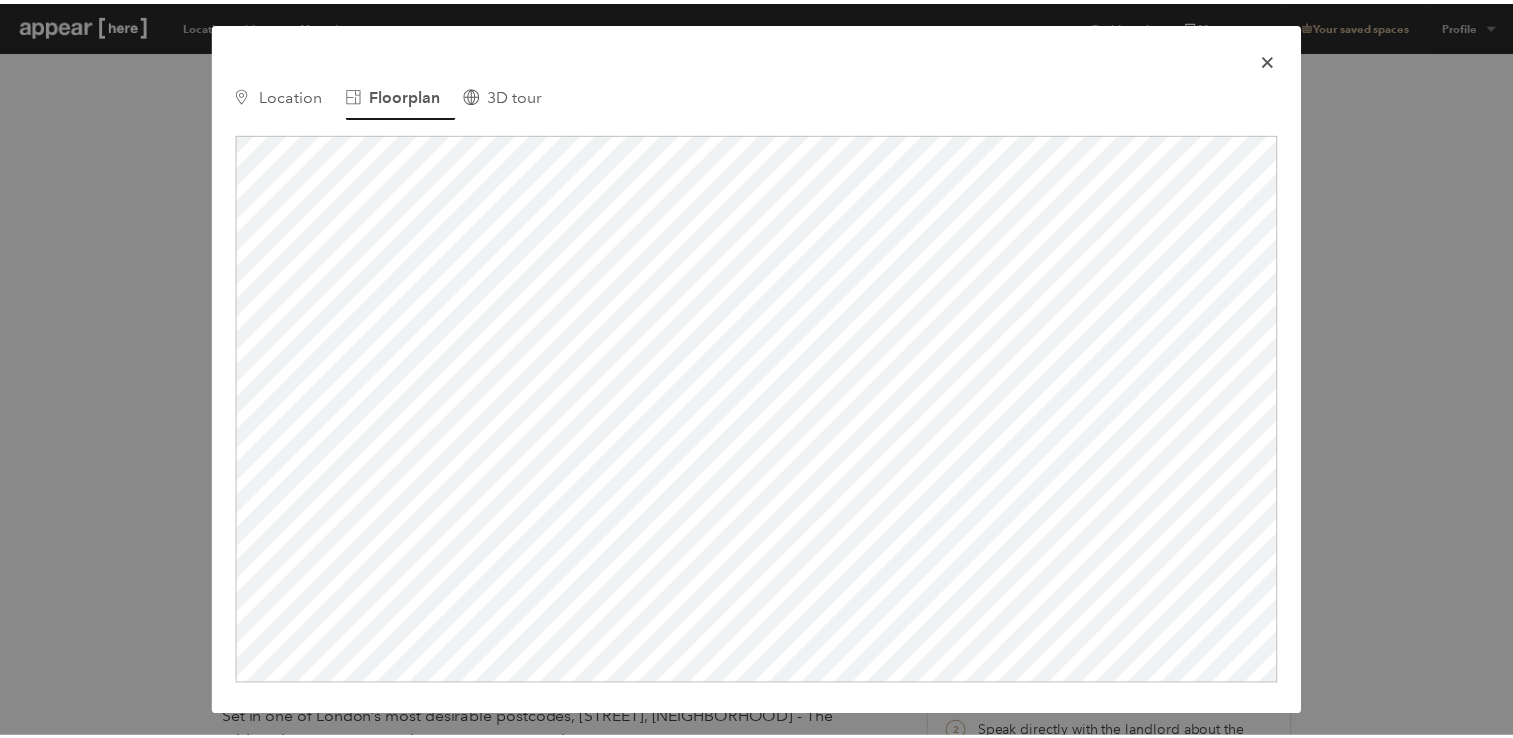 scroll, scrollTop: 0, scrollLeft: 0, axis: both 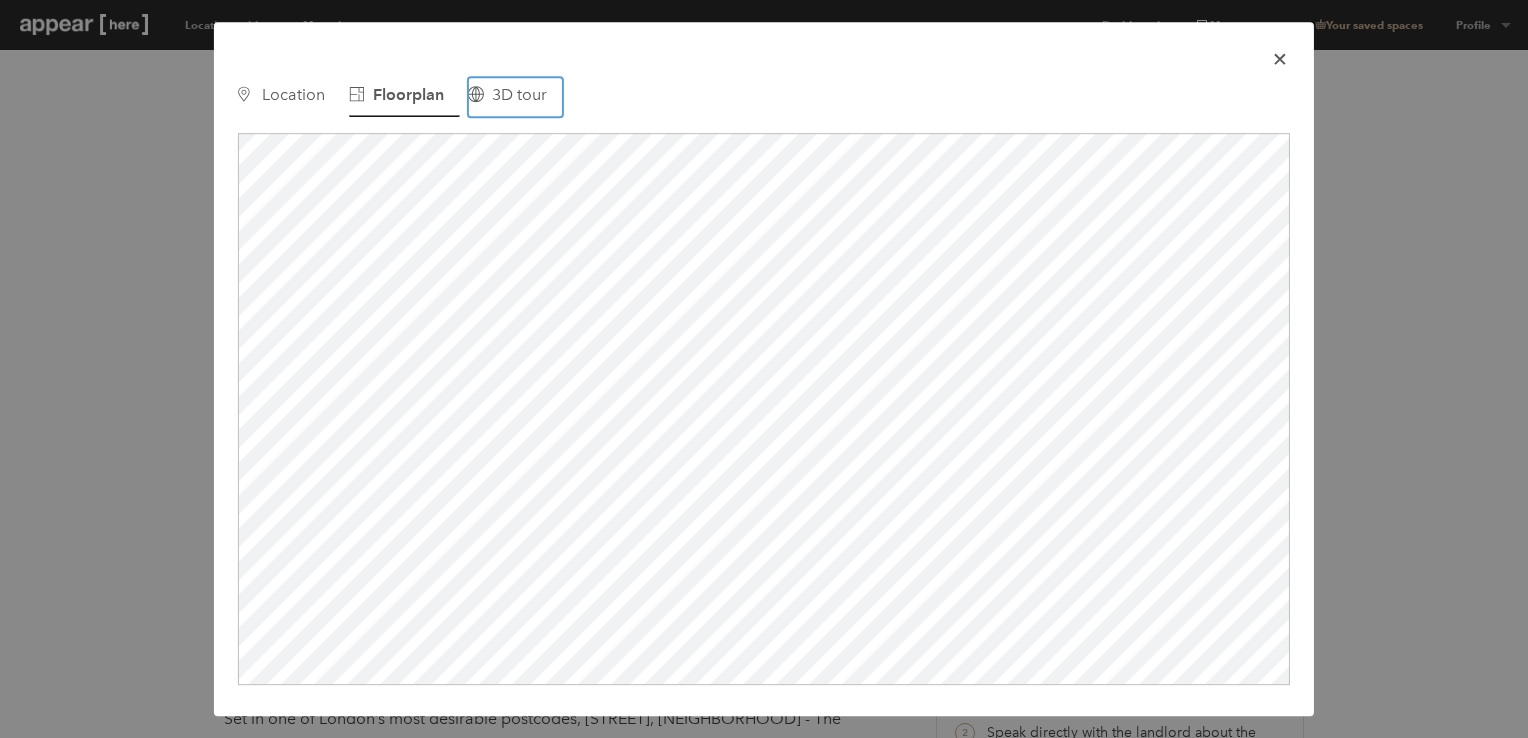 click on "3D tour" at bounding box center [515, 97] 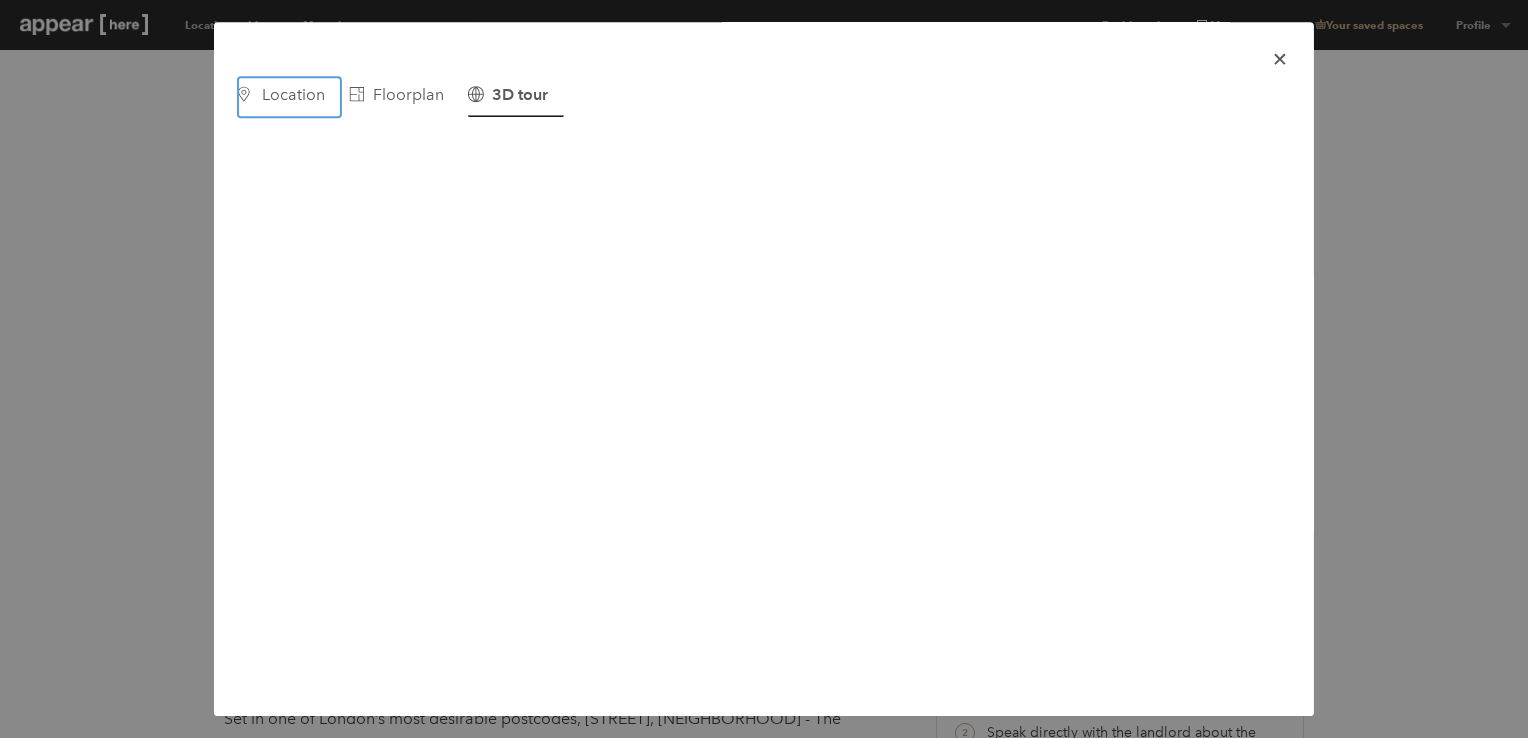 click on "Location" at bounding box center [293, 94] 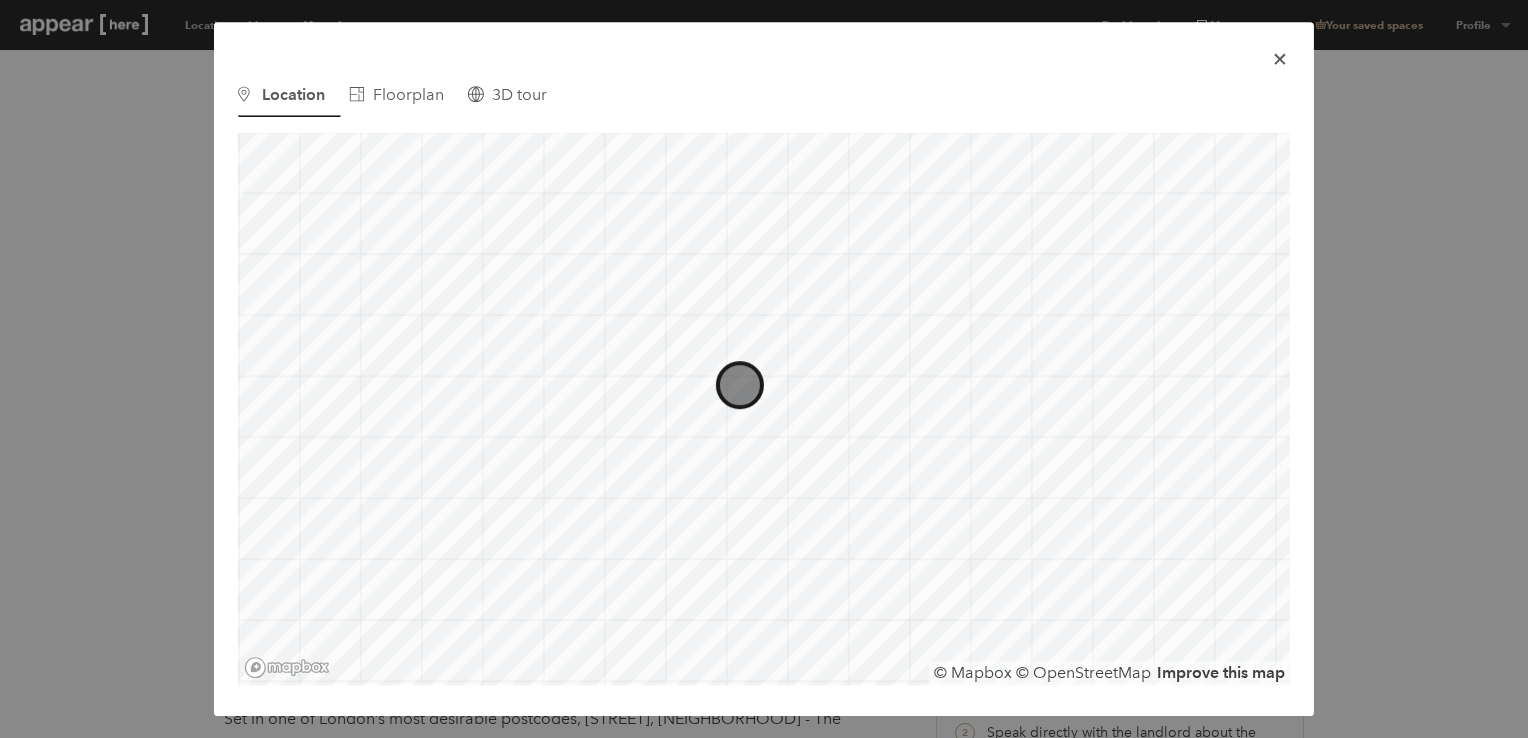 click on "icon-x" at bounding box center (1280, 59) 